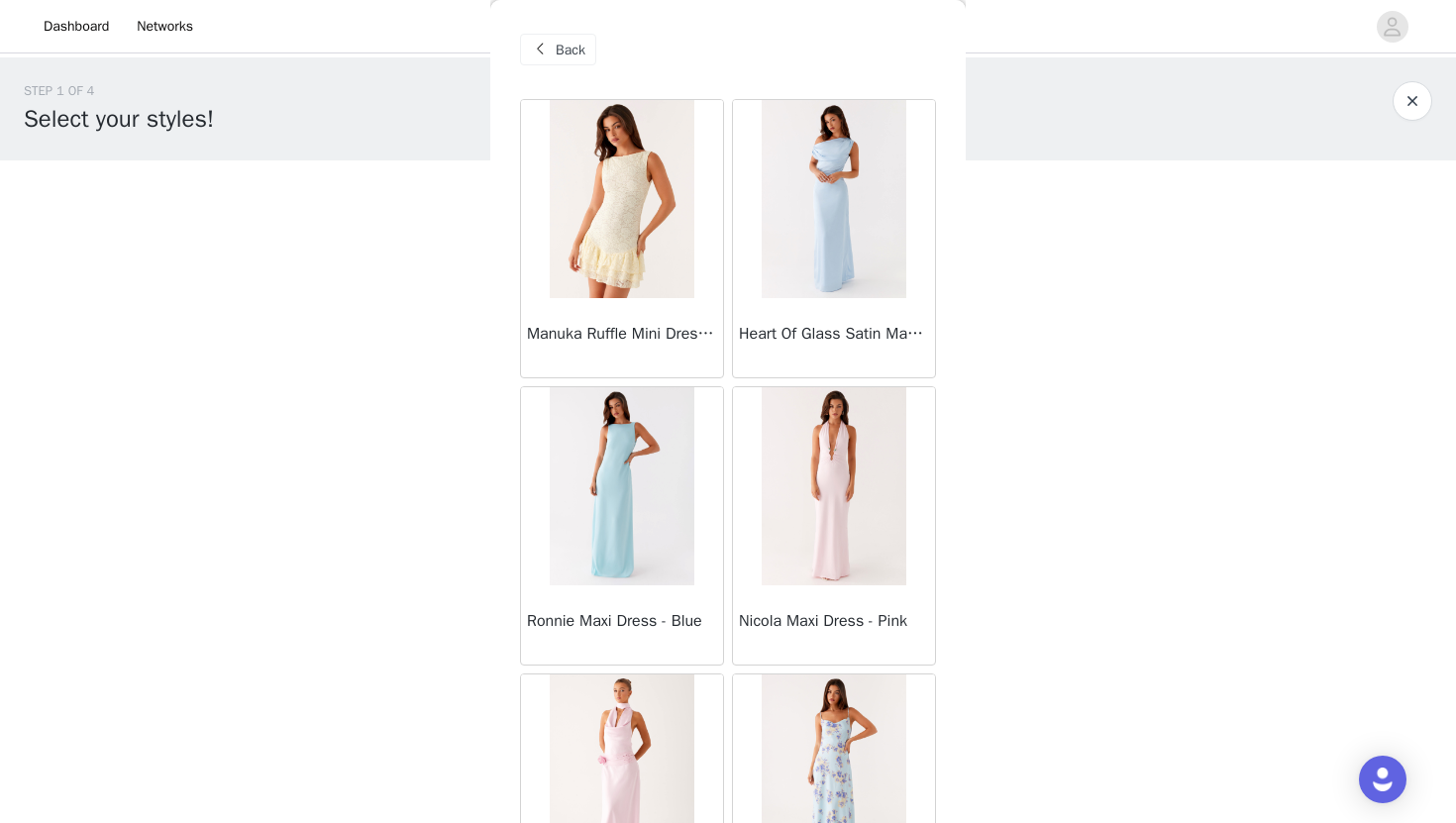 scroll, scrollTop: 0, scrollLeft: 0, axis: both 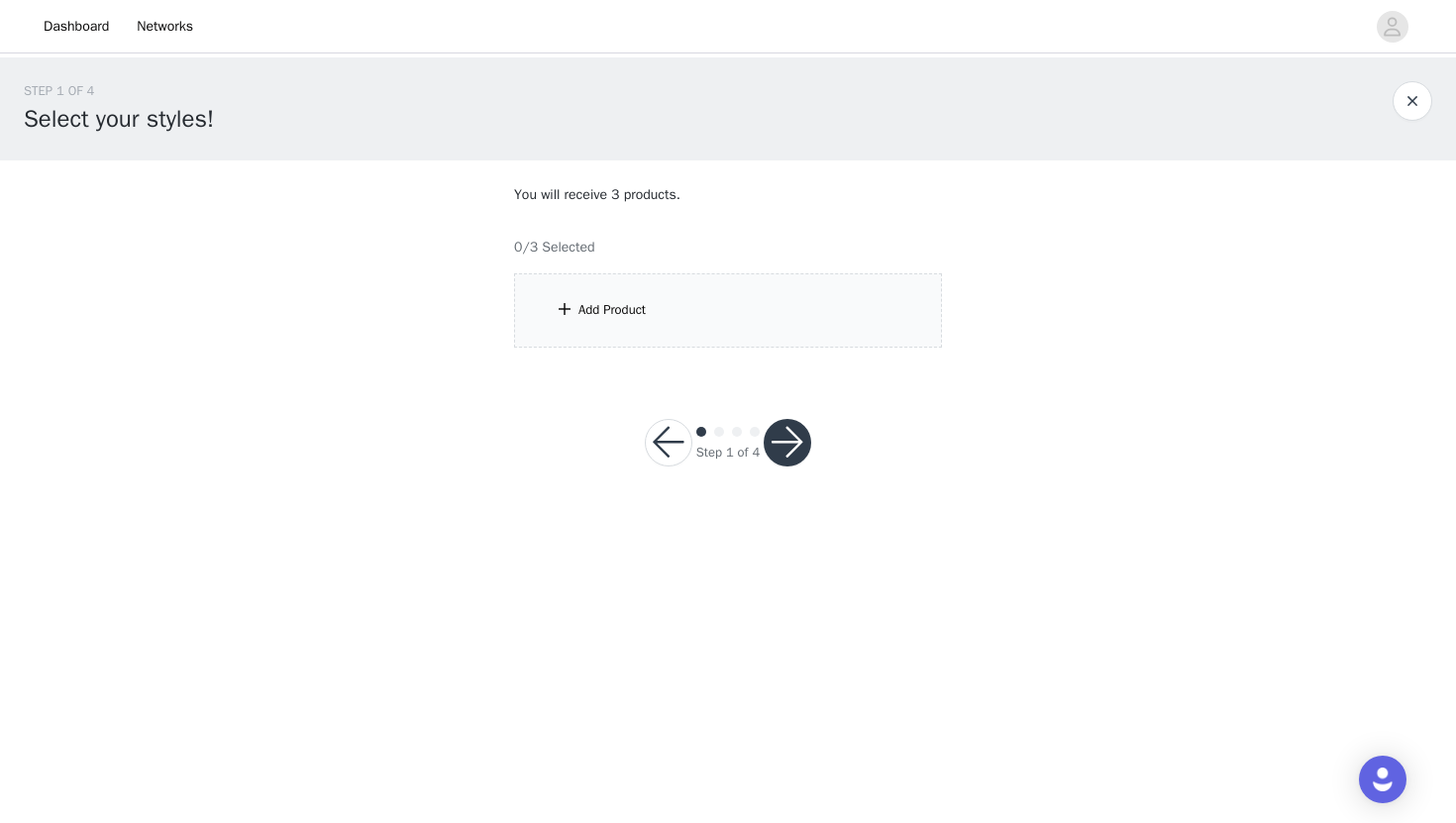 click on "Add Product" at bounding box center [728, 310] 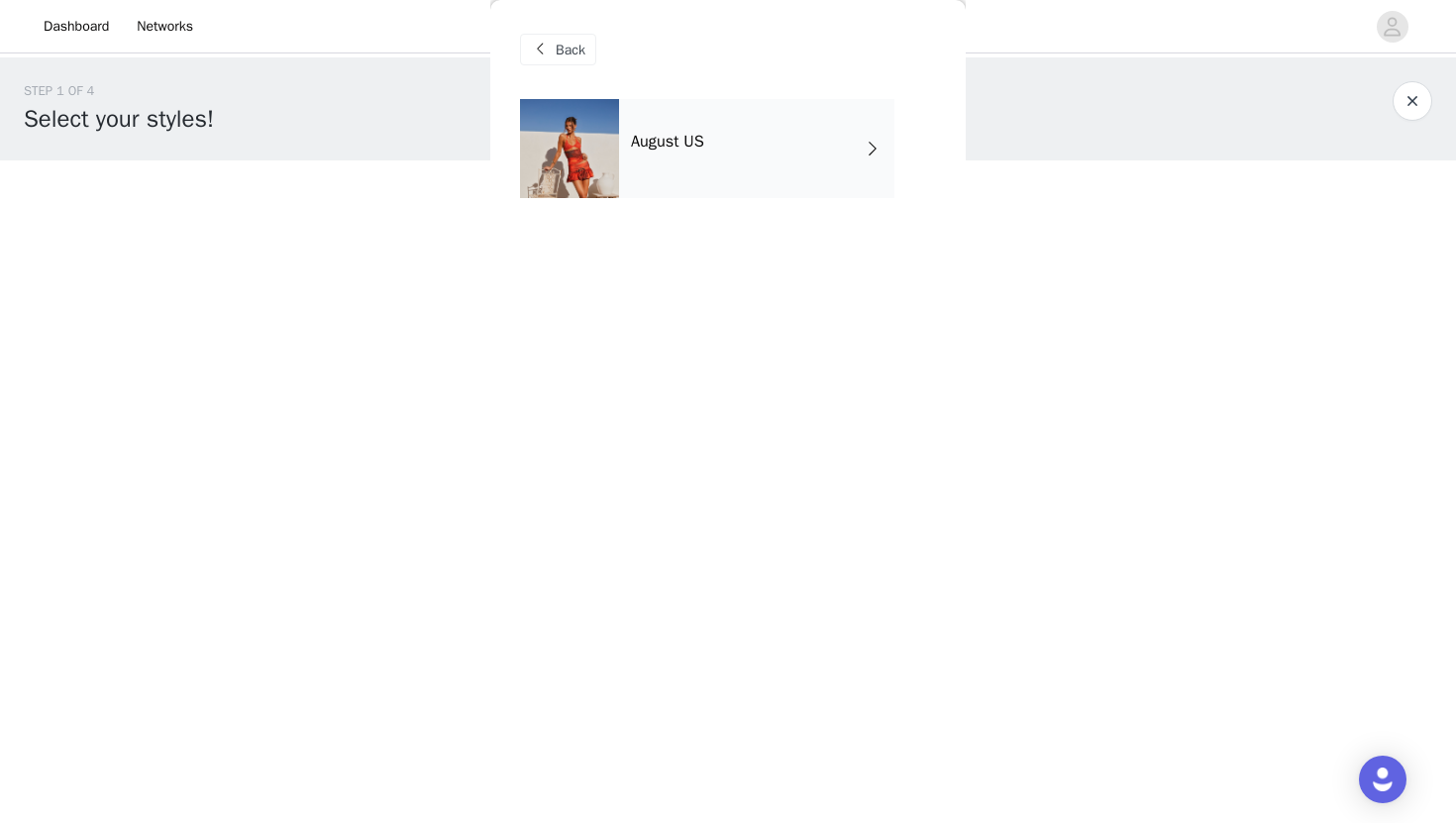 click on "August US" at bounding box center (757, 149) 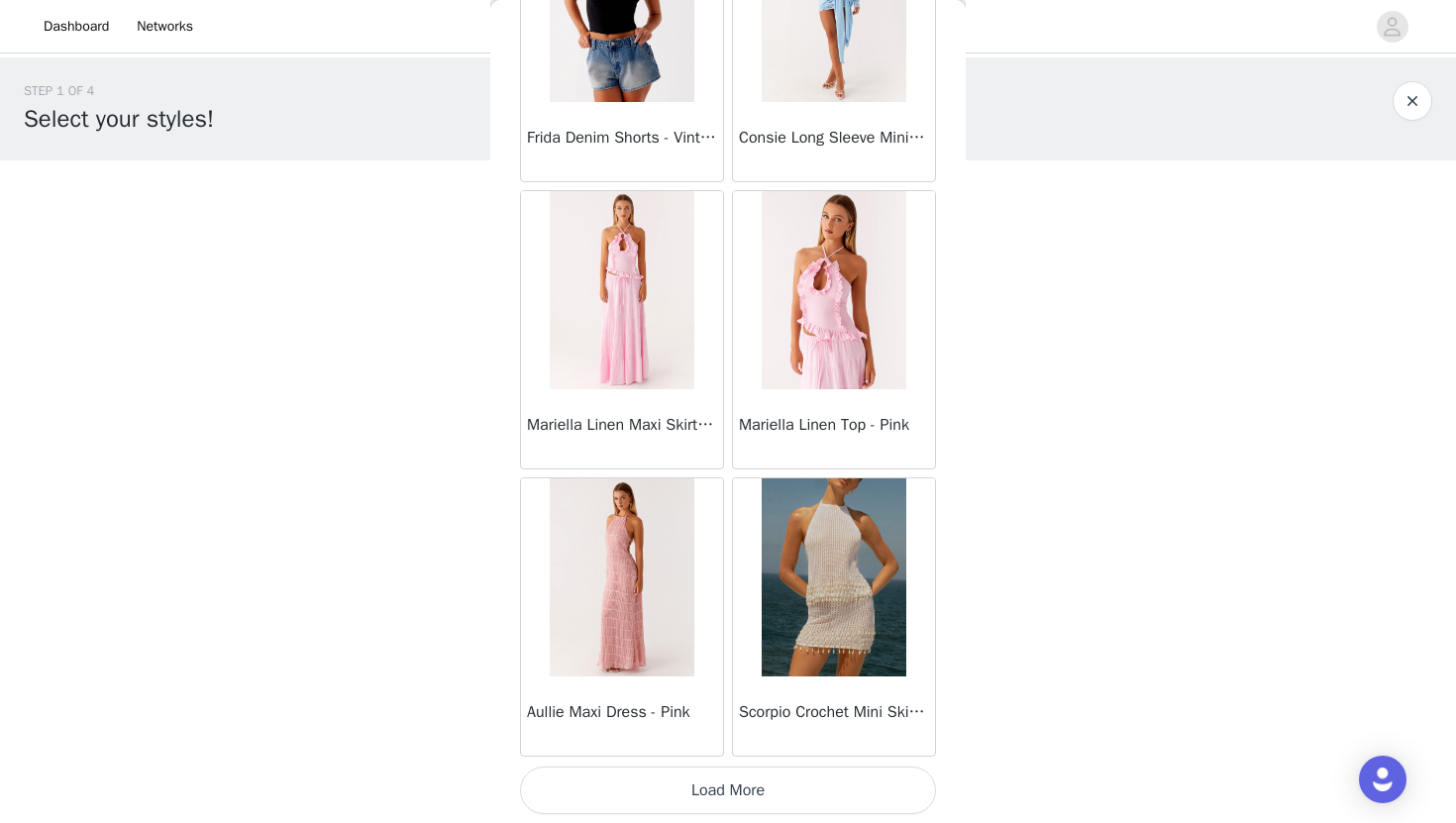 scroll, scrollTop: 2208, scrollLeft: 0, axis: vertical 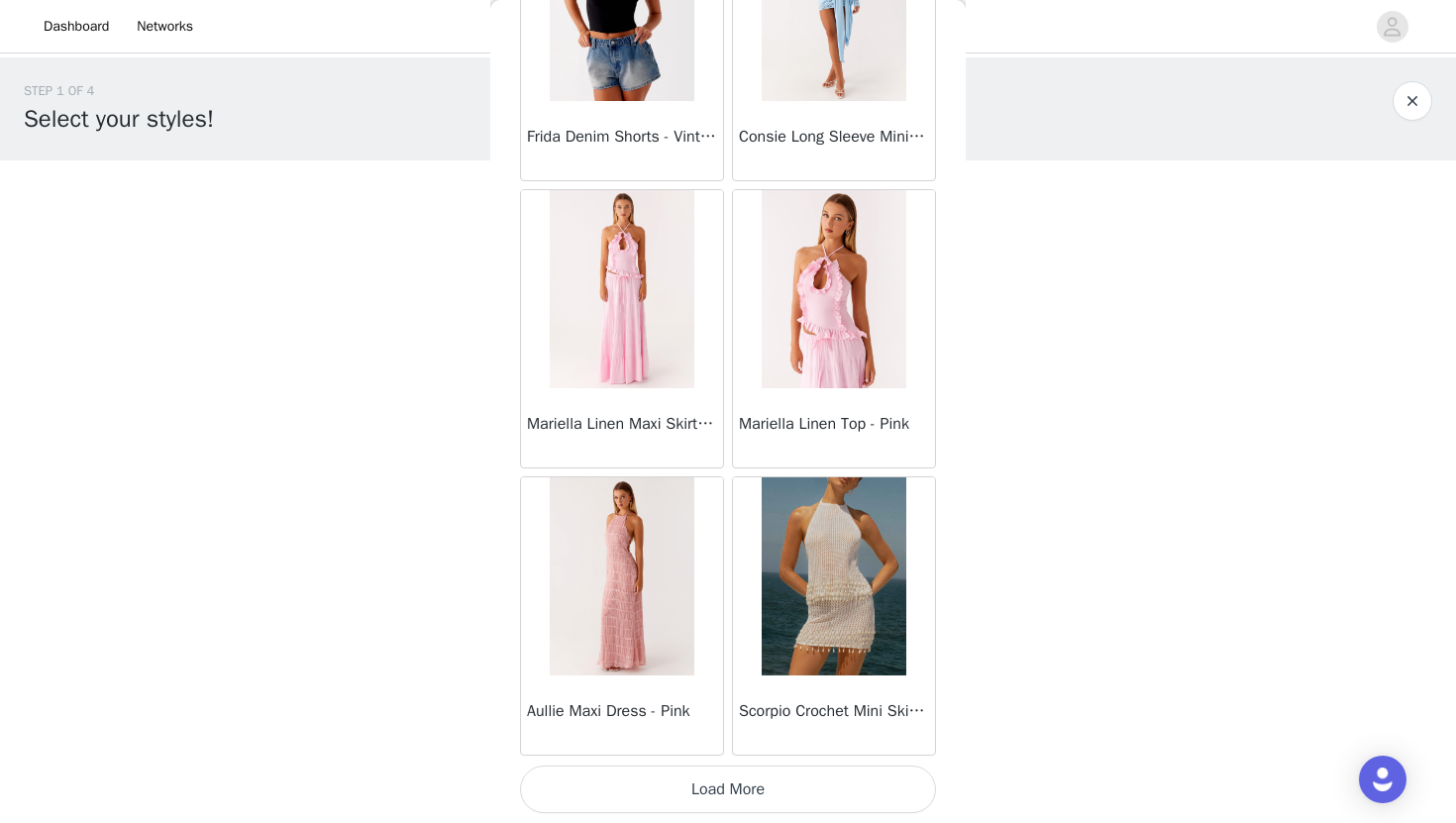 click on "Load More" at bounding box center [728, 789] 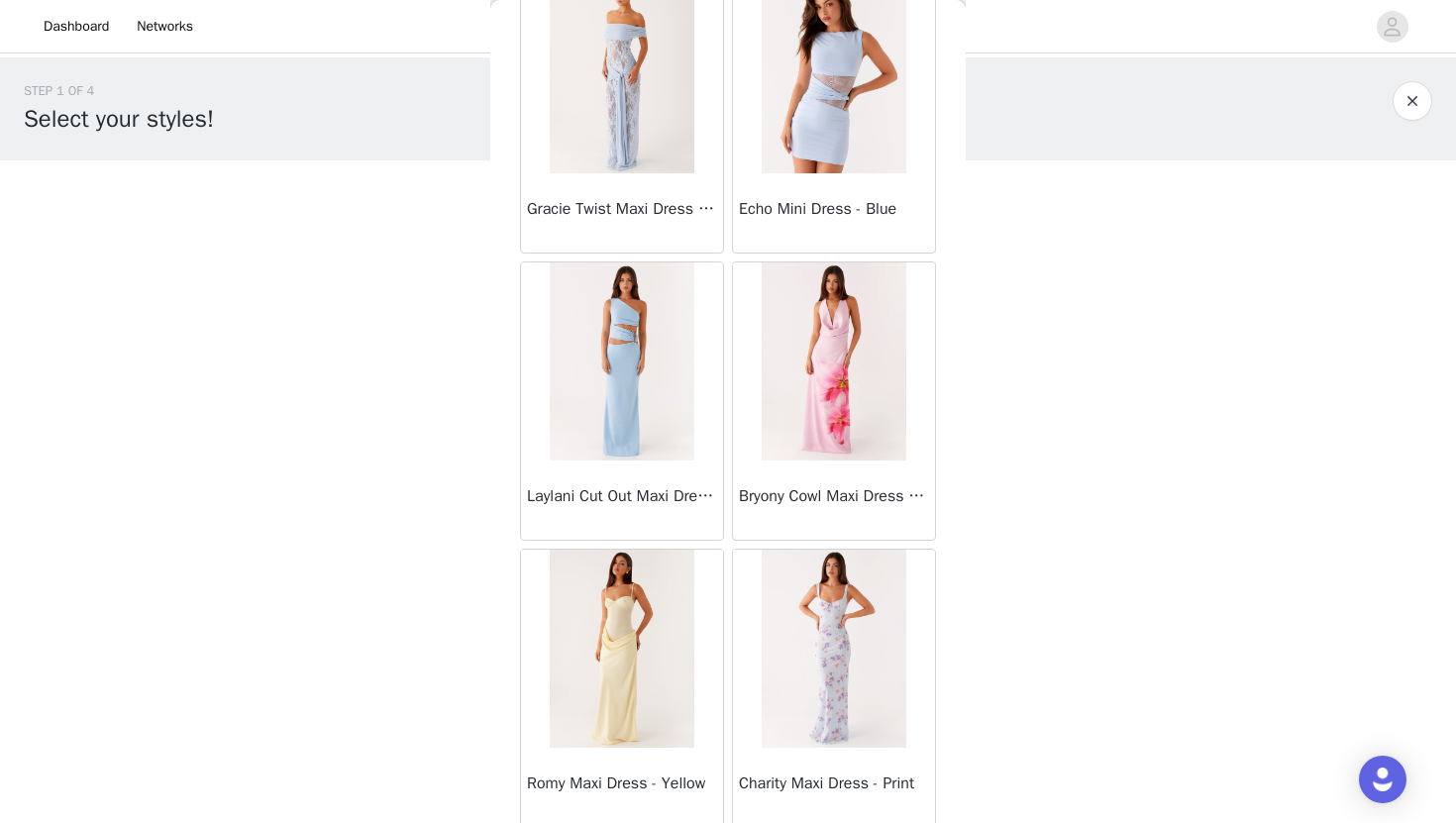 scroll, scrollTop: 5080, scrollLeft: 0, axis: vertical 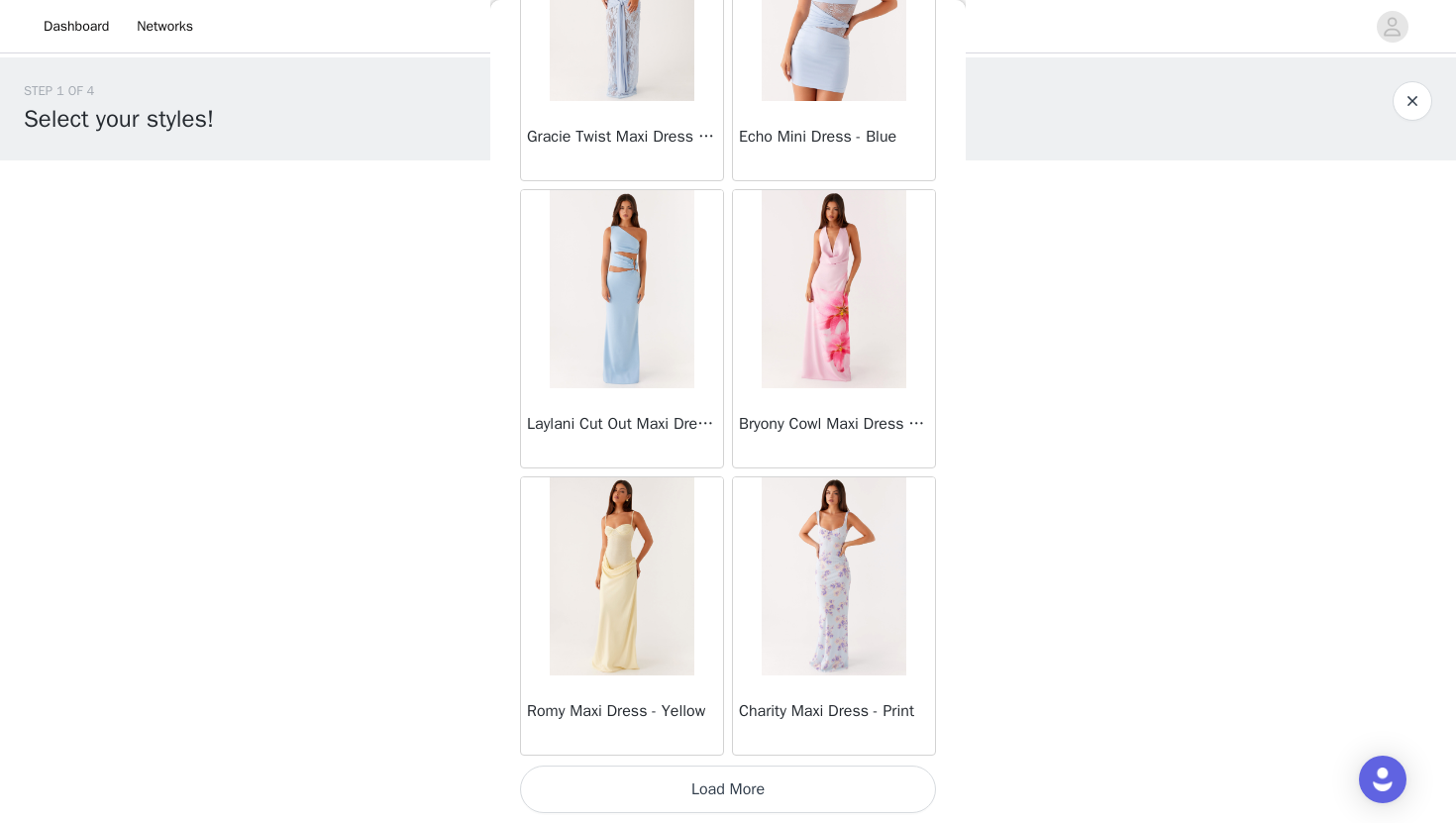click on "Load More" at bounding box center [728, 789] 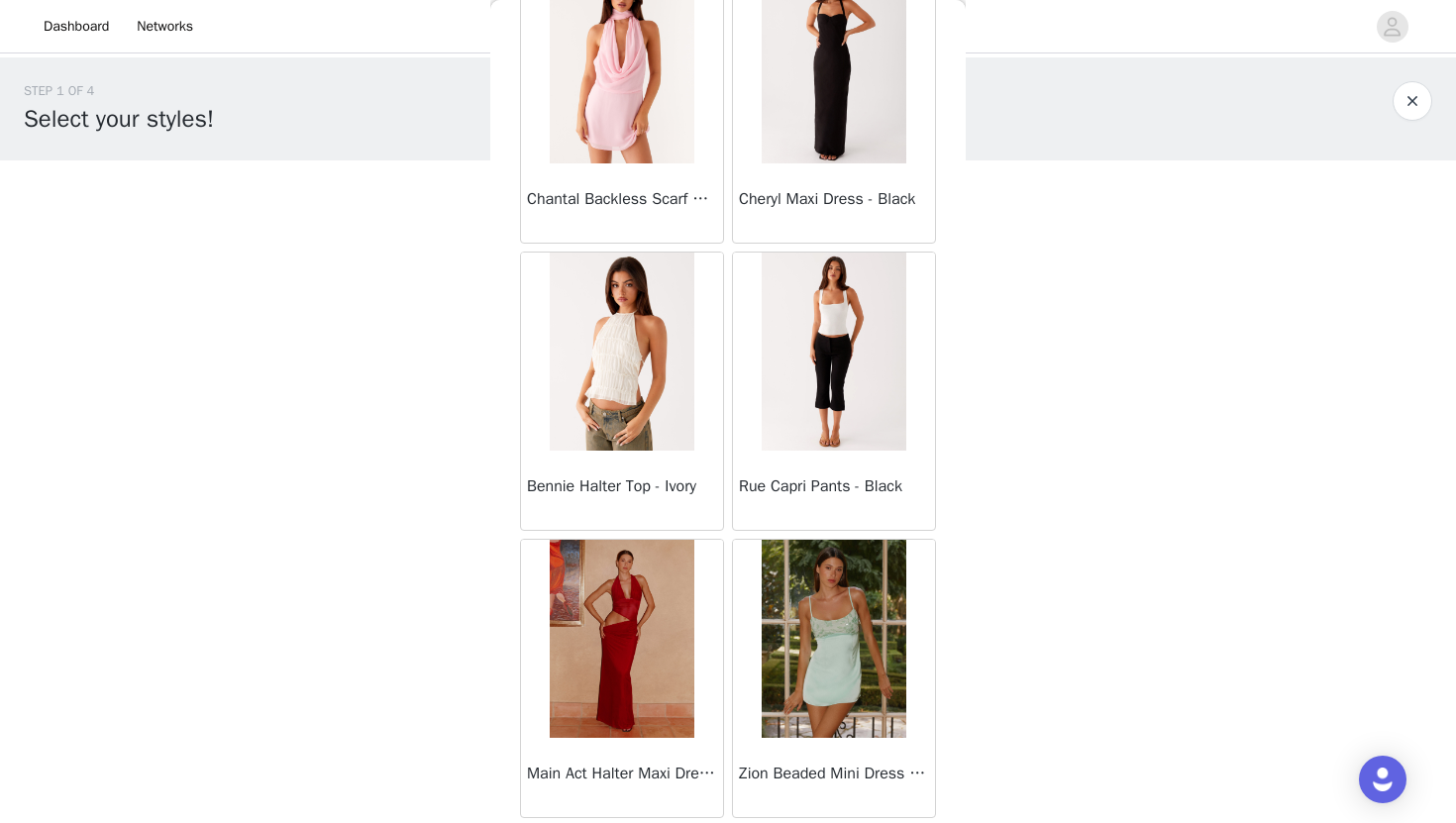 scroll, scrollTop: 7952, scrollLeft: 0, axis: vertical 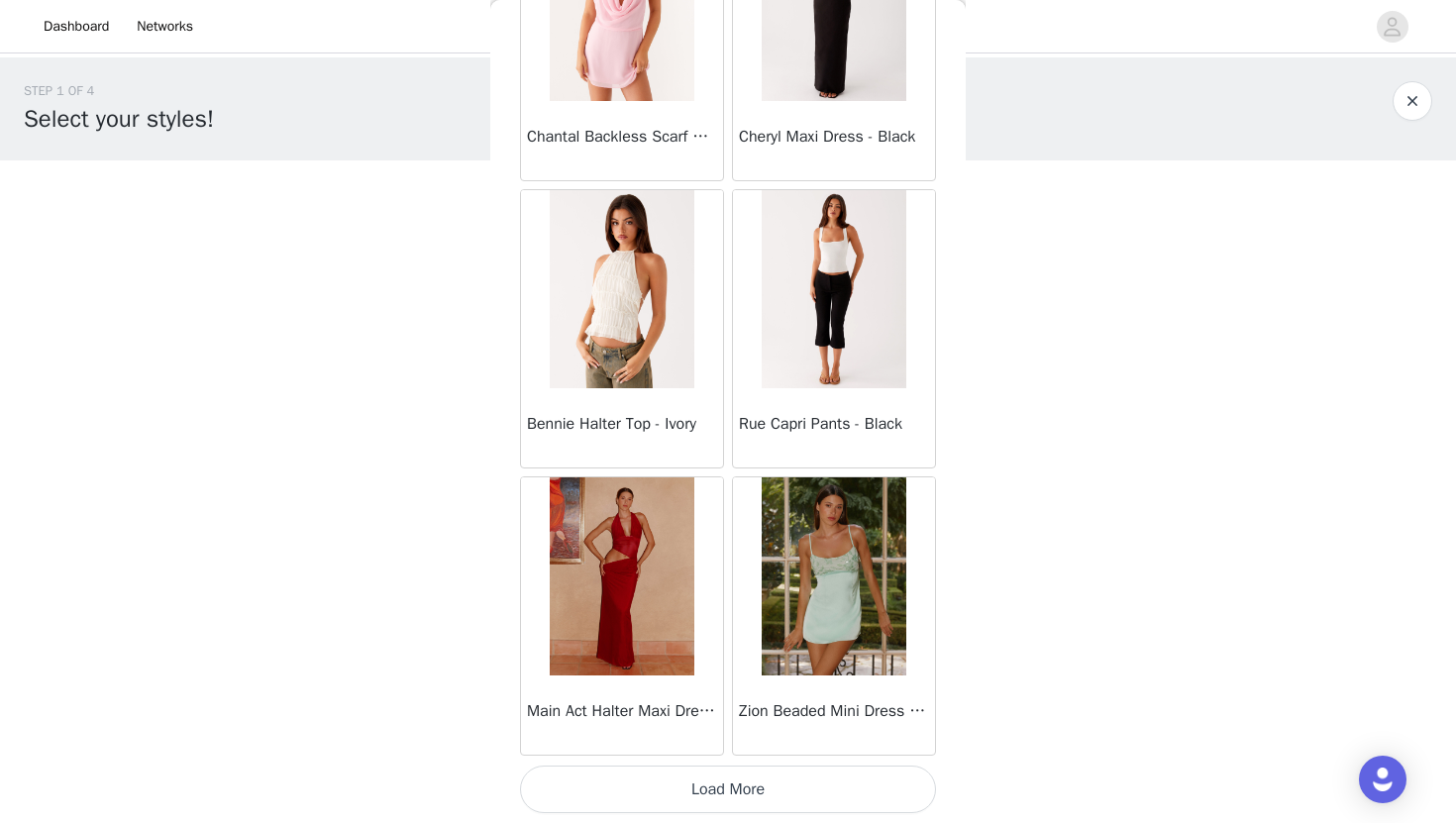 click on "Bennie Halter Top - Ivory" at bounding box center (622, 428) 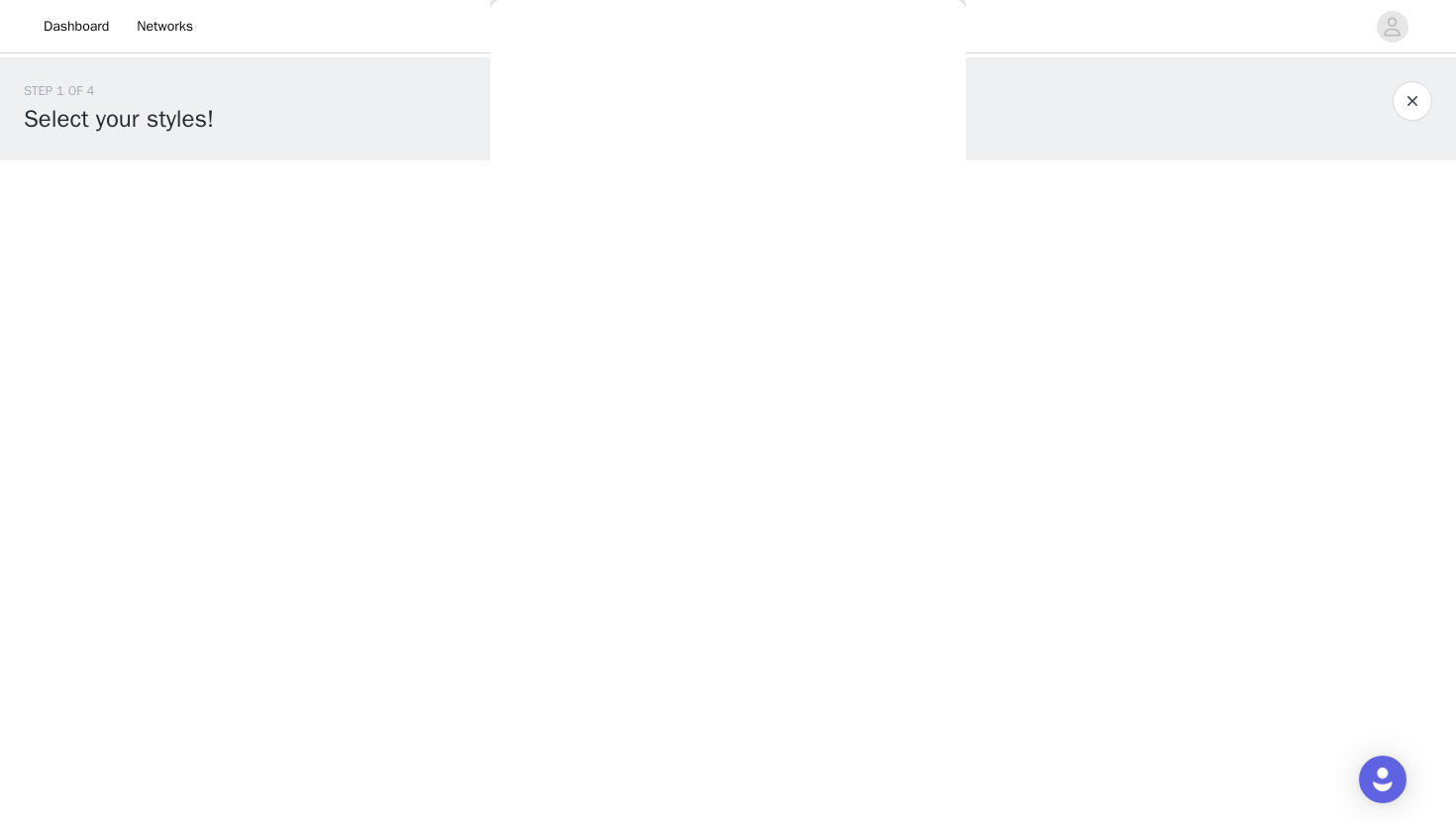 scroll, scrollTop: 262, scrollLeft: 0, axis: vertical 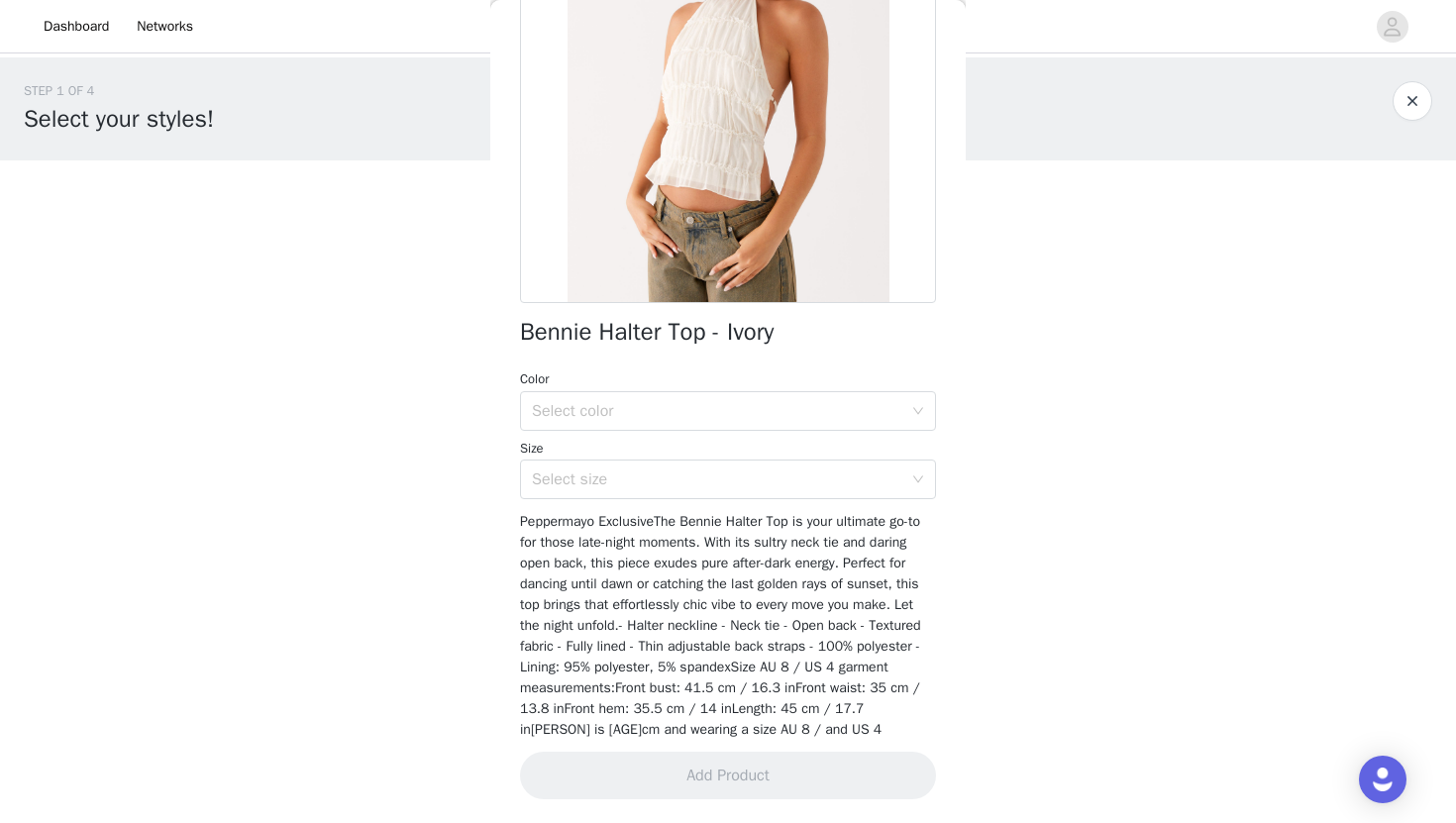 click on "Select color" at bounding box center [717, 411] 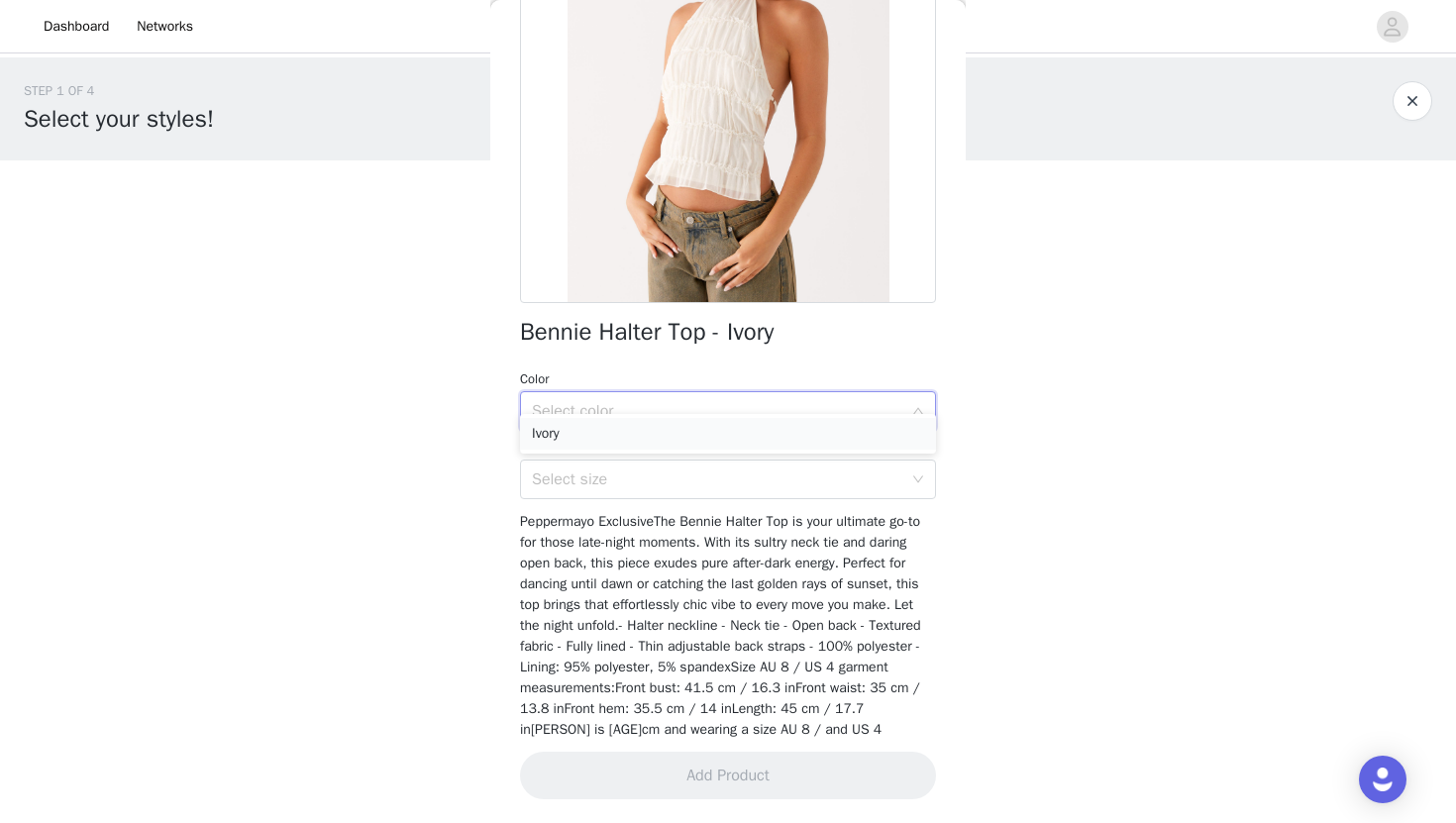 click on "Ivory" at bounding box center [728, 434] 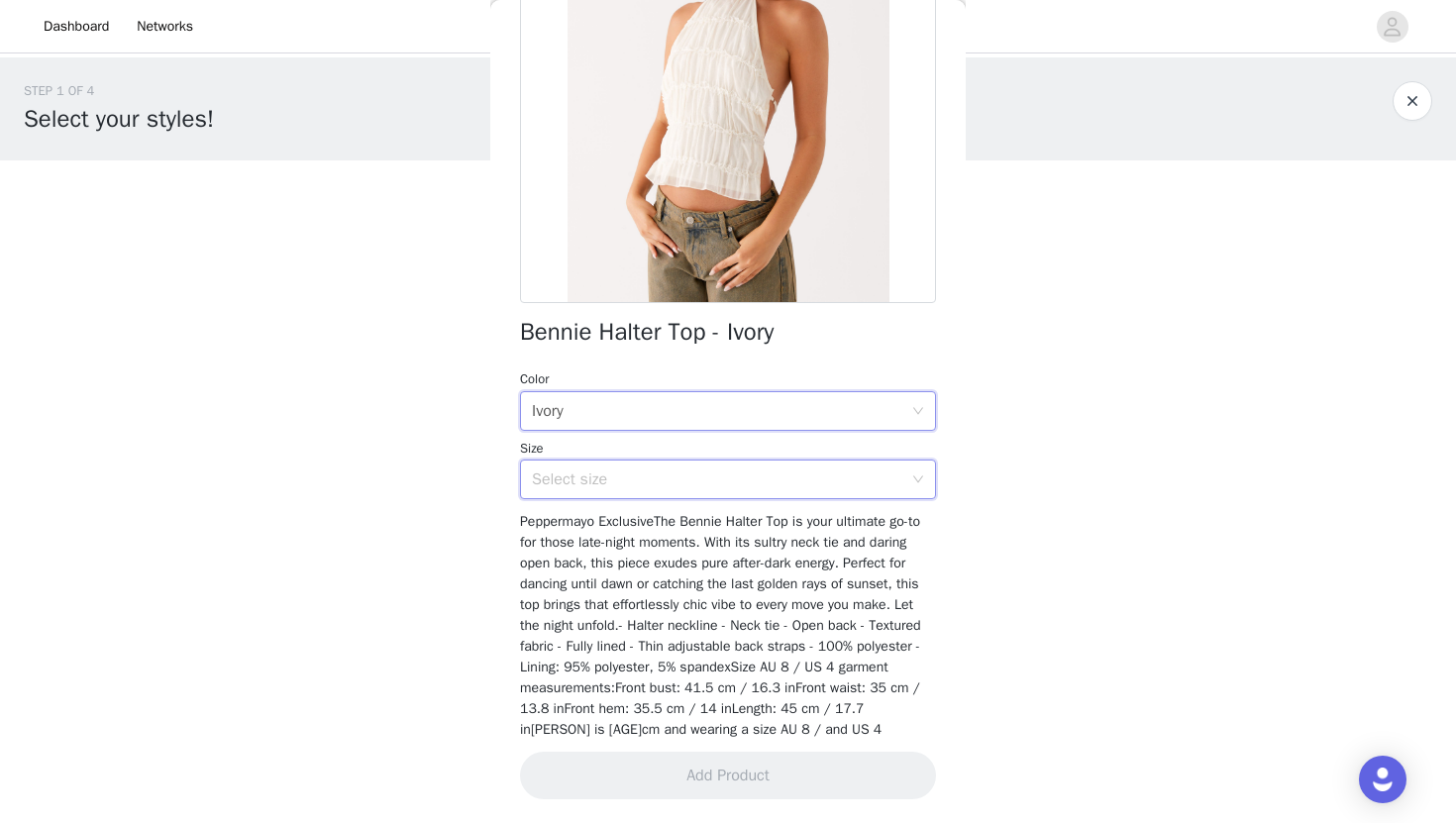 click on "Select size" at bounding box center [721, 479] 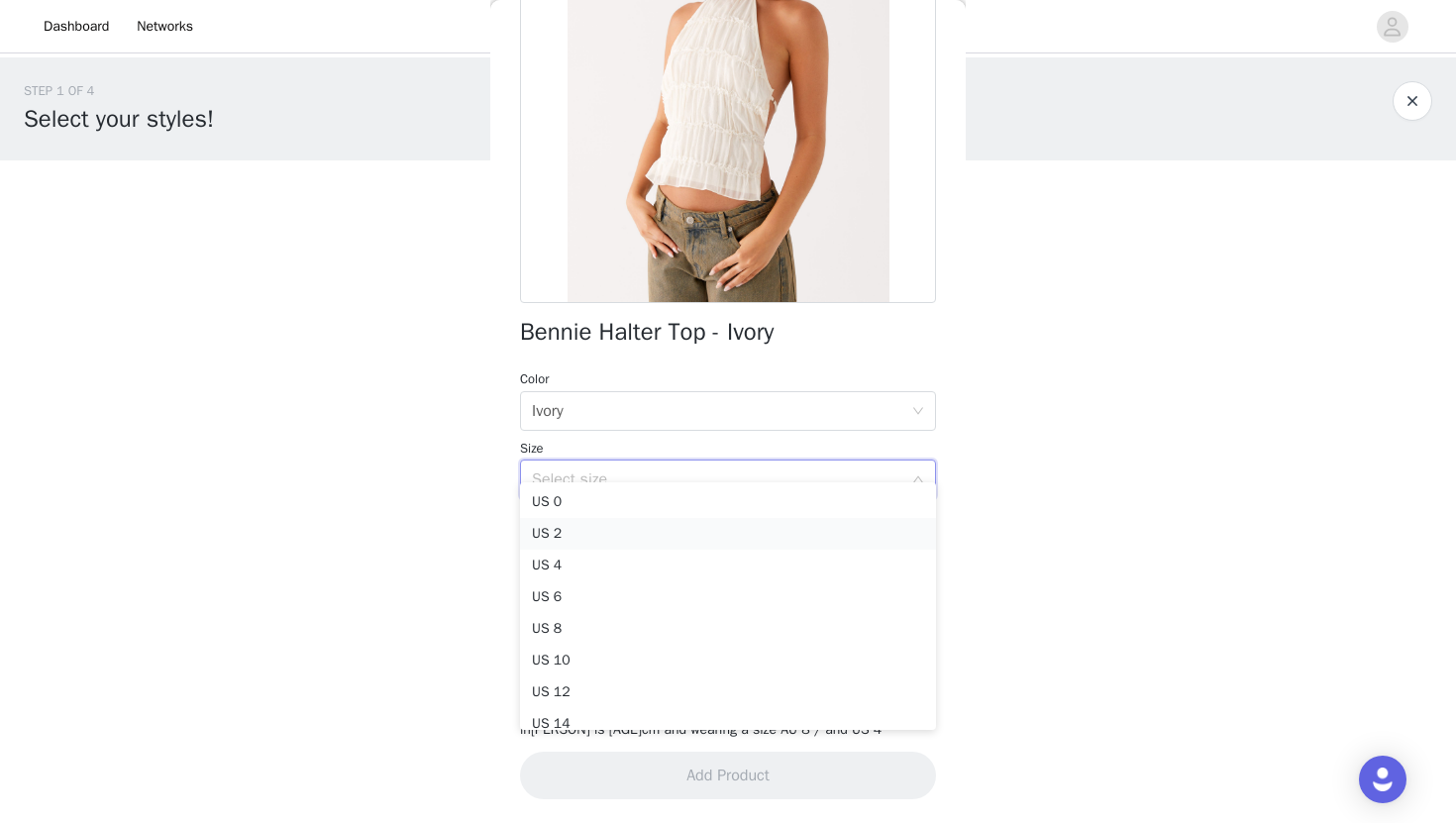 click on "US 2" at bounding box center [728, 534] 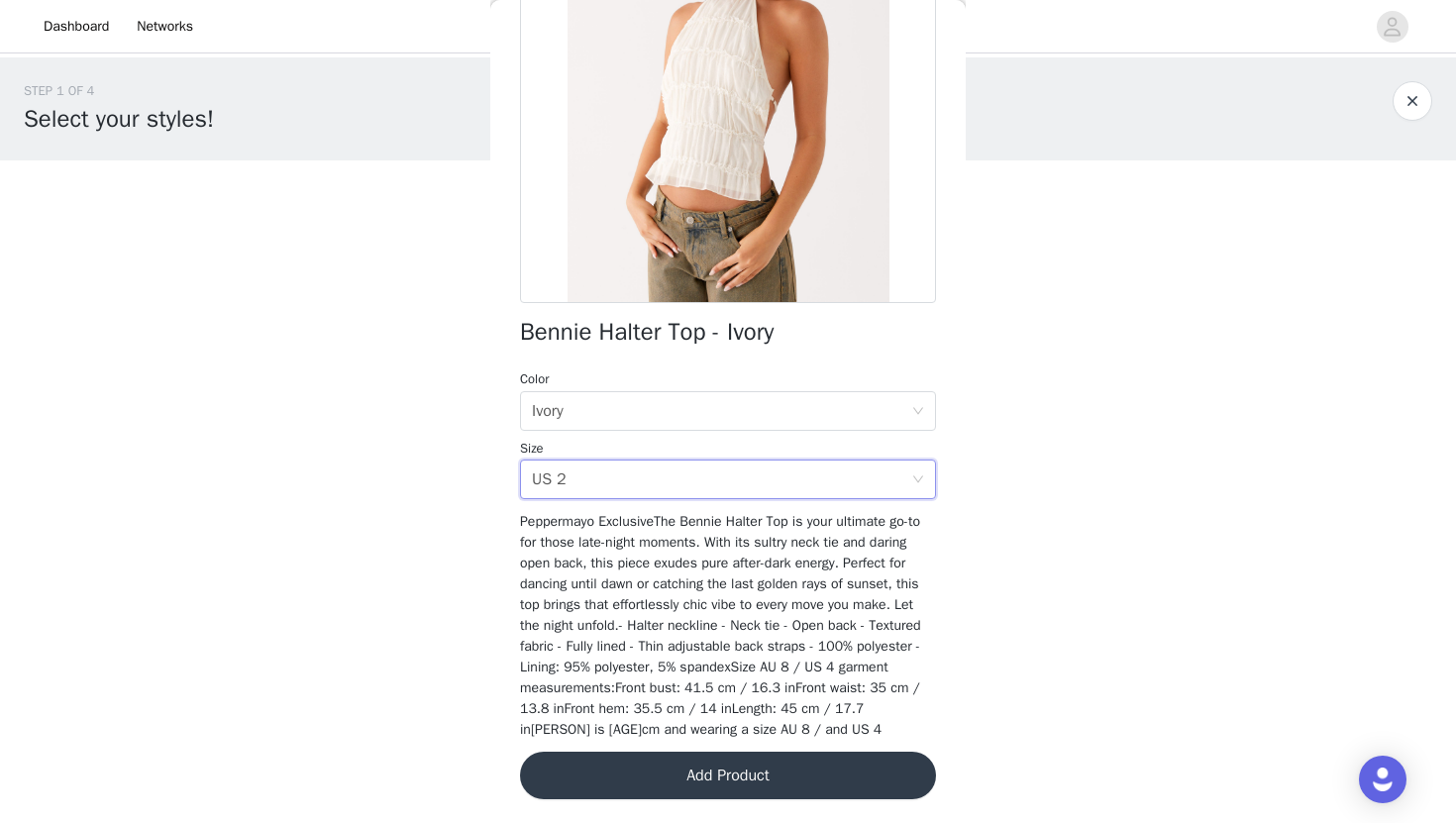 click on "Add Product" at bounding box center (728, 775) 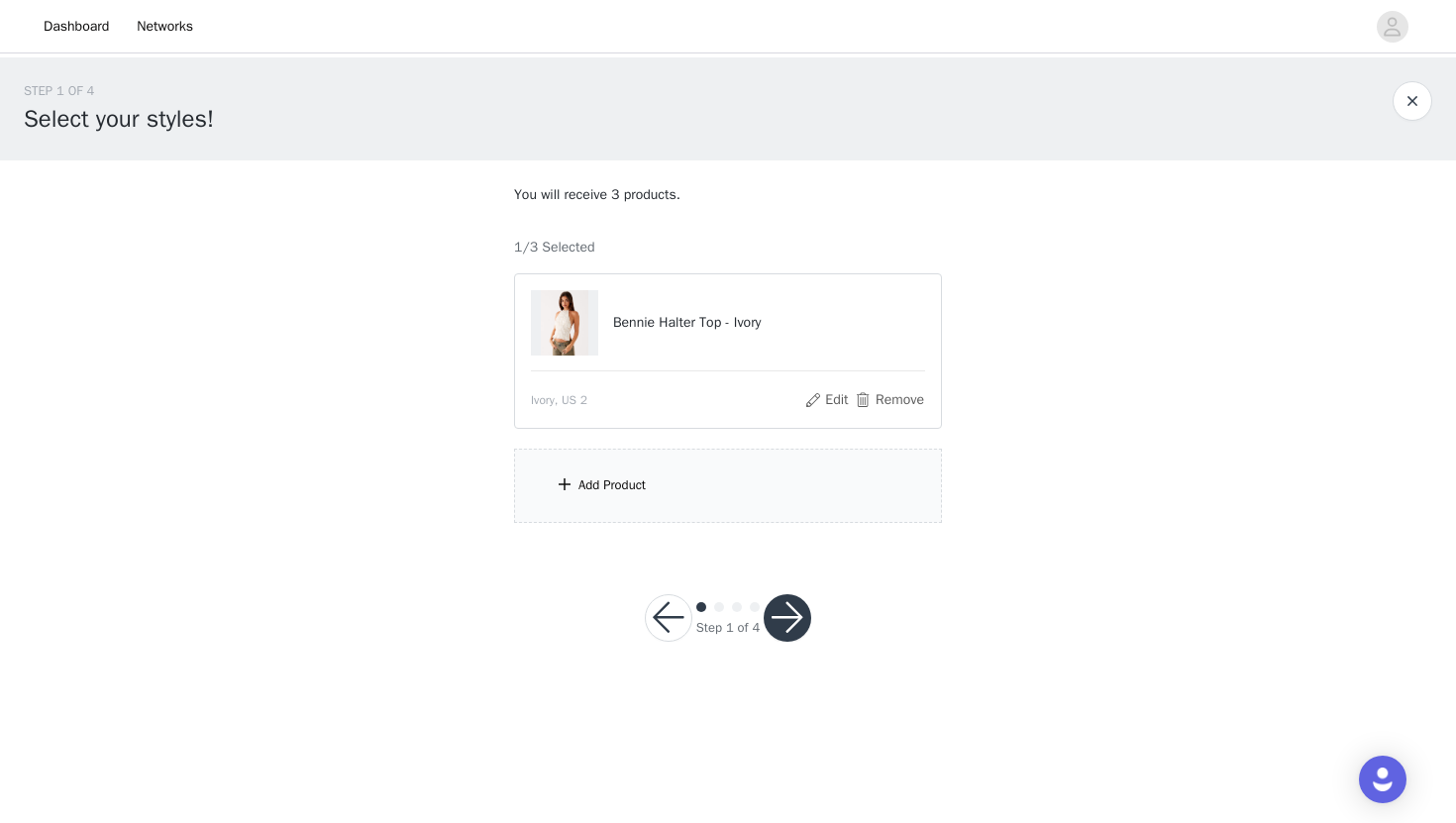 click on "Add Product" at bounding box center [728, 485] 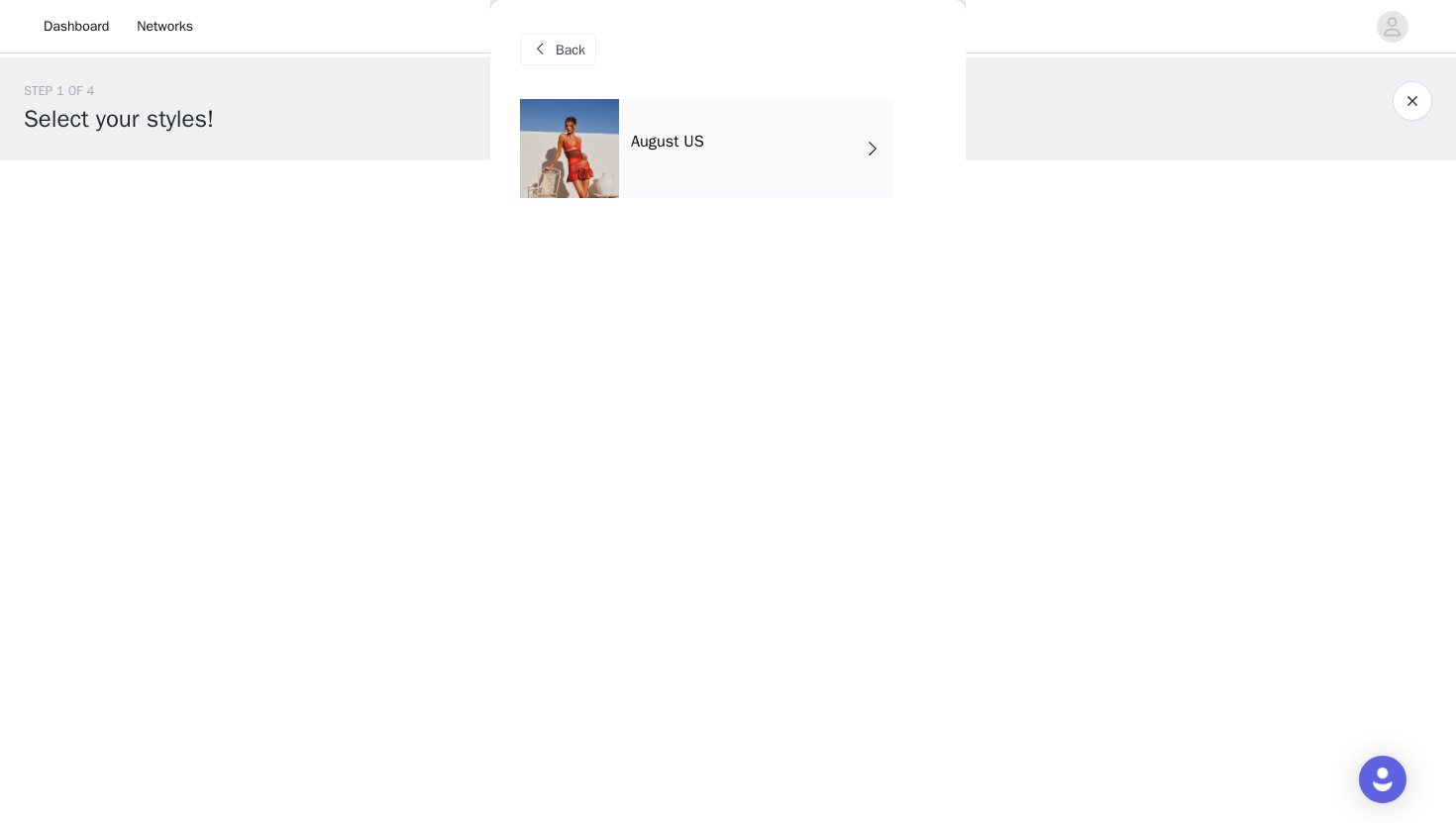 click on "August US" at bounding box center [757, 149] 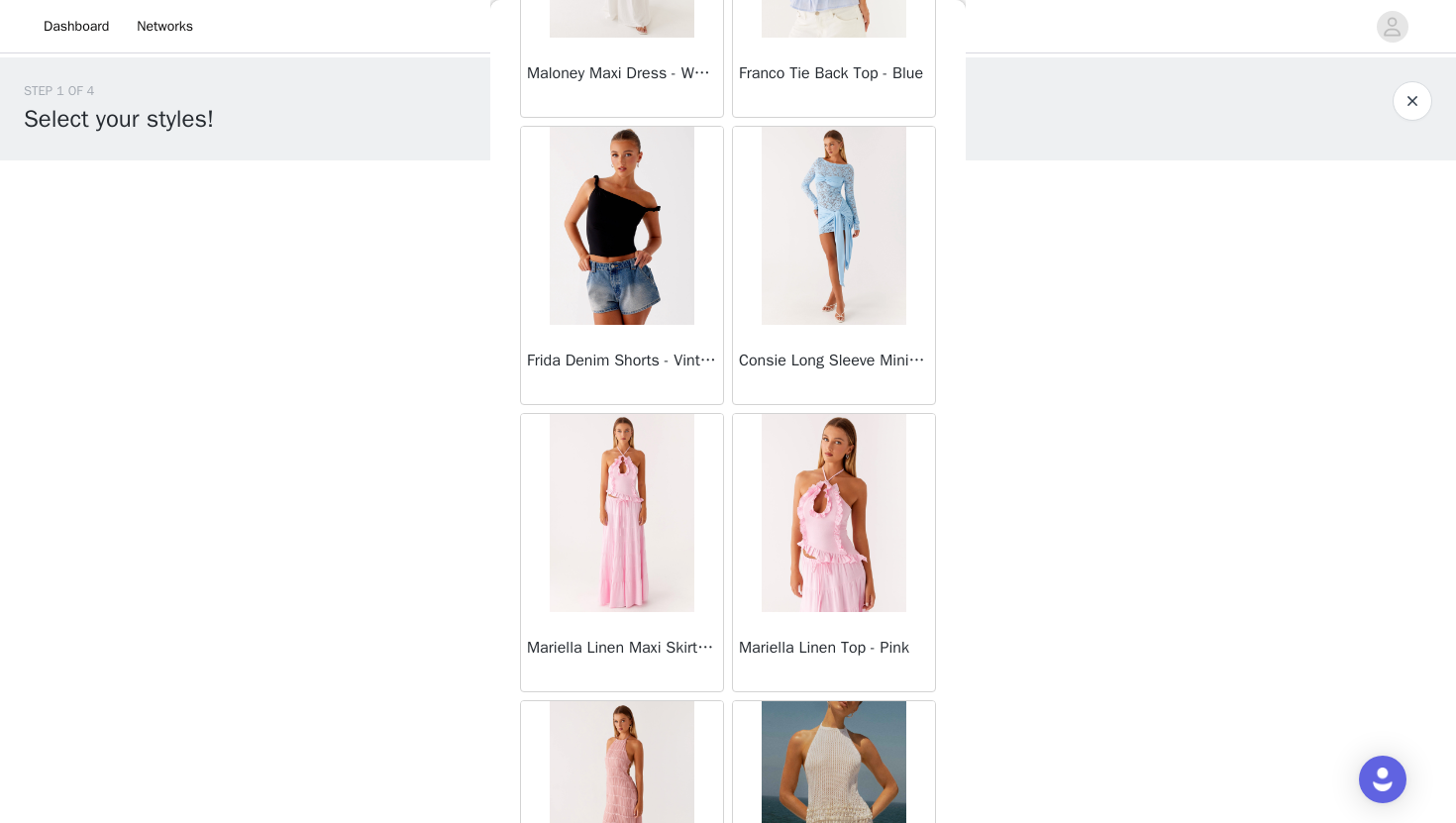 scroll, scrollTop: 2208, scrollLeft: 0, axis: vertical 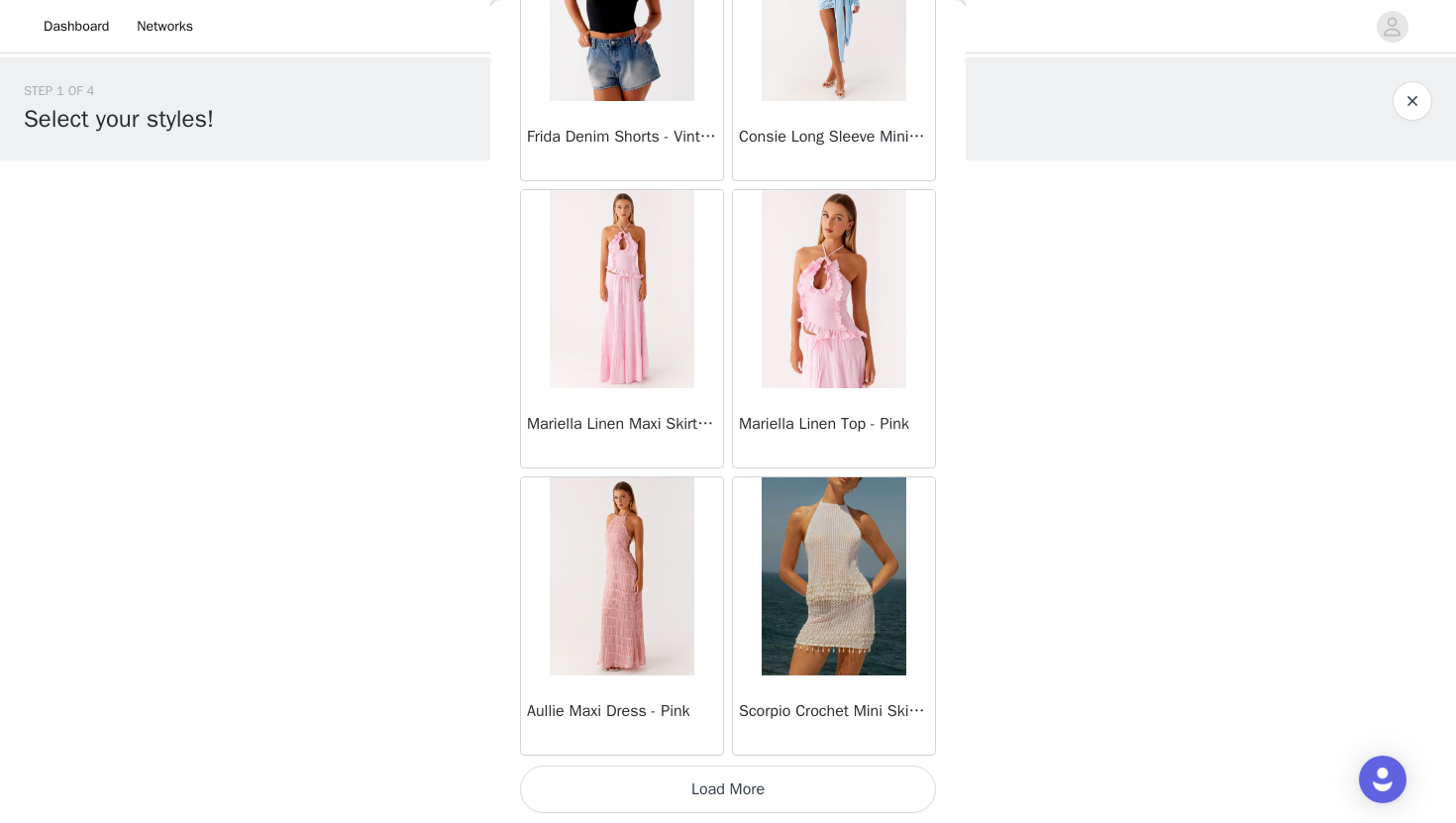 click on "Manuka Ruffle Mini Dress - Yellow       Heart Of Glass Satin Maxi Dress - Blue       Ronnie Maxi Dress - Blue       Nicola Maxi Dress - Pink       Imani Maxi Dress - Pink       Liana Cowl Maxi Dress - Print       Cherry Skies Midi Dress - White       Crystal Clear Lace Midi Skirt - Ivory       Crystal Clear Lace Top - Ivory       Clayton Top - Black Gingham       Wish You Luck Denim Top - Dark Blue       Raphaela Mini Dress - Navy       Maloney Maxi Dress - White       Franco Tie Back Top - Blue       Frida Denim Shorts - Vintage Wash Blue       Consie Long Sleeve Mini Dress - Pale Blue       Mariella Linen Maxi Skirt - Pink       Mariella Linen Top - Pink       Aullie Maxi Dress - Pink       Scorpio Crochet Mini Skirt - Ivory     Load More" at bounding box center [728, -645] 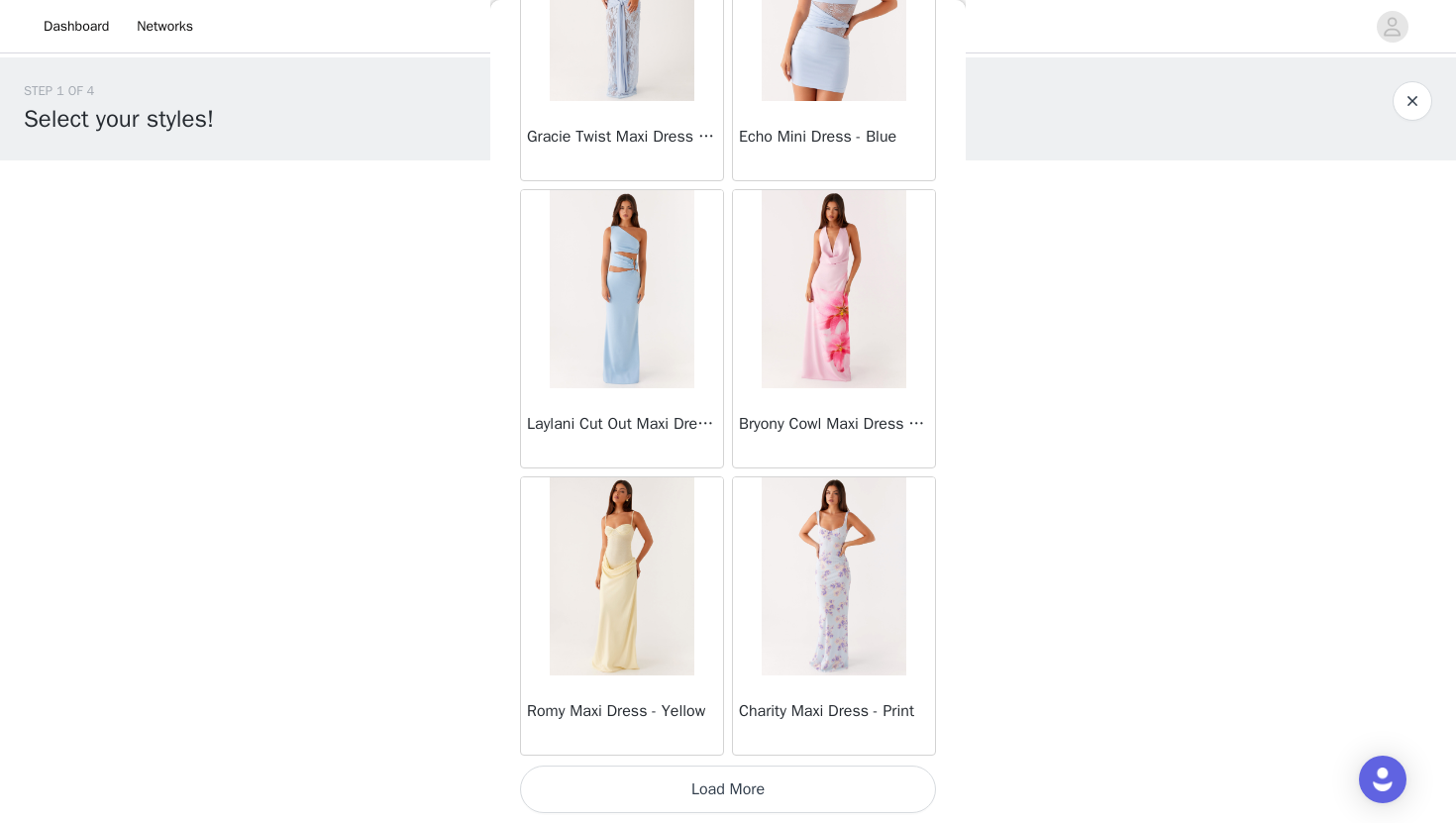 click on "Load More" at bounding box center [728, 789] 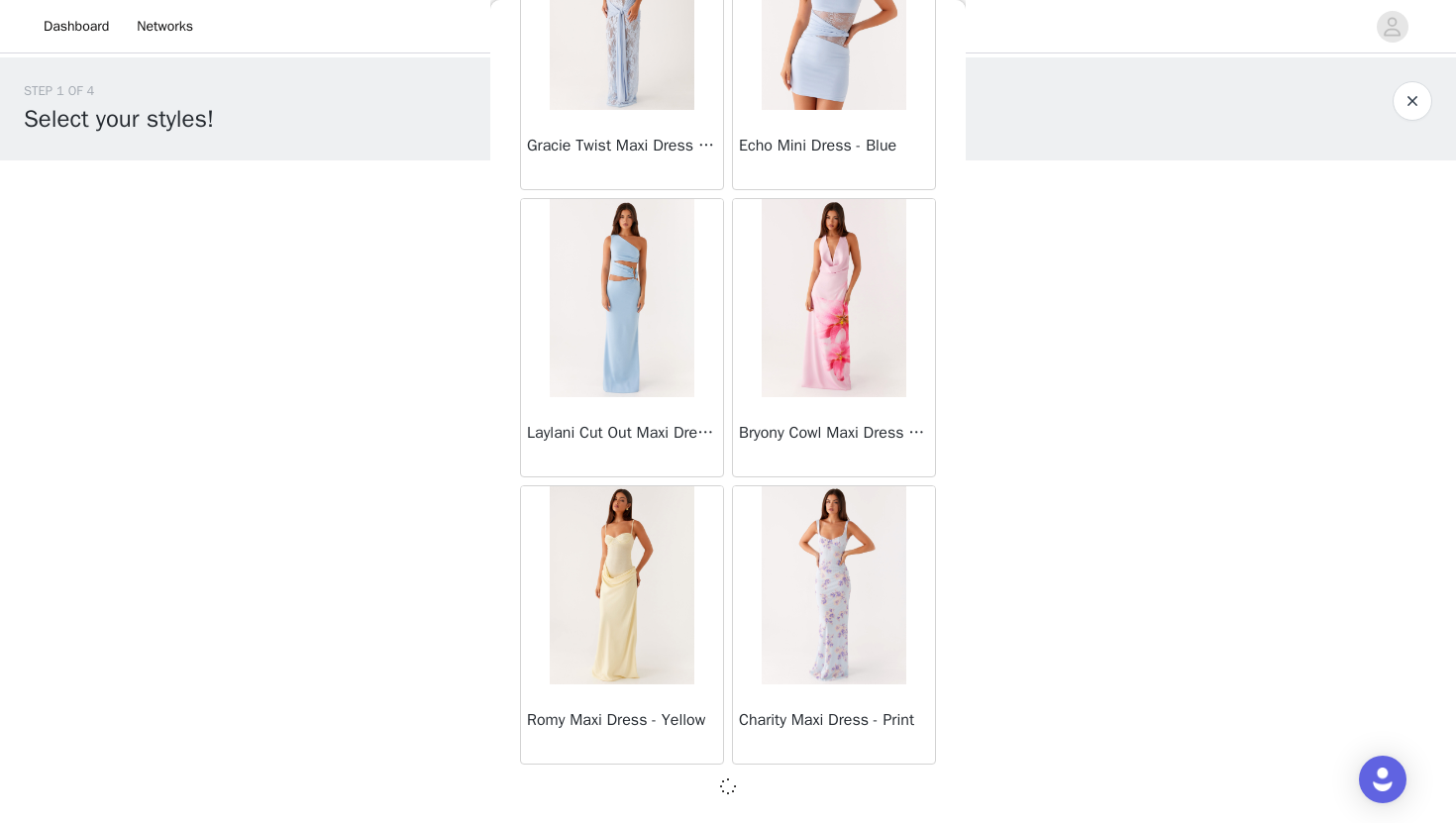 scroll, scrollTop: 5071, scrollLeft: 0, axis: vertical 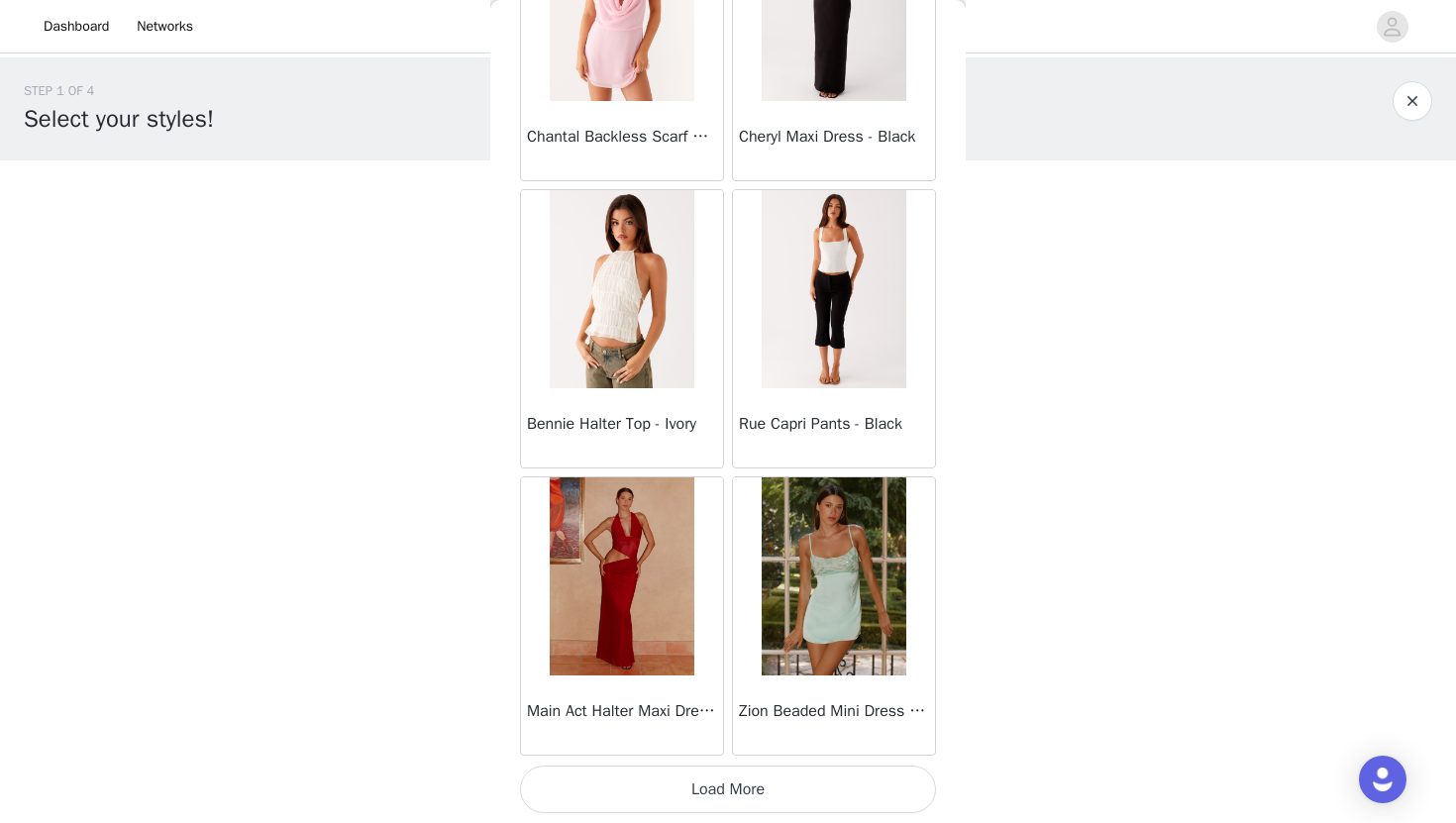 click on "Load More" at bounding box center [728, 789] 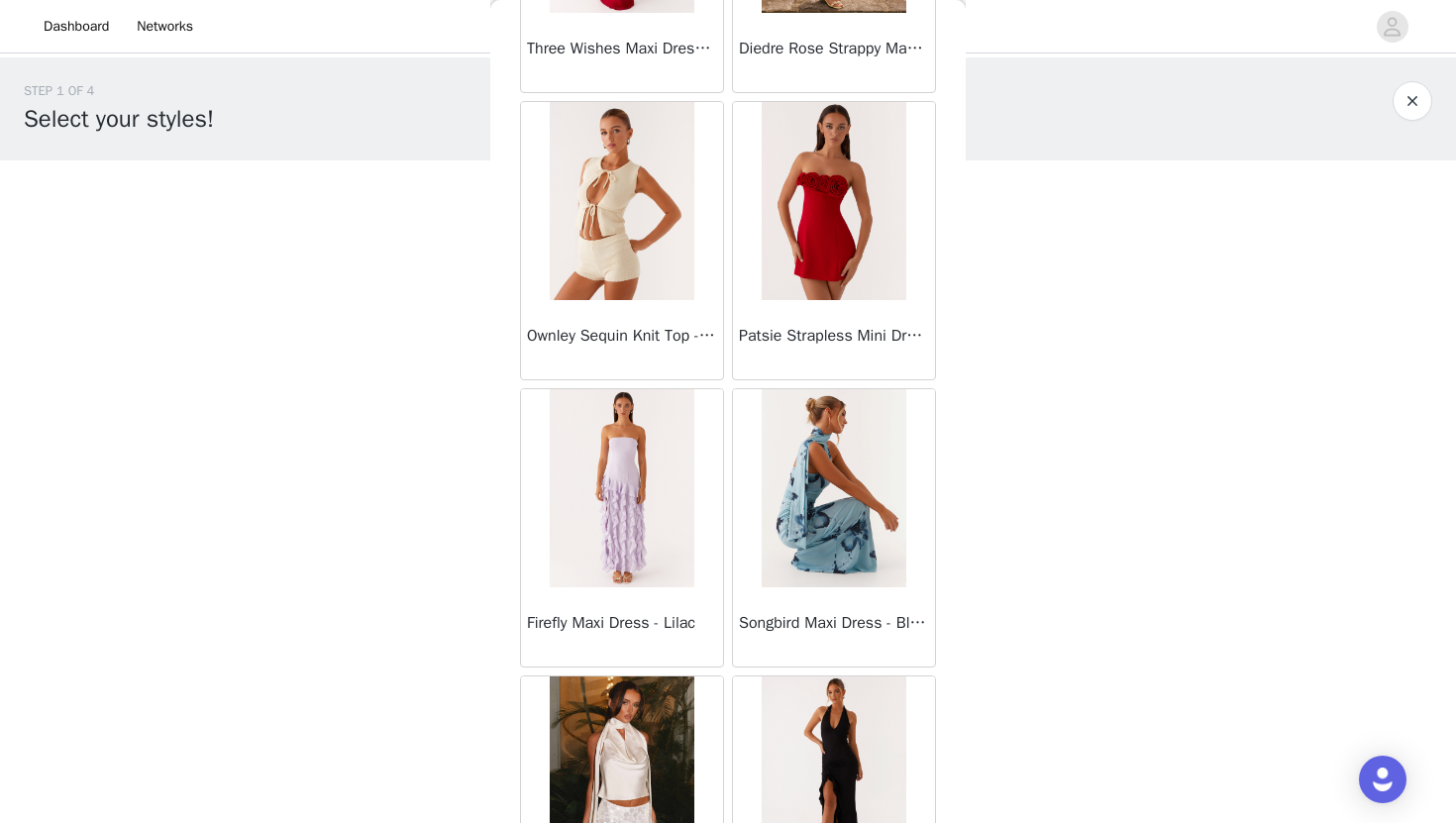 scroll, scrollTop: 10824, scrollLeft: 0, axis: vertical 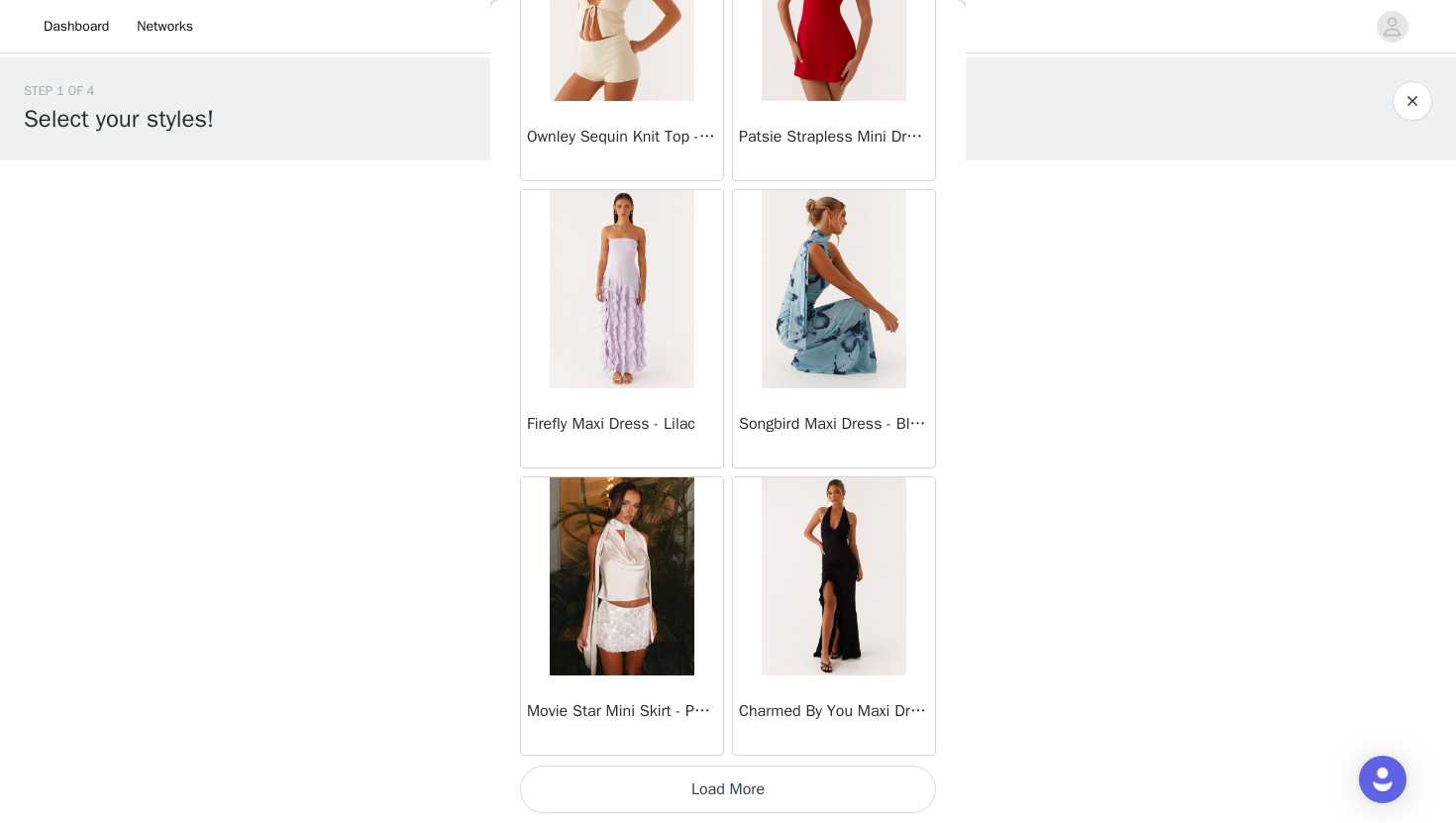 click on "Load More" at bounding box center [728, 789] 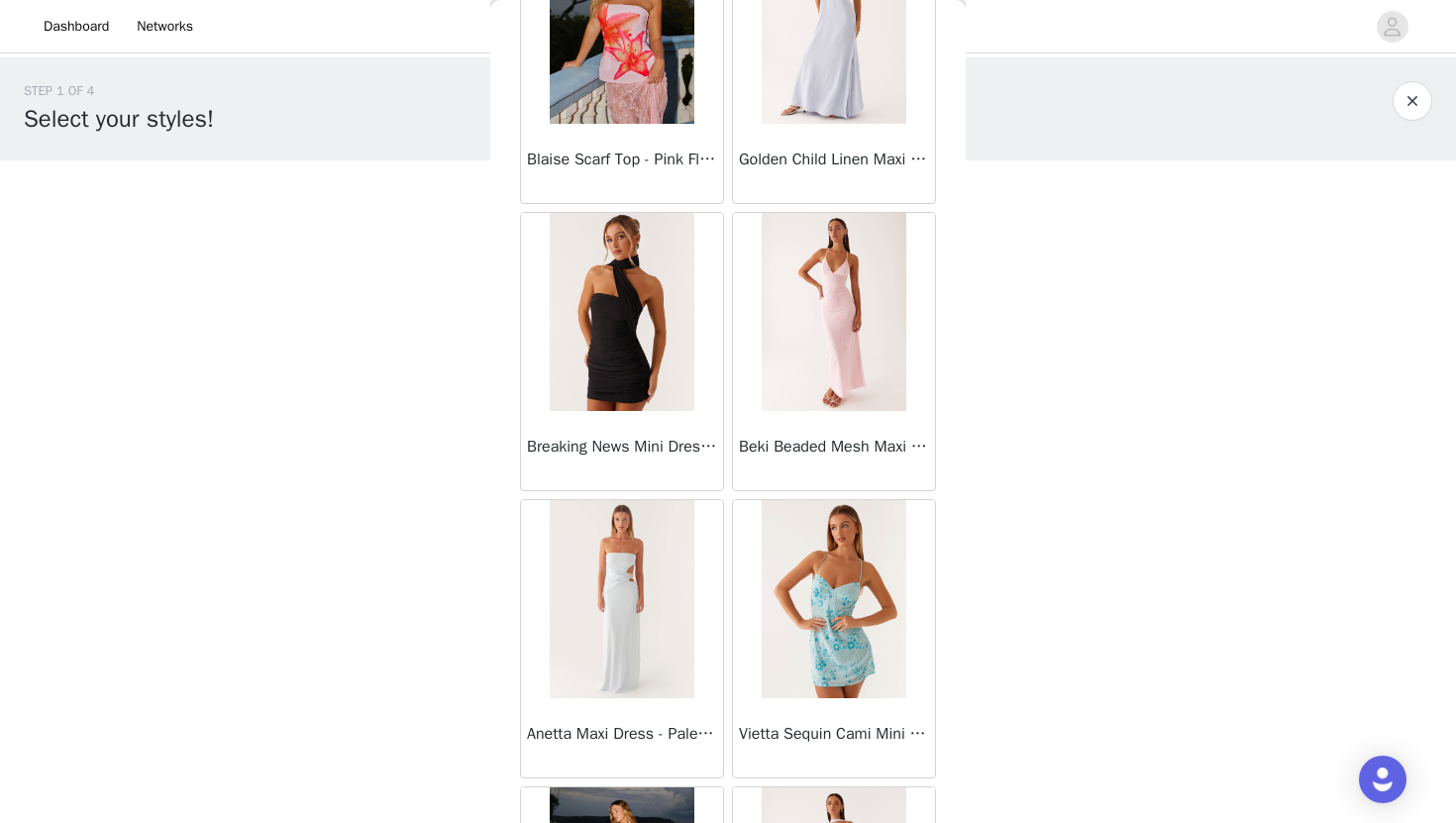 scroll, scrollTop: 12273, scrollLeft: 0, axis: vertical 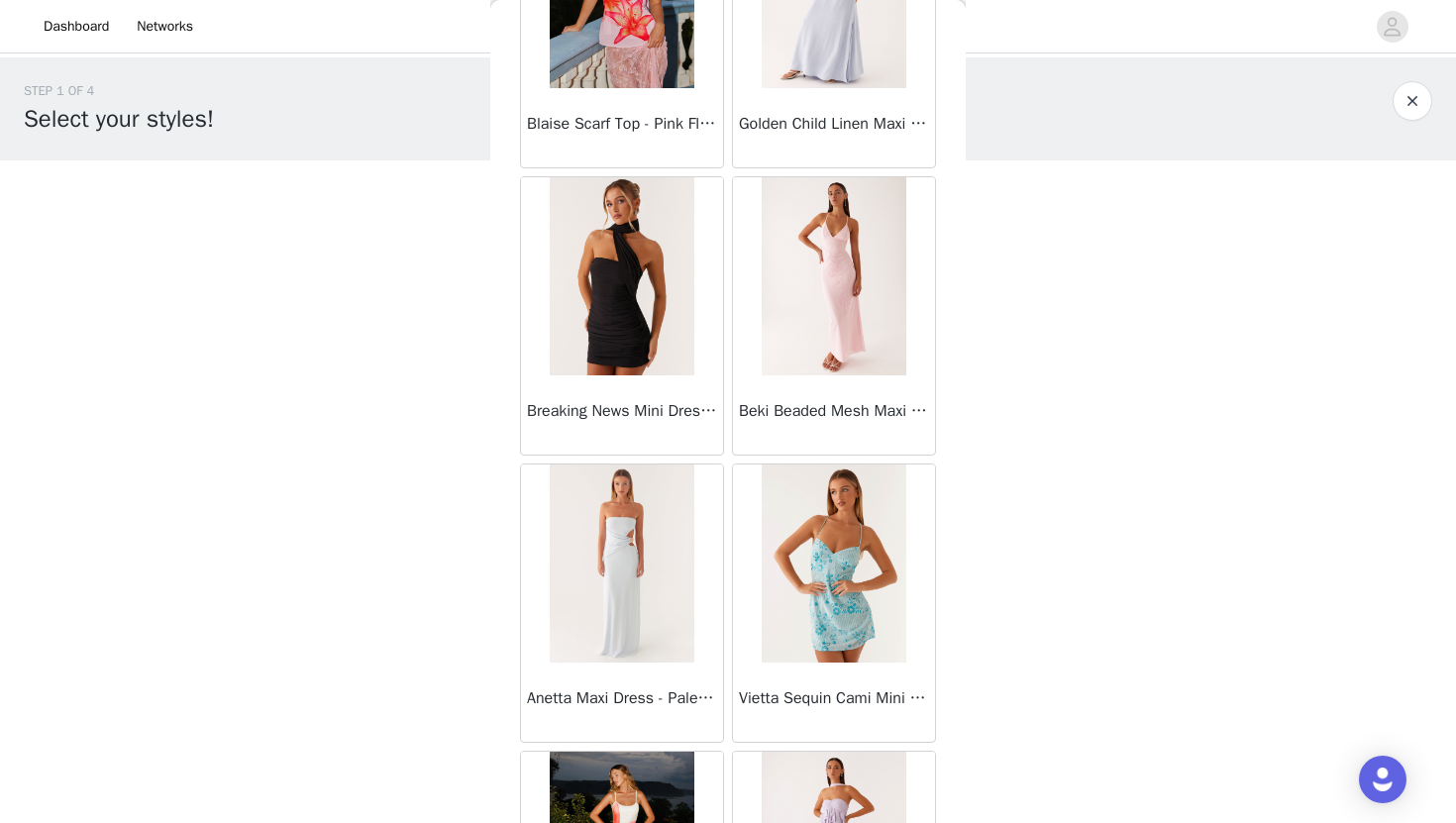 click at bounding box center [621, 276] 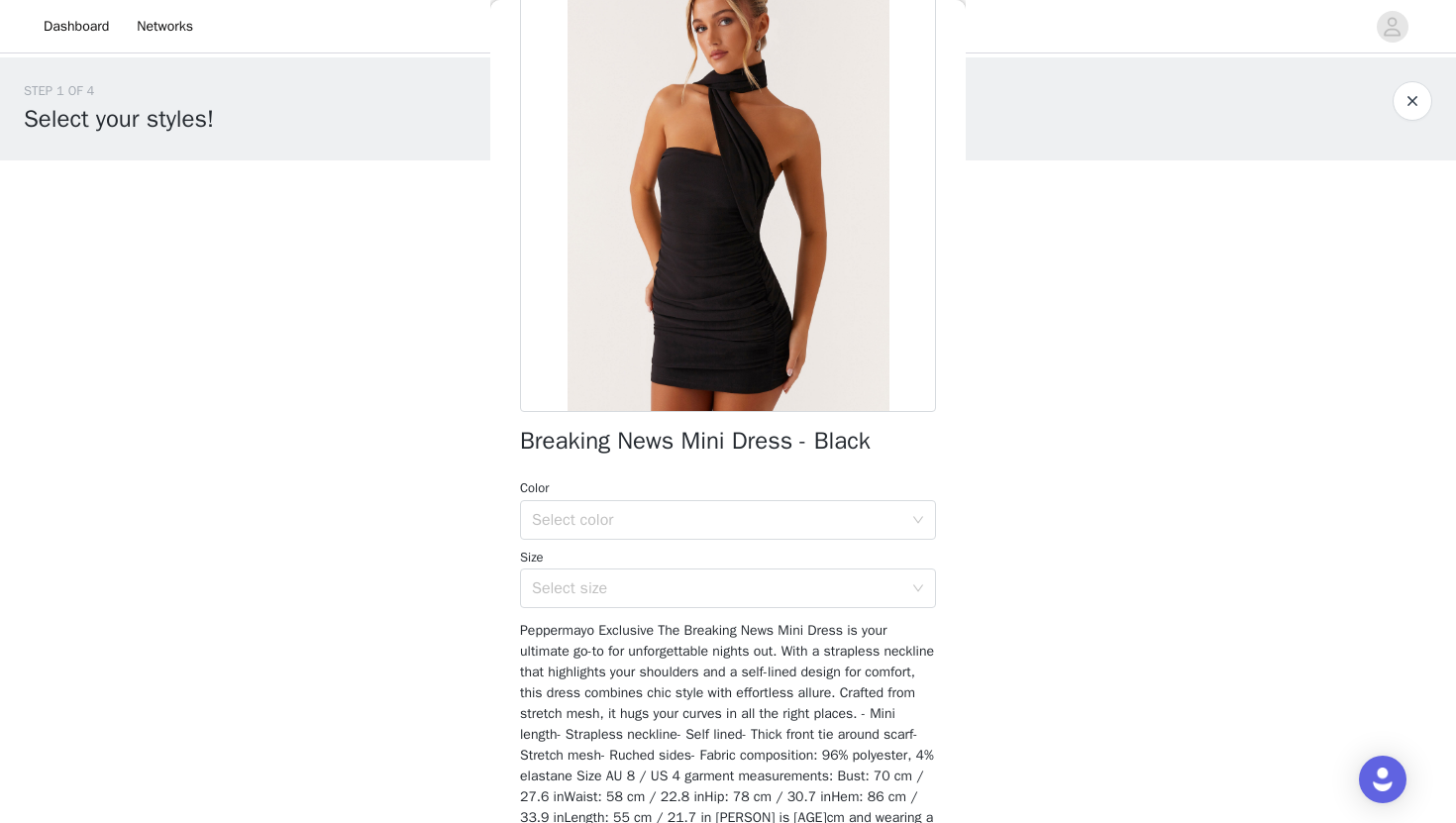 scroll, scrollTop: 0, scrollLeft: 0, axis: both 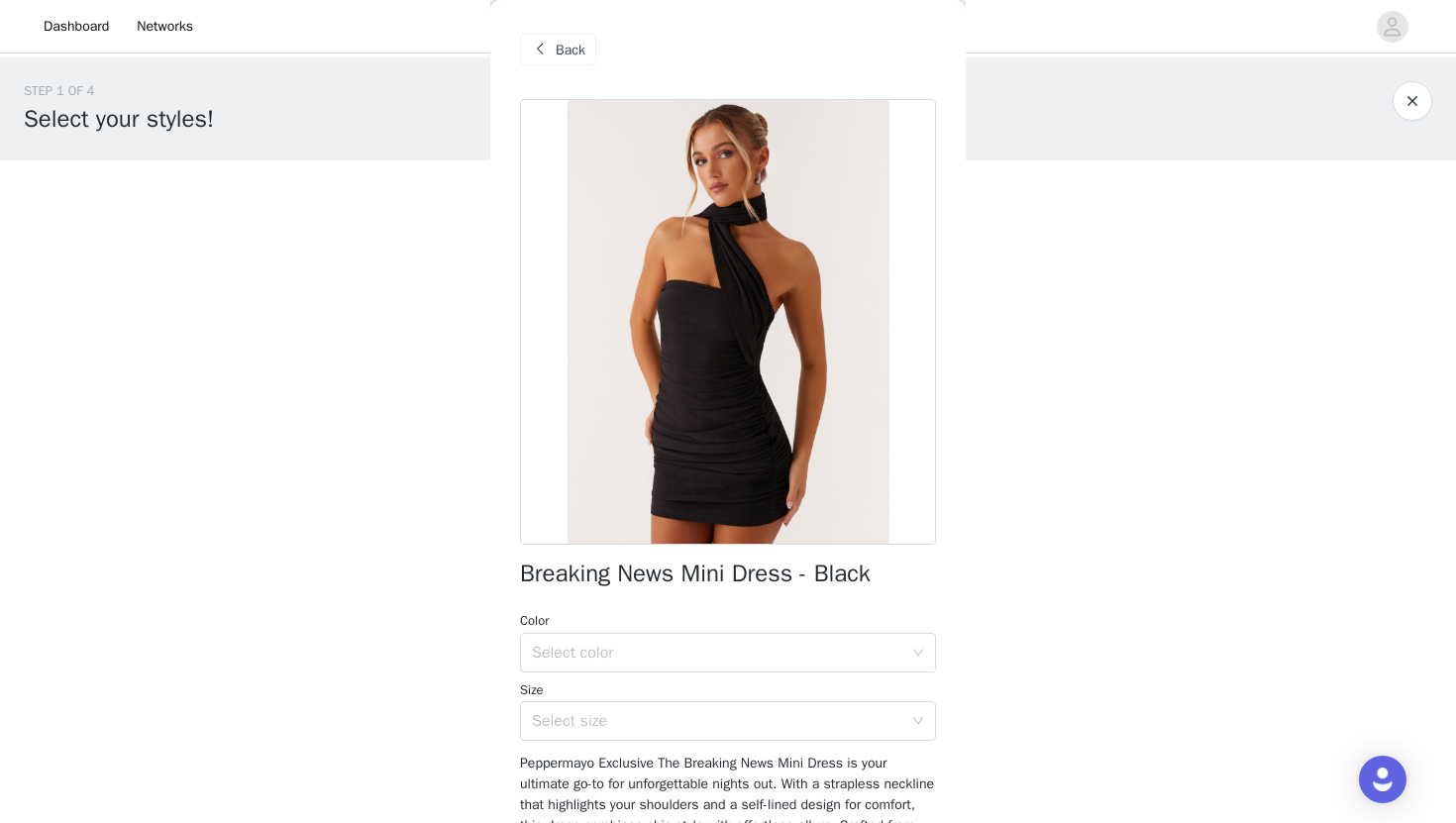 click on "Back" at bounding box center [558, 50] 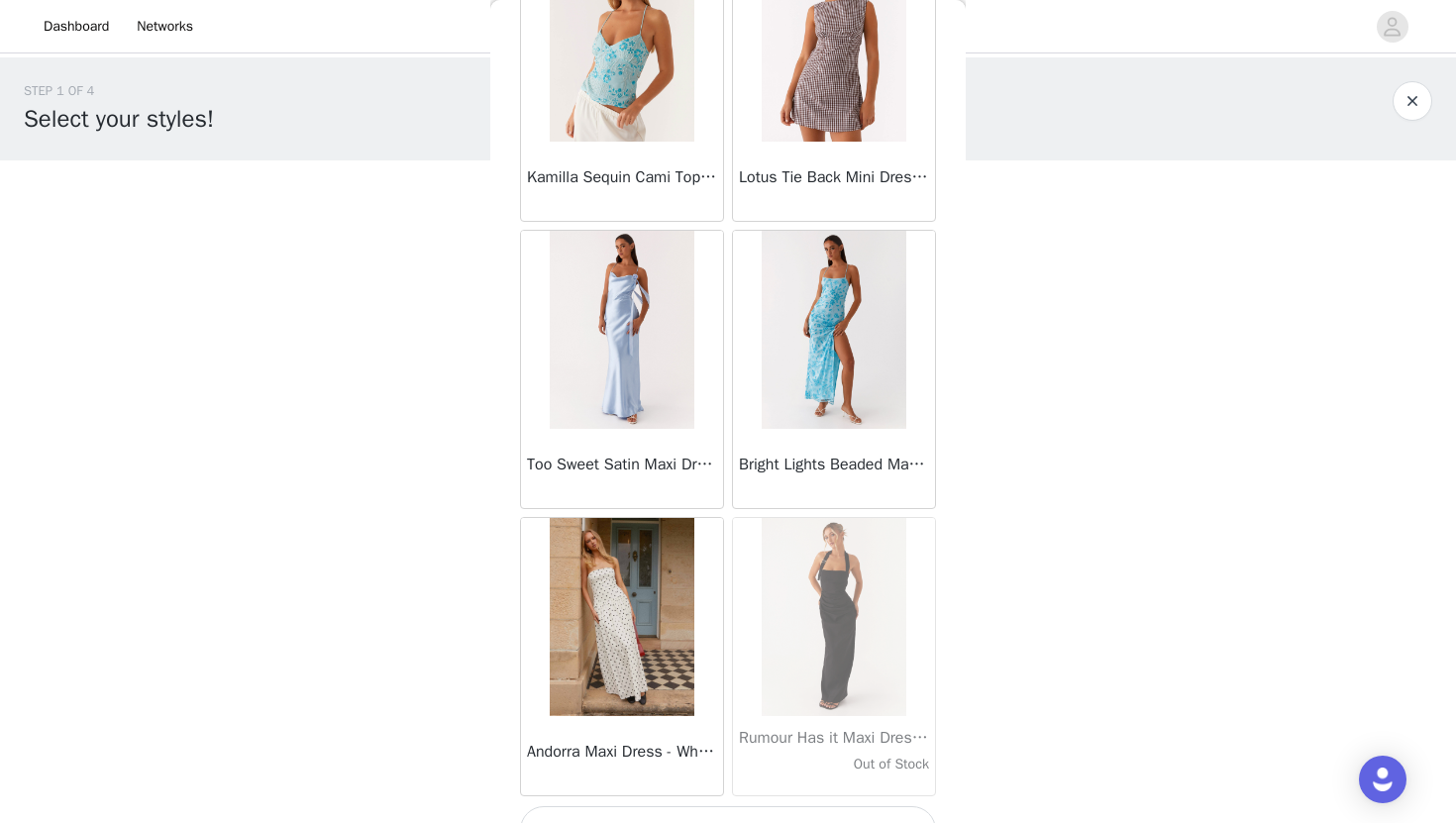 scroll, scrollTop: 13696, scrollLeft: 0, axis: vertical 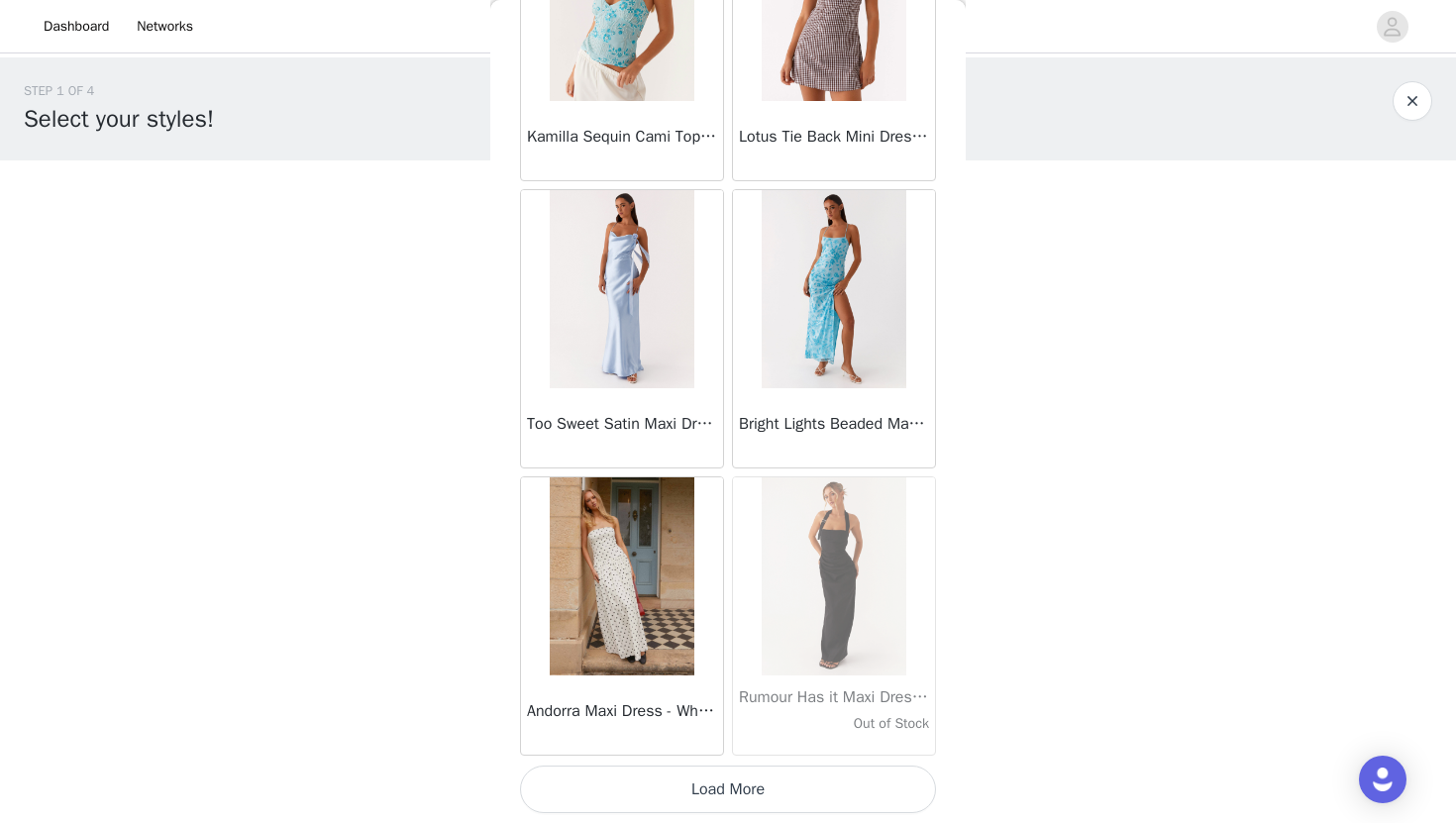click on "Load More" at bounding box center (728, 789) 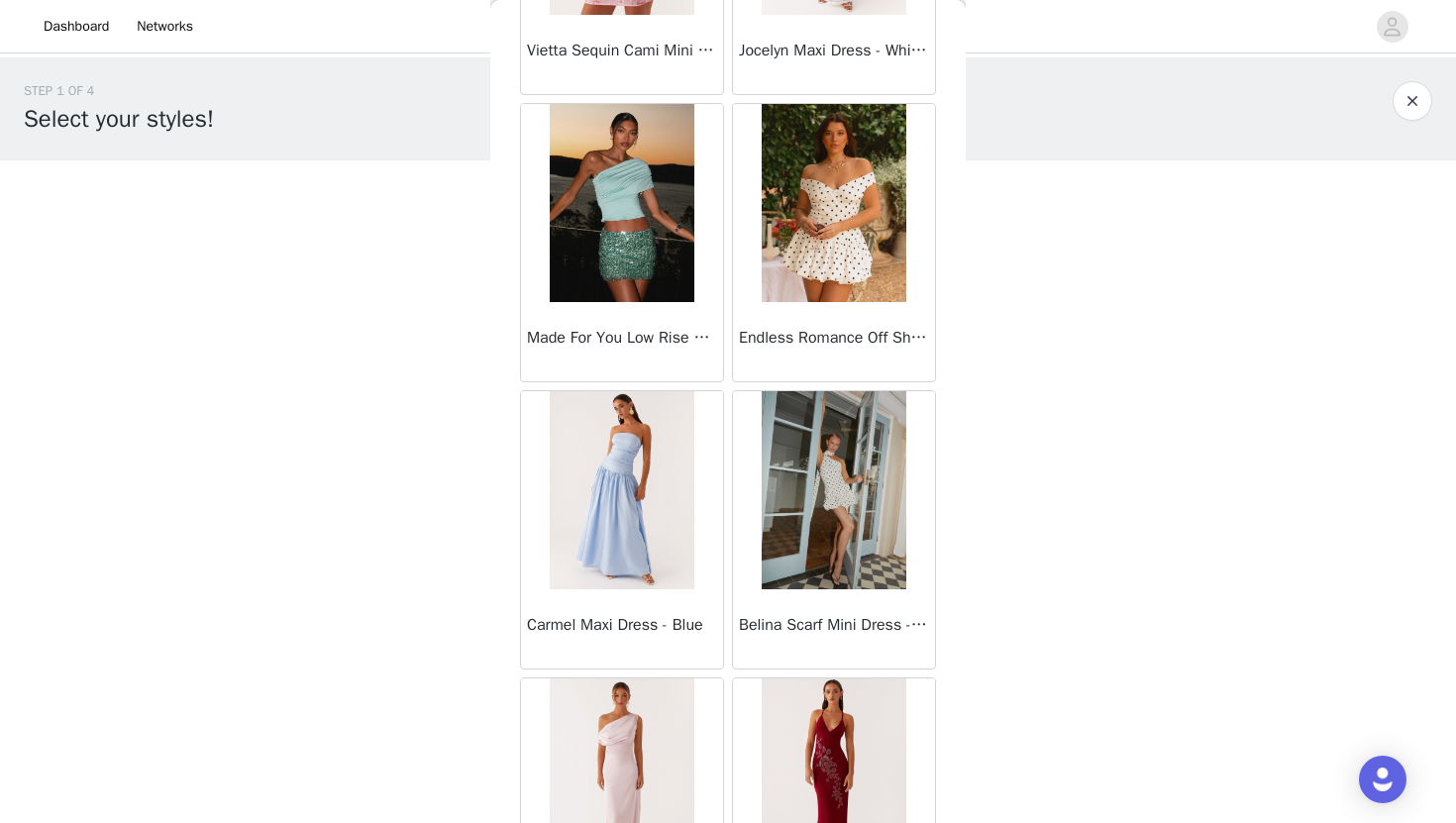 scroll, scrollTop: 16568, scrollLeft: 0, axis: vertical 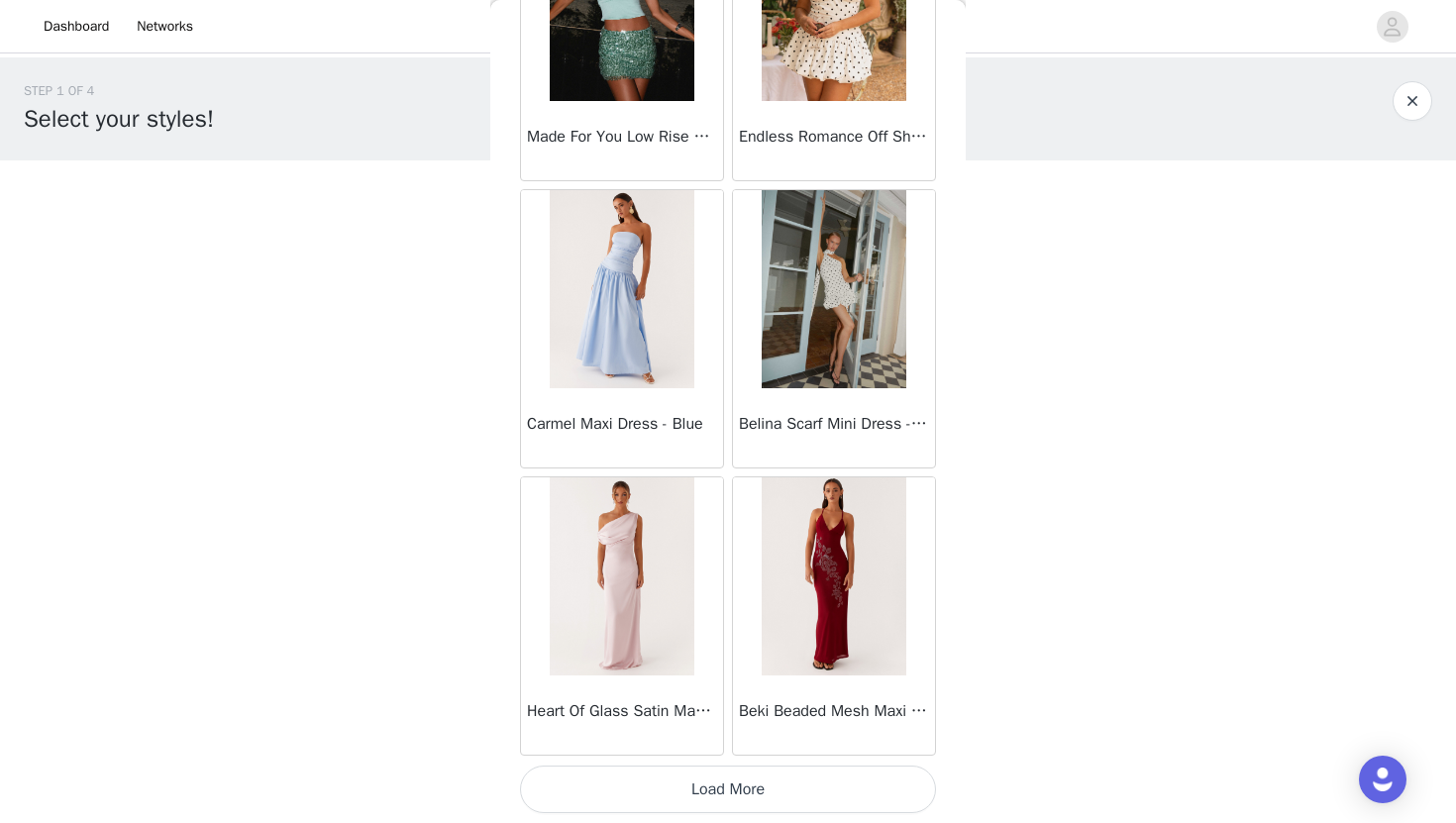 click on "Load More" at bounding box center (728, 789) 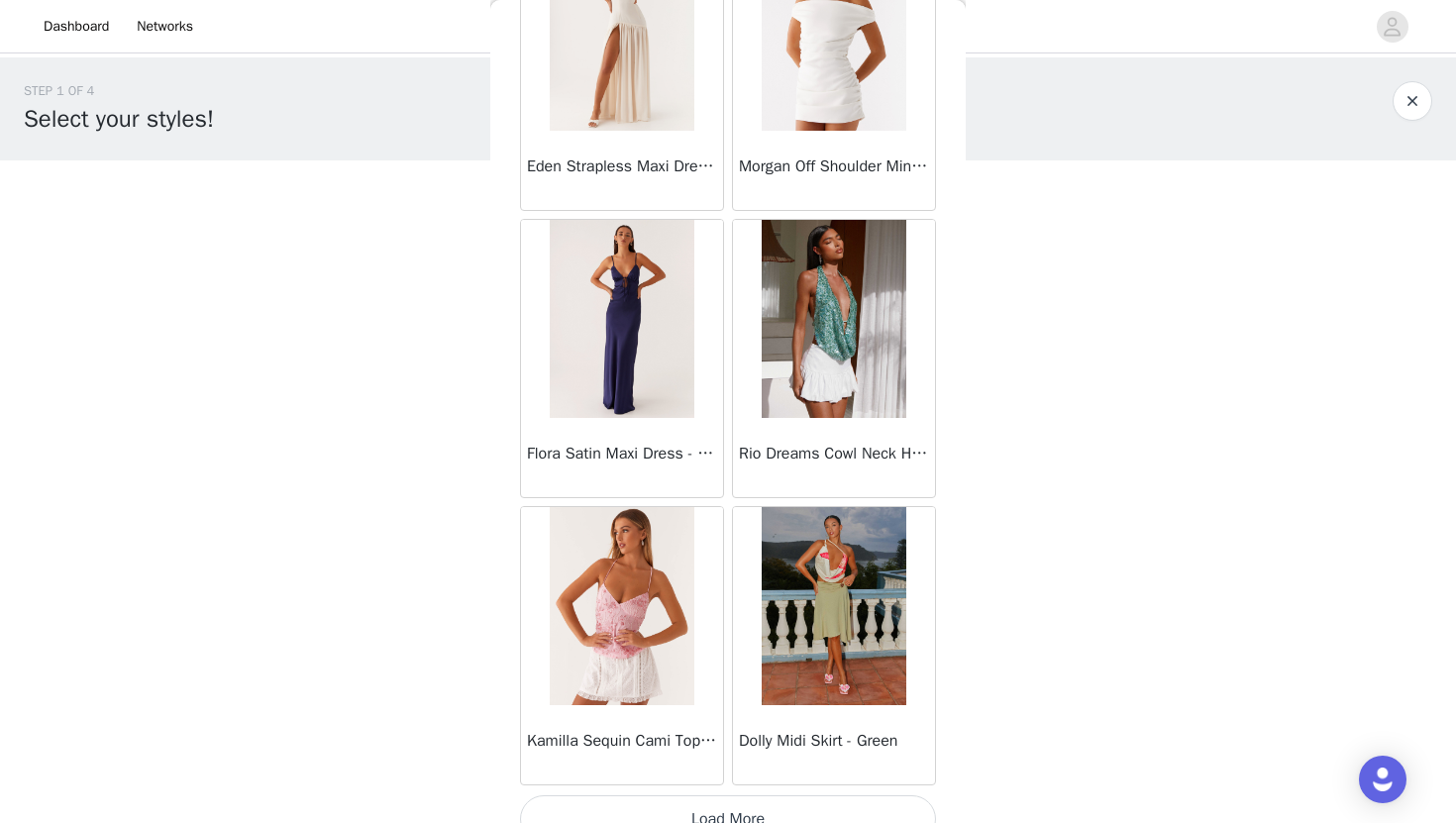 scroll, scrollTop: 19440, scrollLeft: 0, axis: vertical 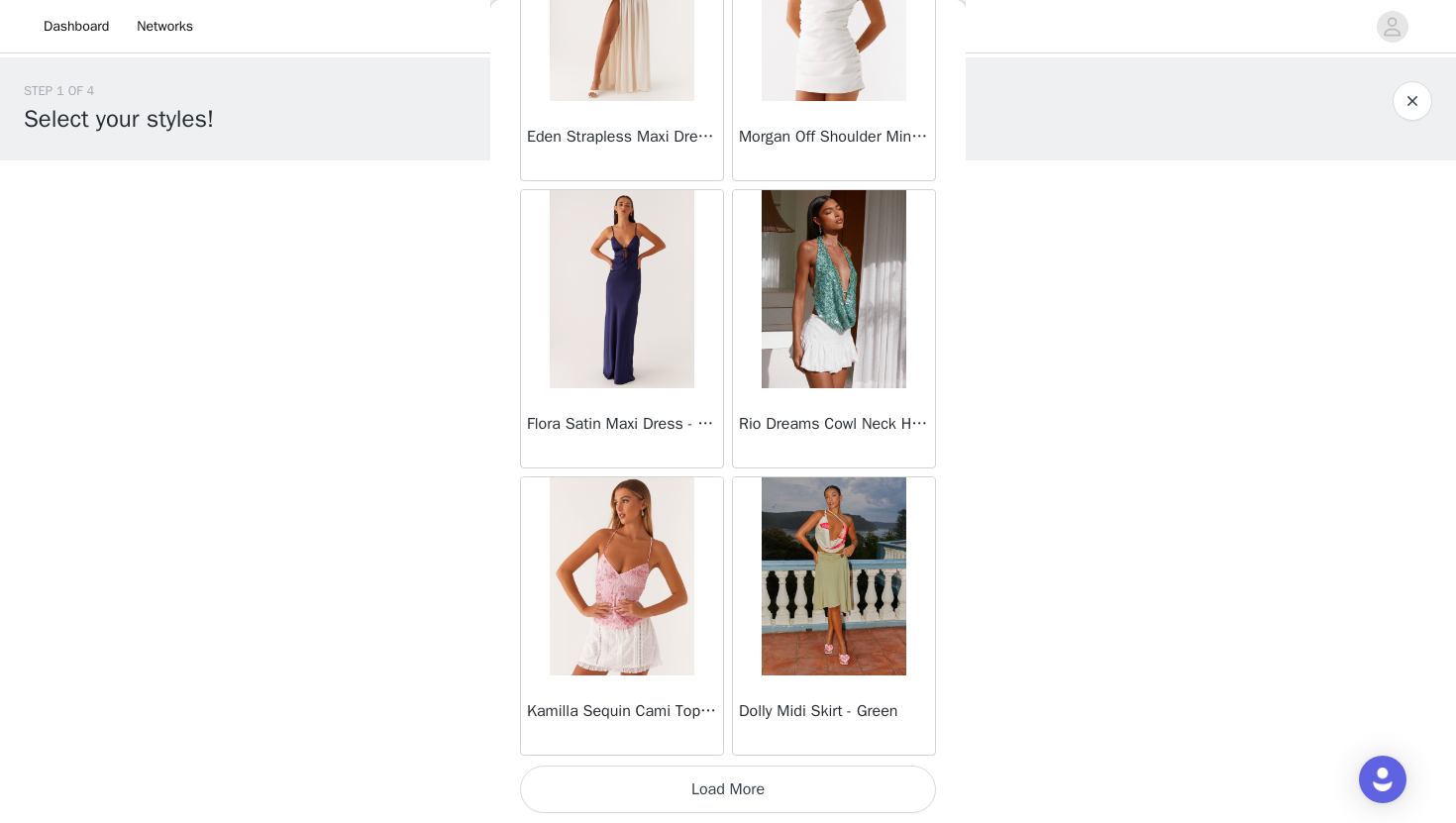 click on "Load More" at bounding box center (728, 789) 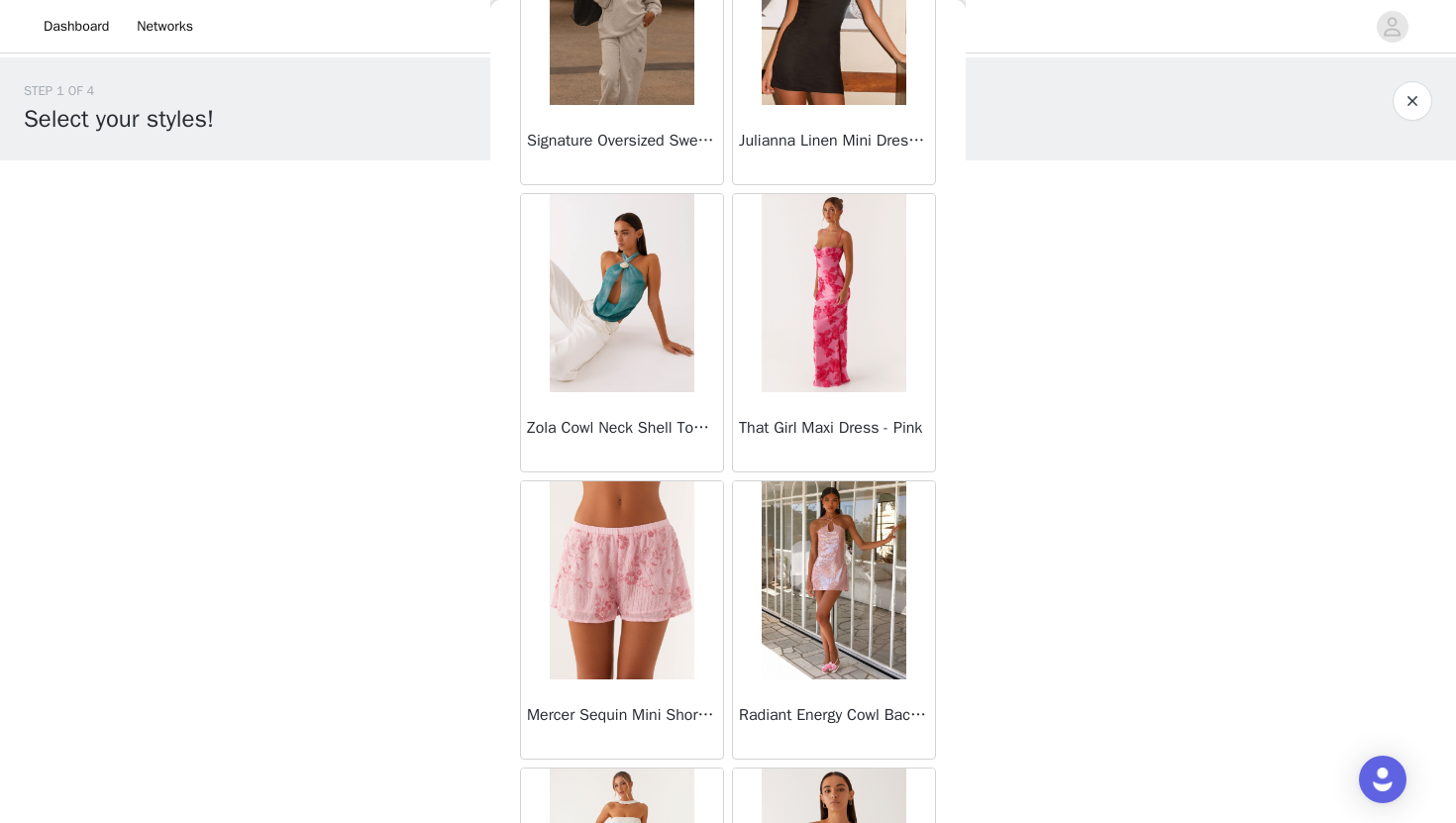 scroll, scrollTop: 21156, scrollLeft: 0, axis: vertical 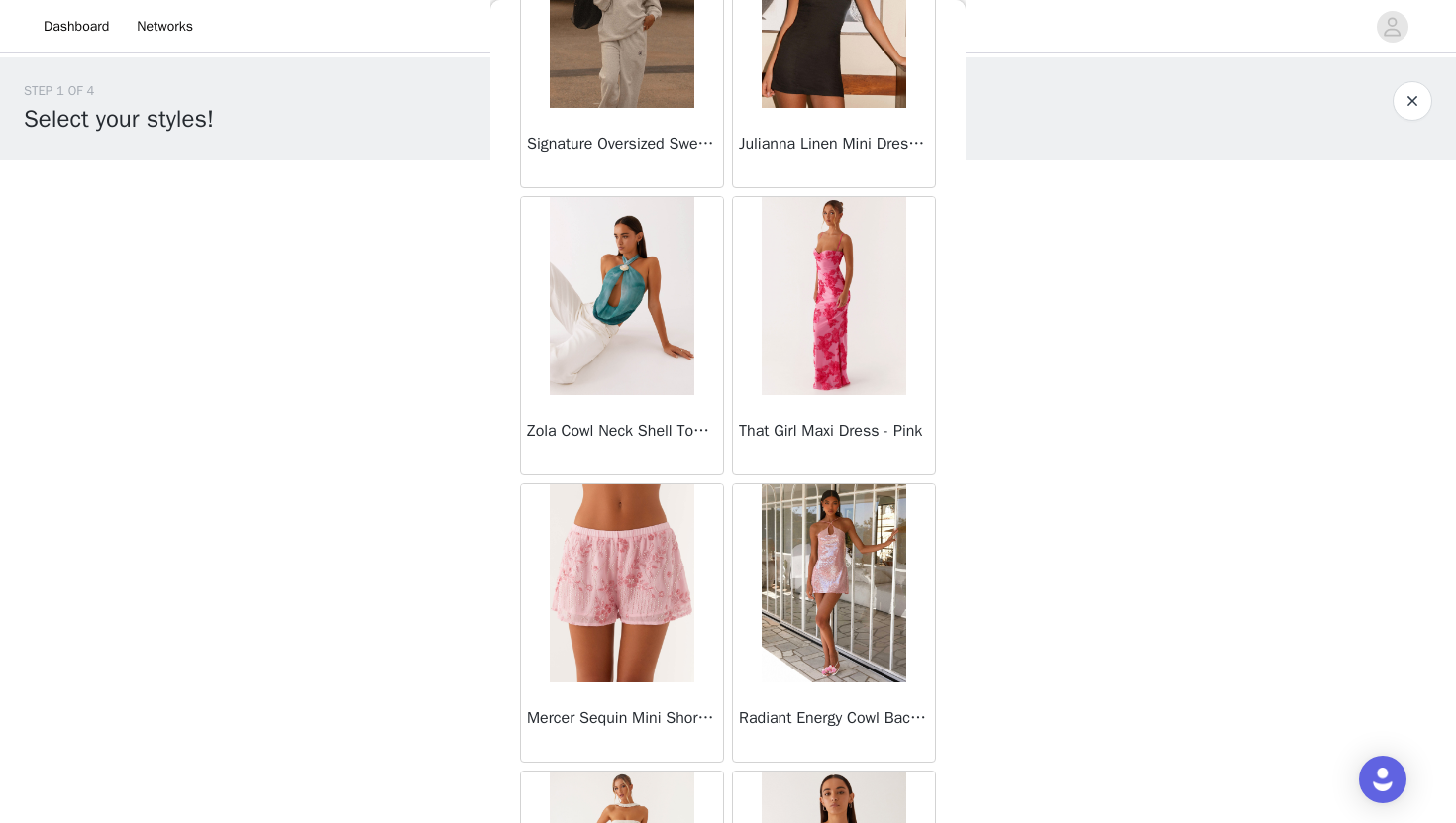click at bounding box center [621, 9] 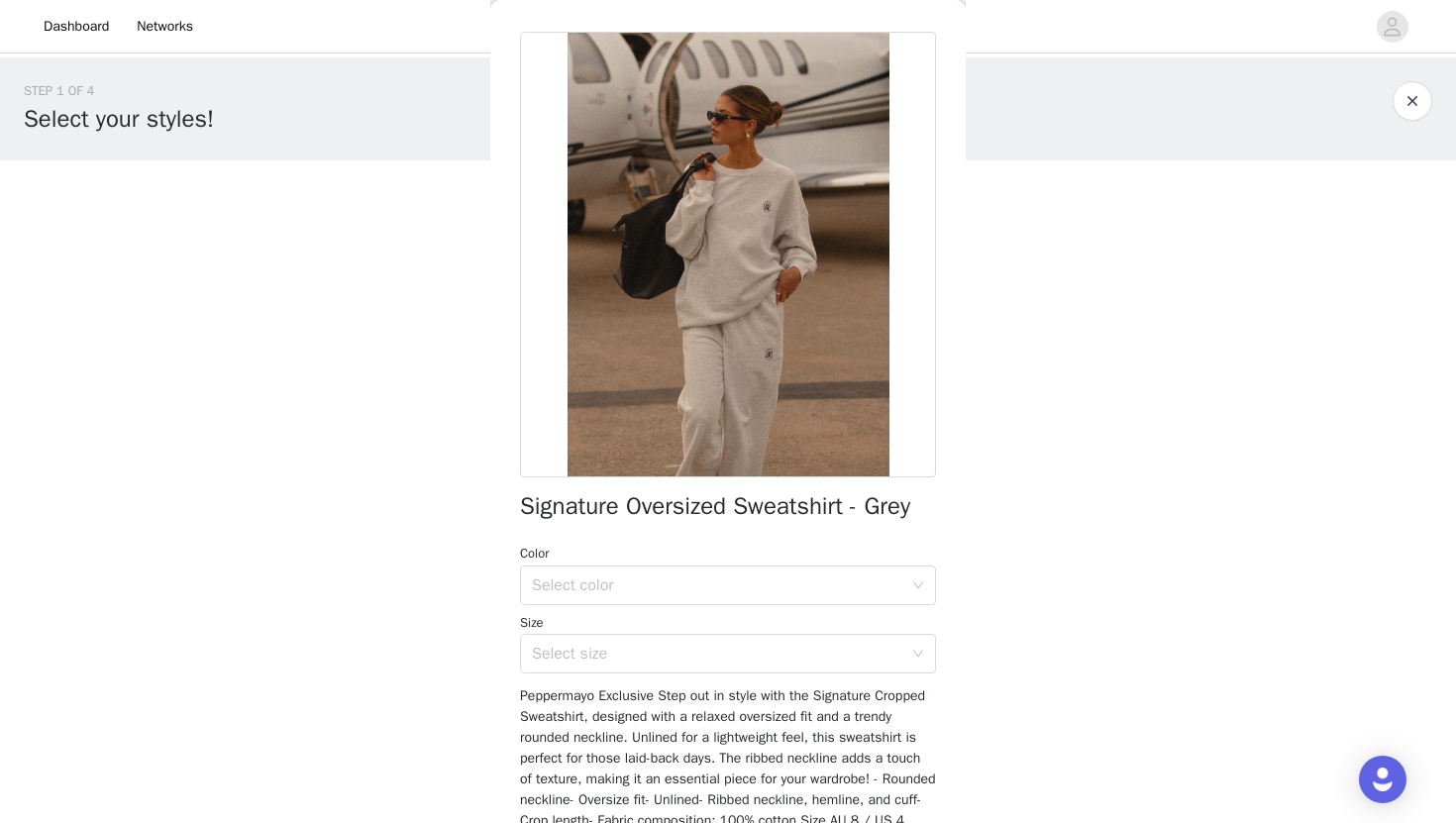 scroll, scrollTop: 0, scrollLeft: 0, axis: both 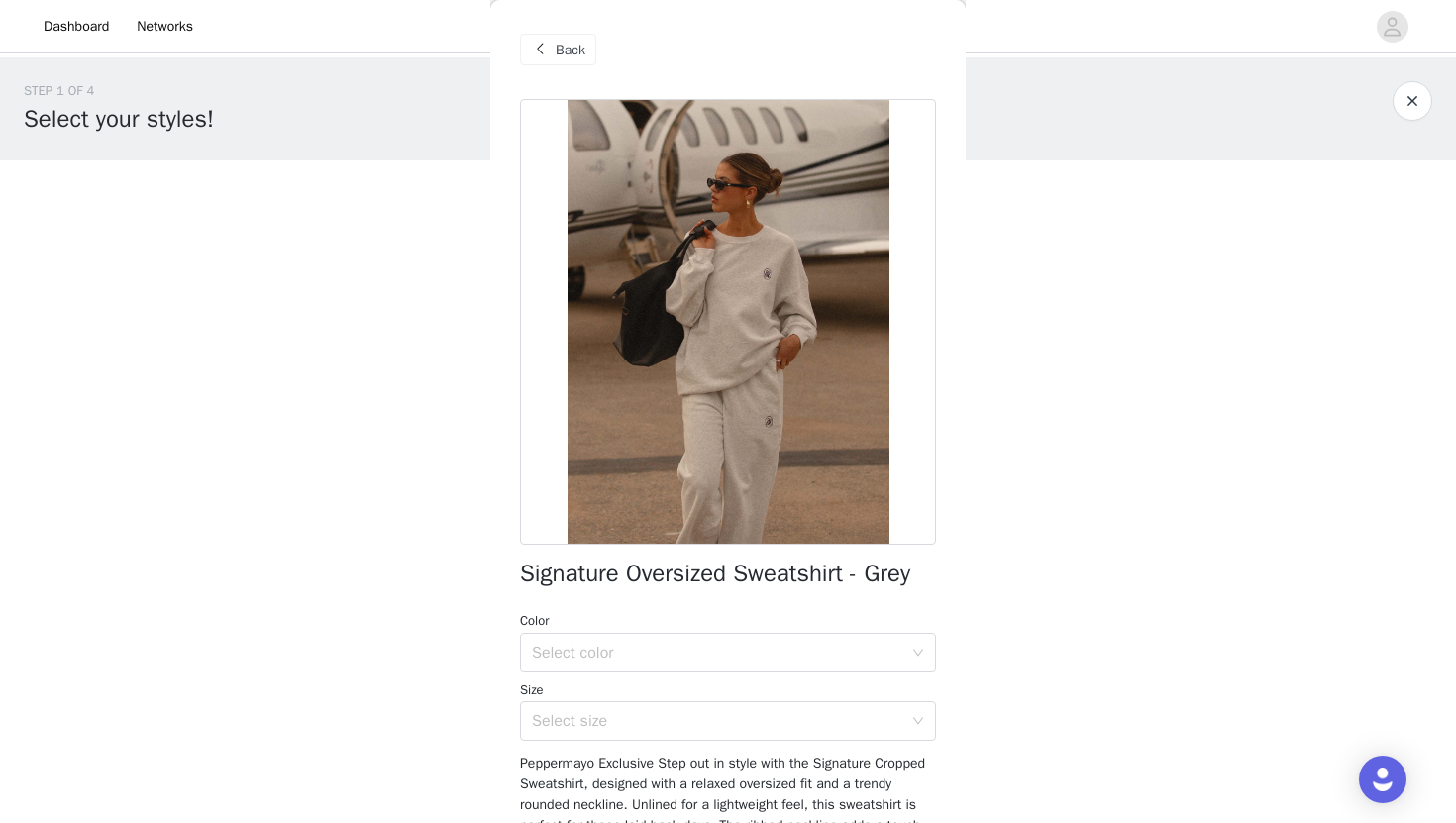 click on "Back" at bounding box center [571, 50] 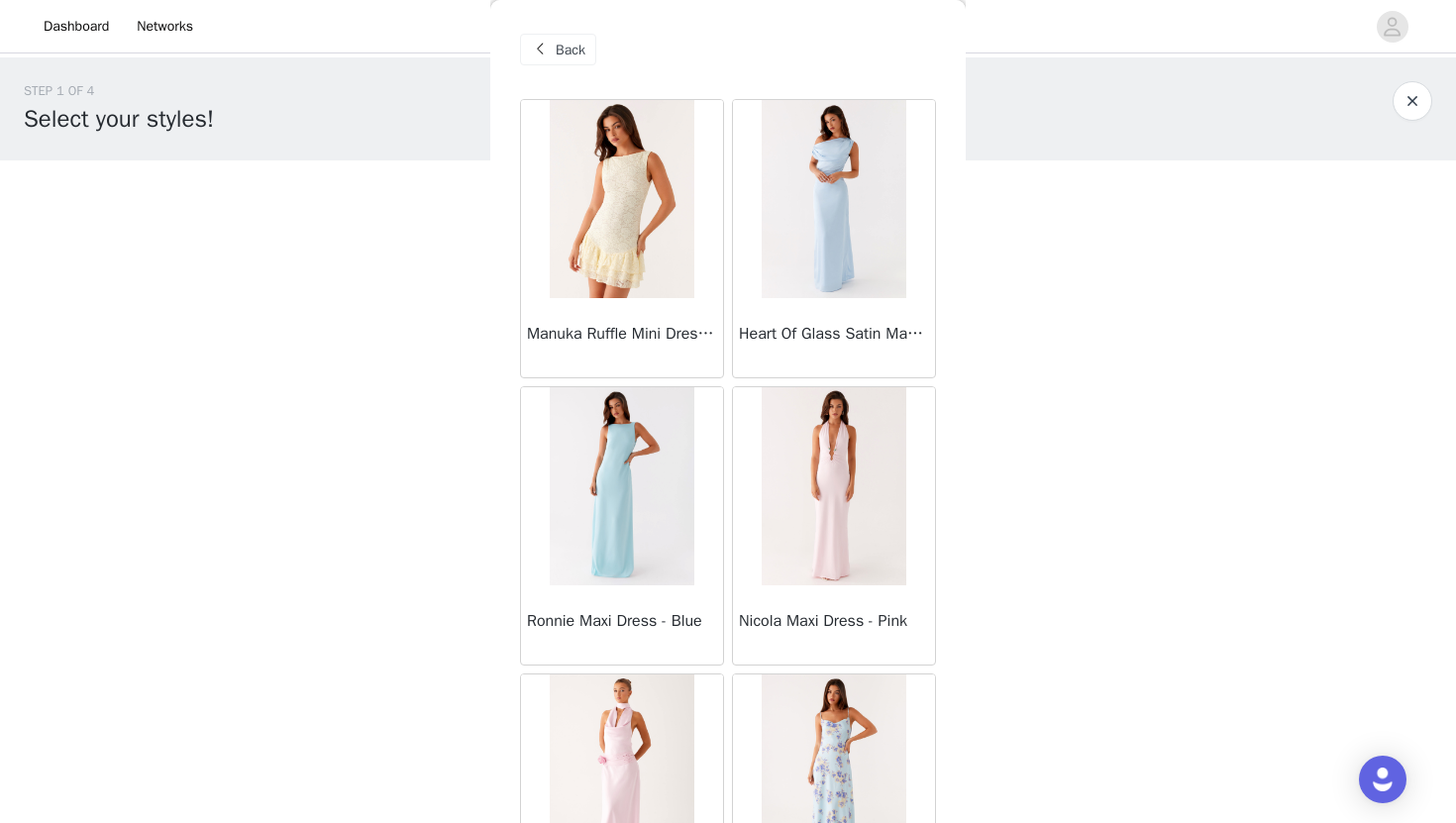 scroll, scrollTop: 20888, scrollLeft: 0, axis: vertical 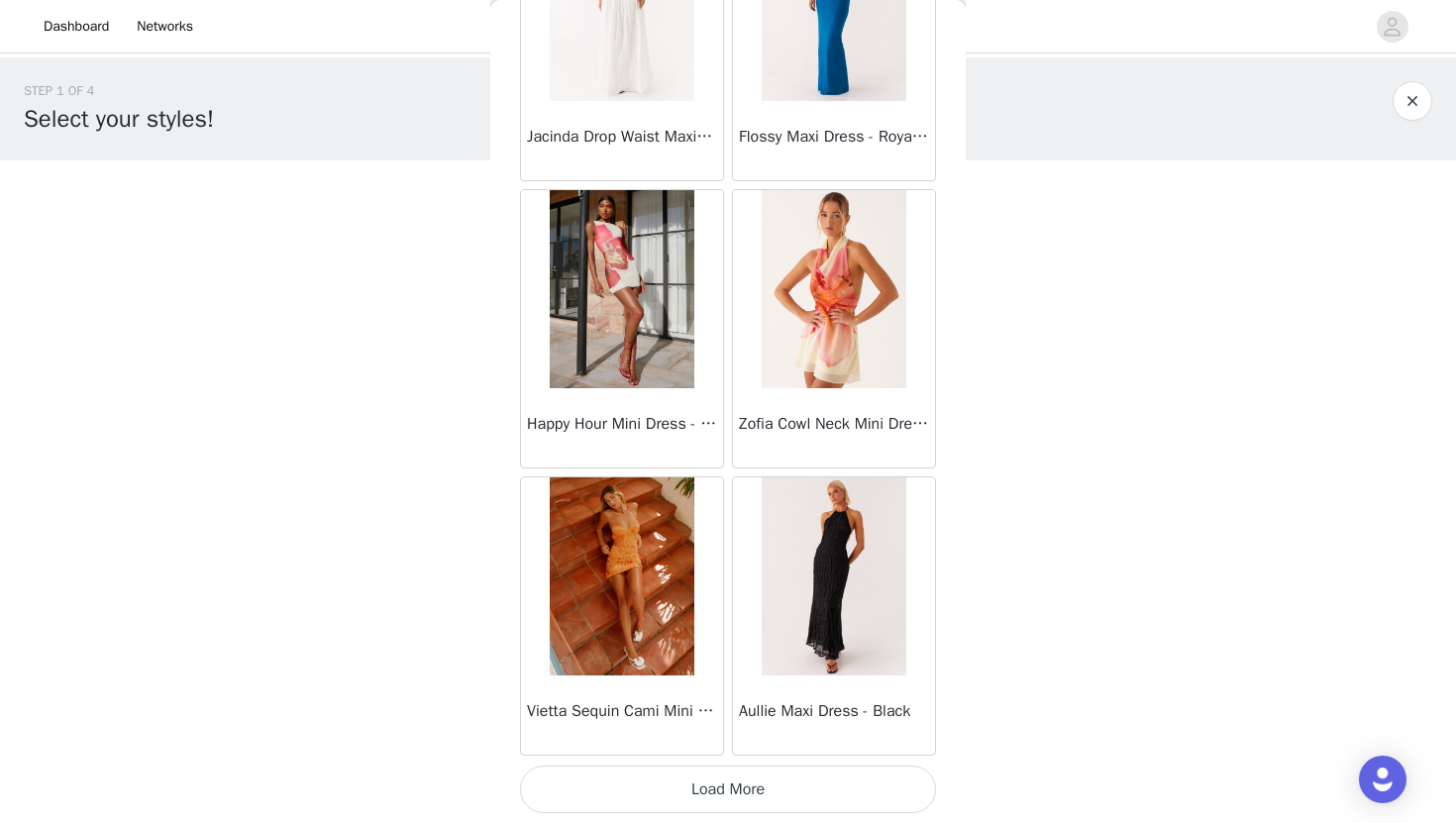 click on "Load More" at bounding box center [728, 789] 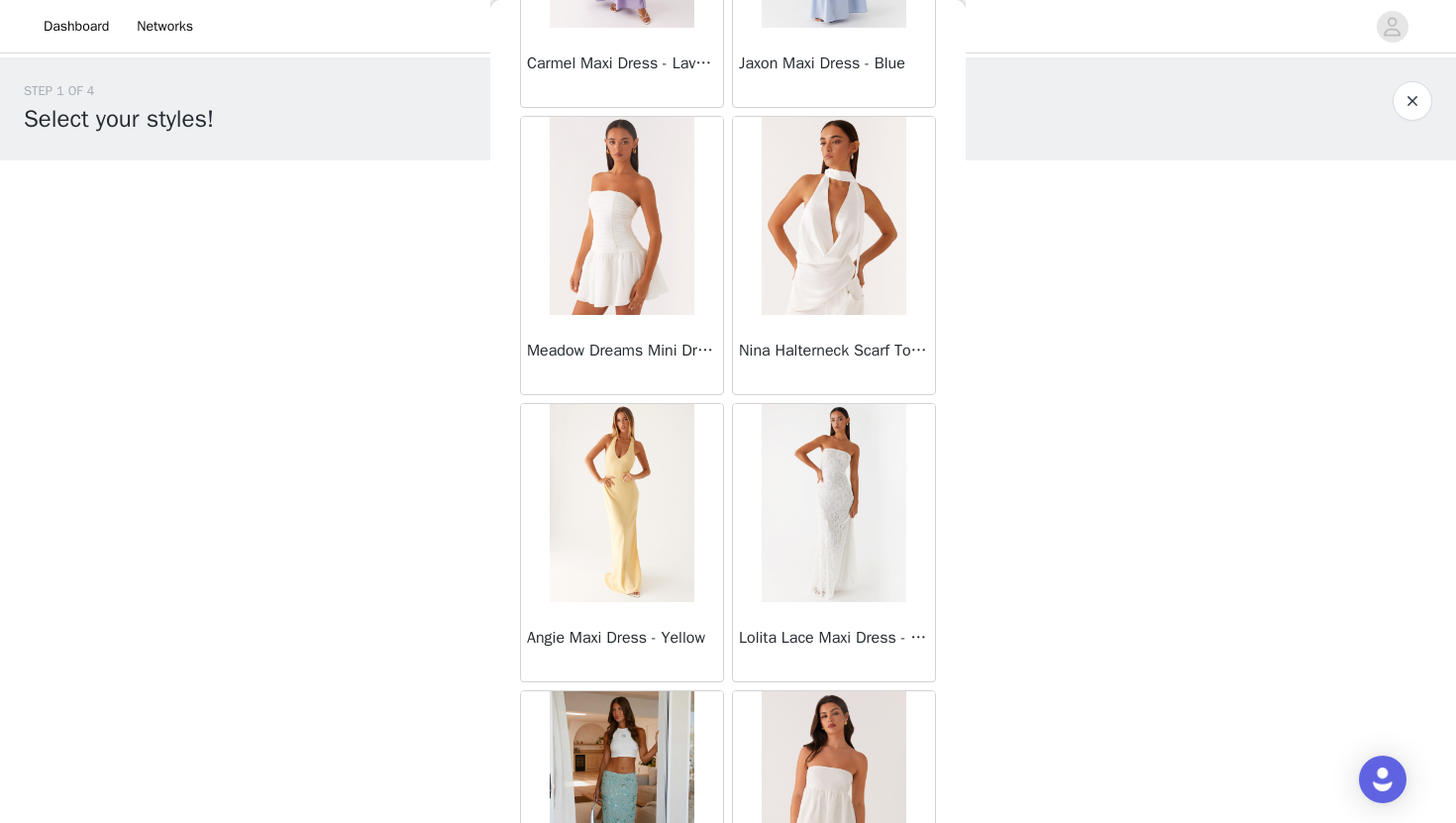 scroll, scrollTop: 24968, scrollLeft: 0, axis: vertical 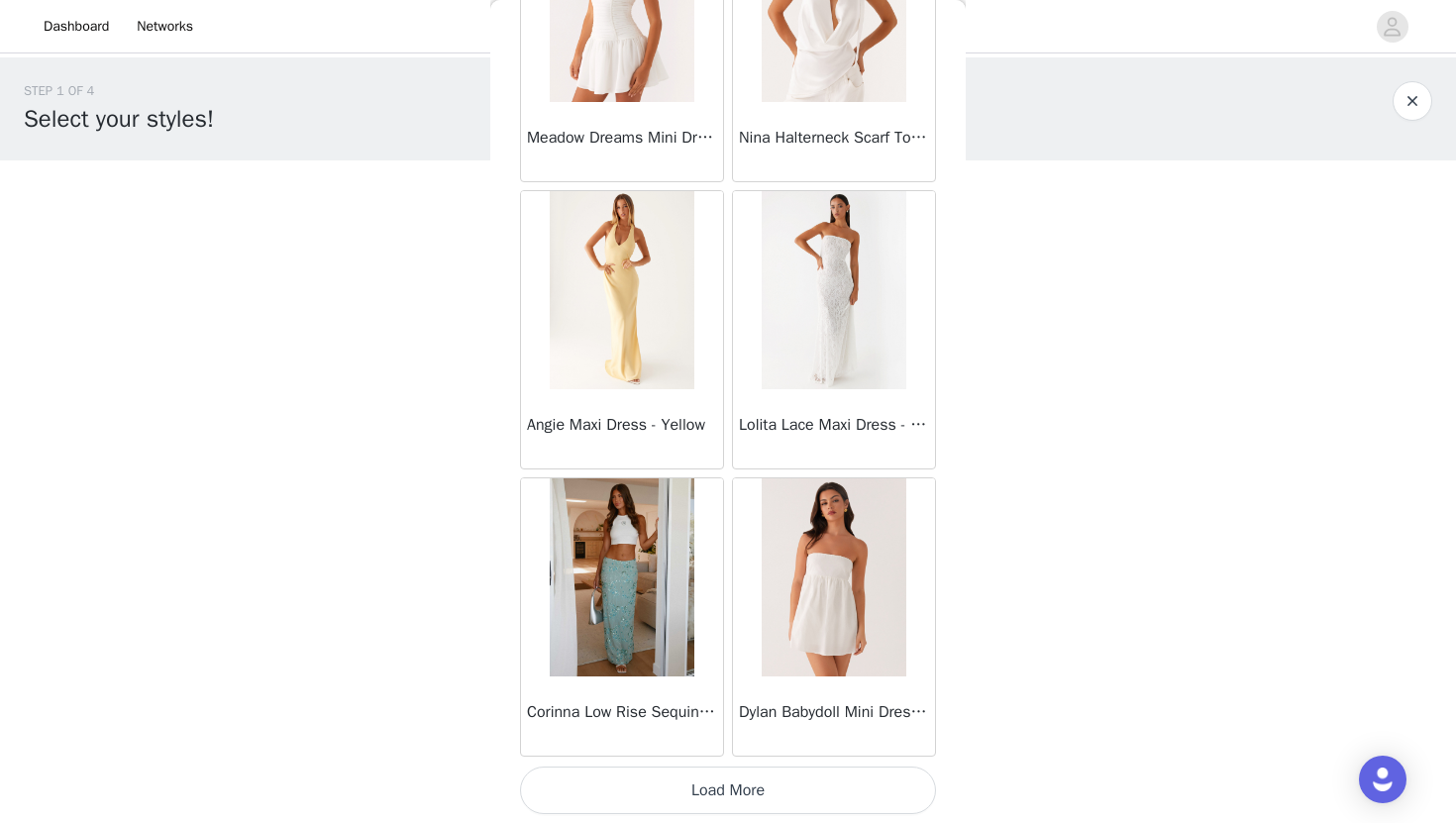 click on "Load More" at bounding box center [728, 790] 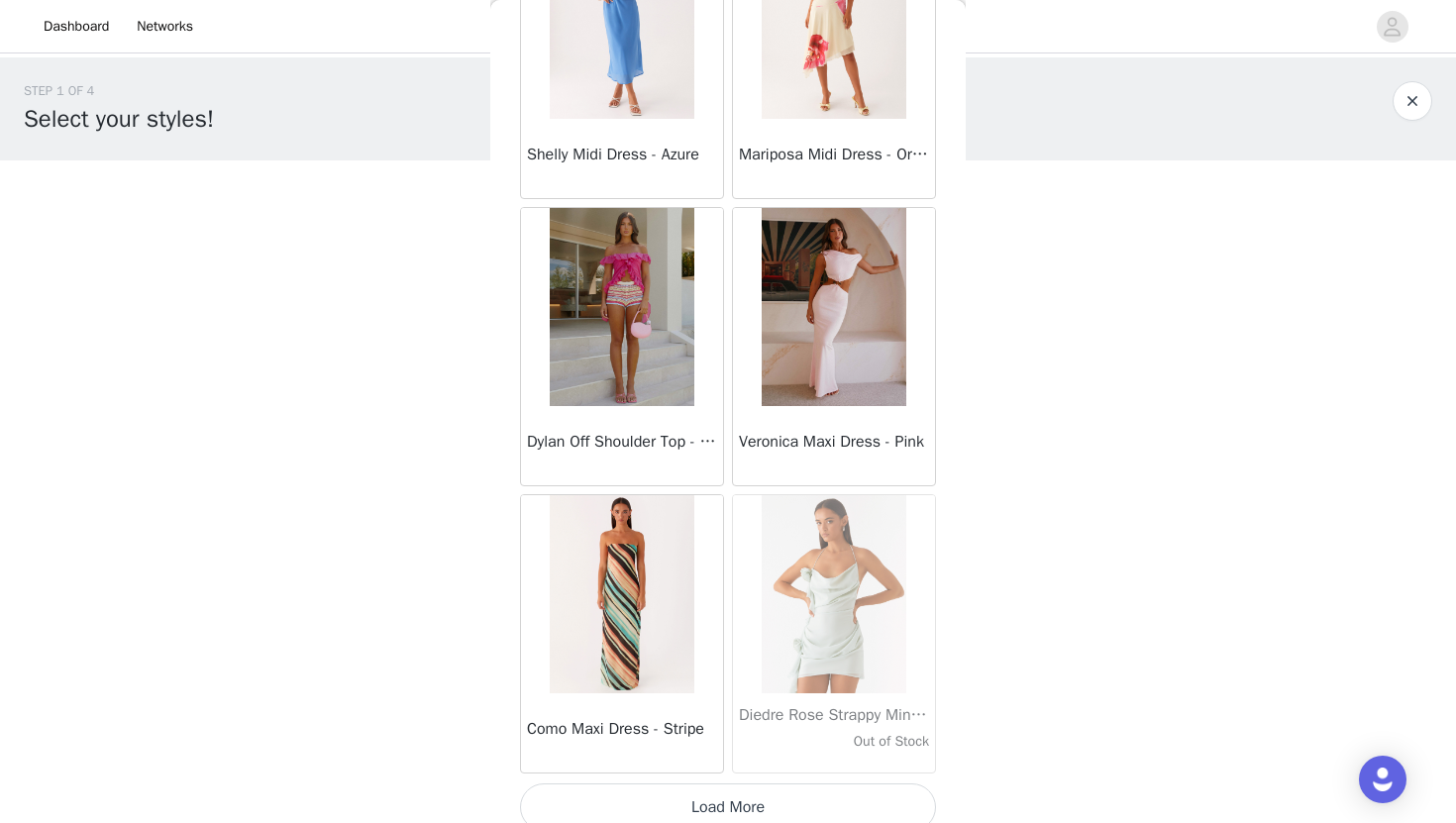 scroll, scrollTop: 28056, scrollLeft: 0, axis: vertical 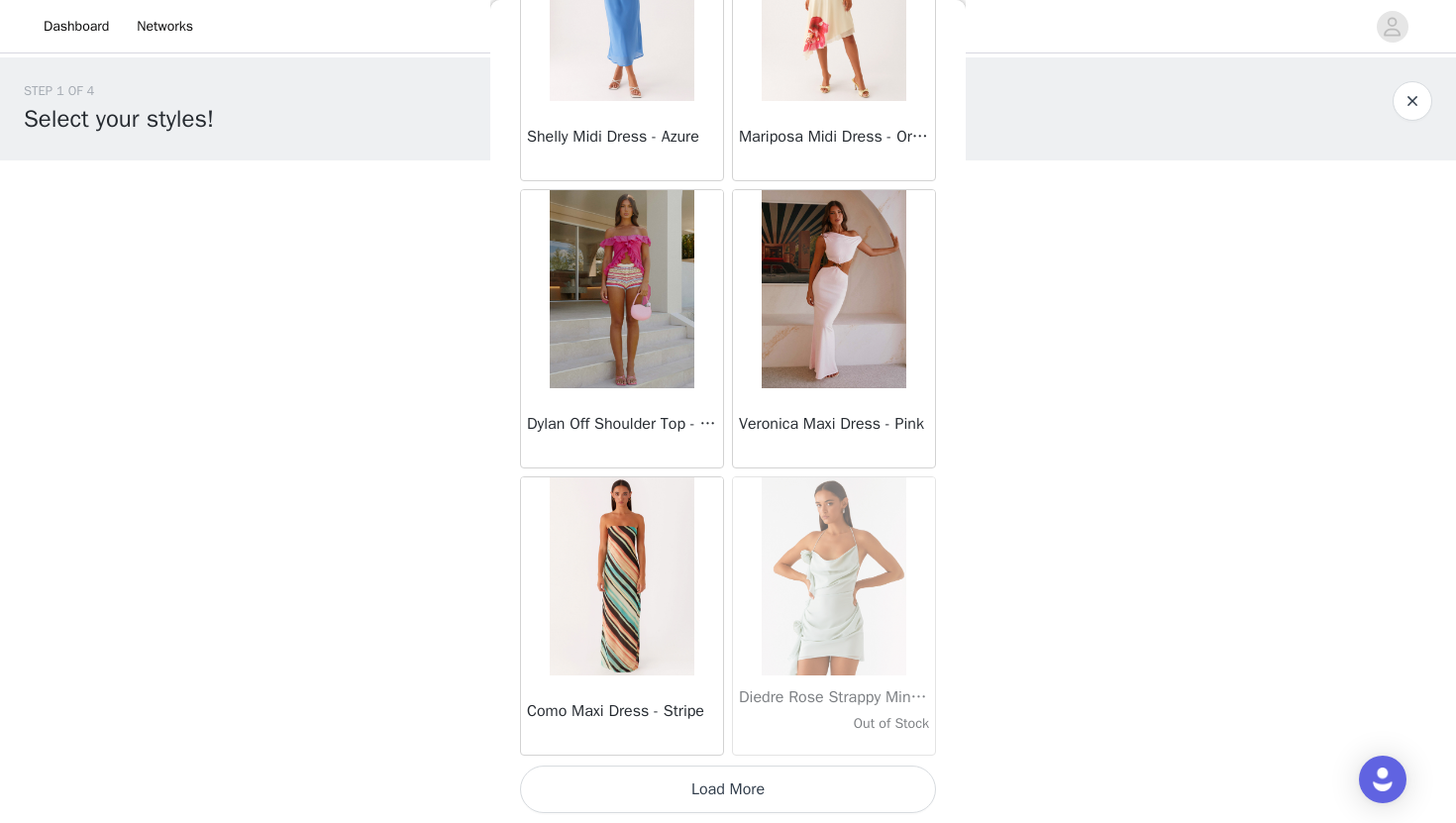 click on "Load More" at bounding box center [728, 789] 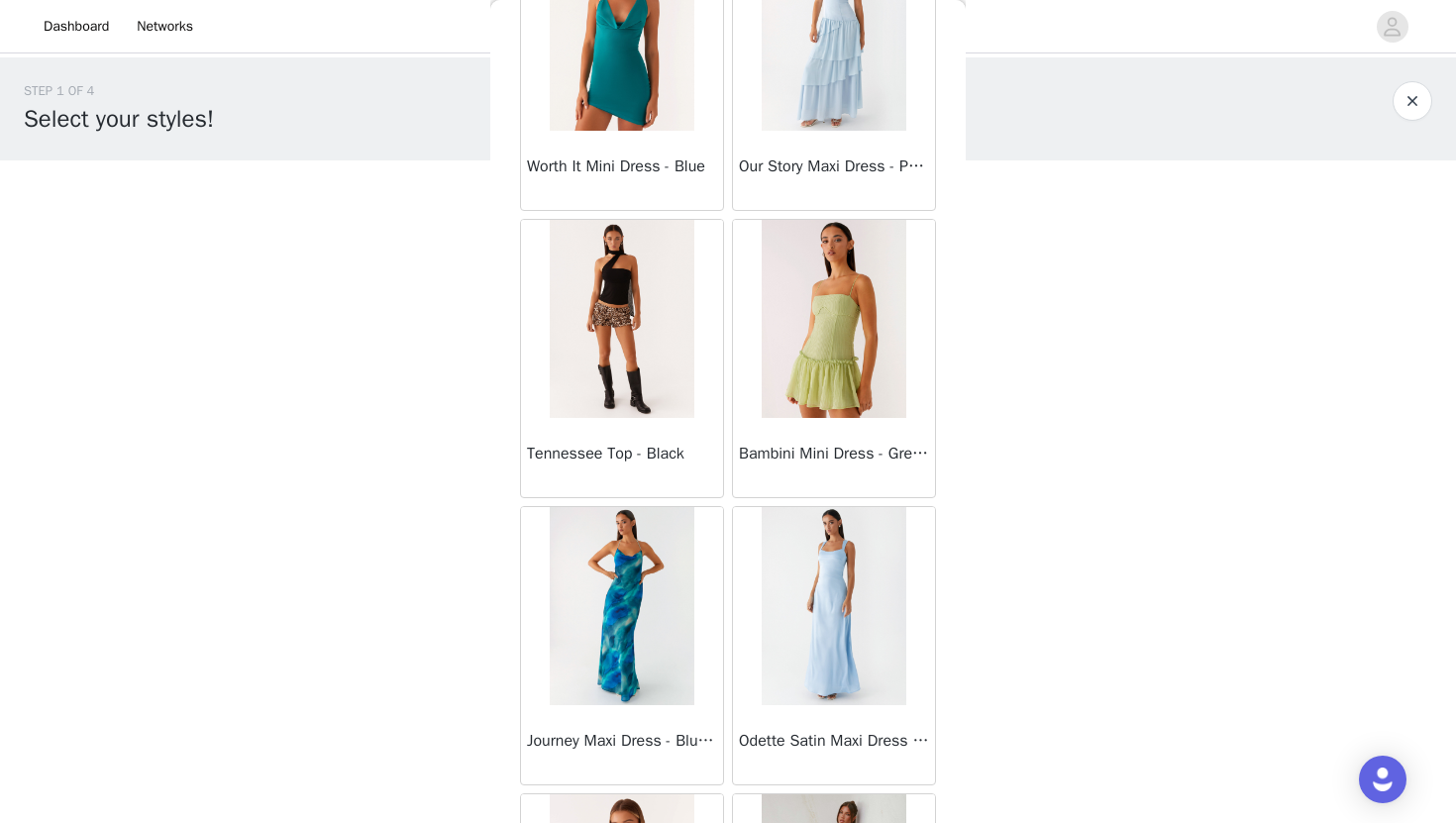 scroll, scrollTop: 30928, scrollLeft: 0, axis: vertical 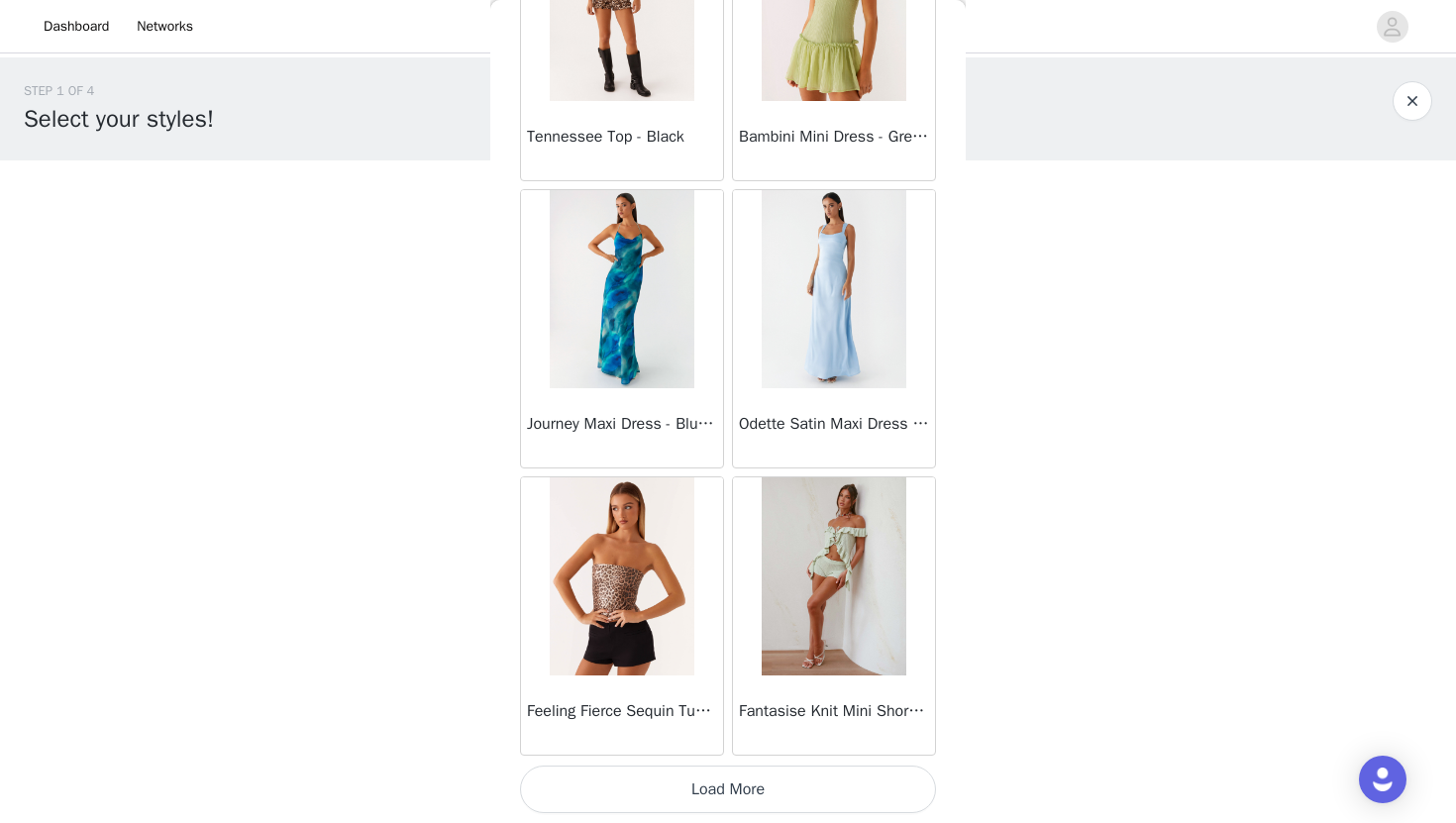 click on "Load More" at bounding box center [728, 789] 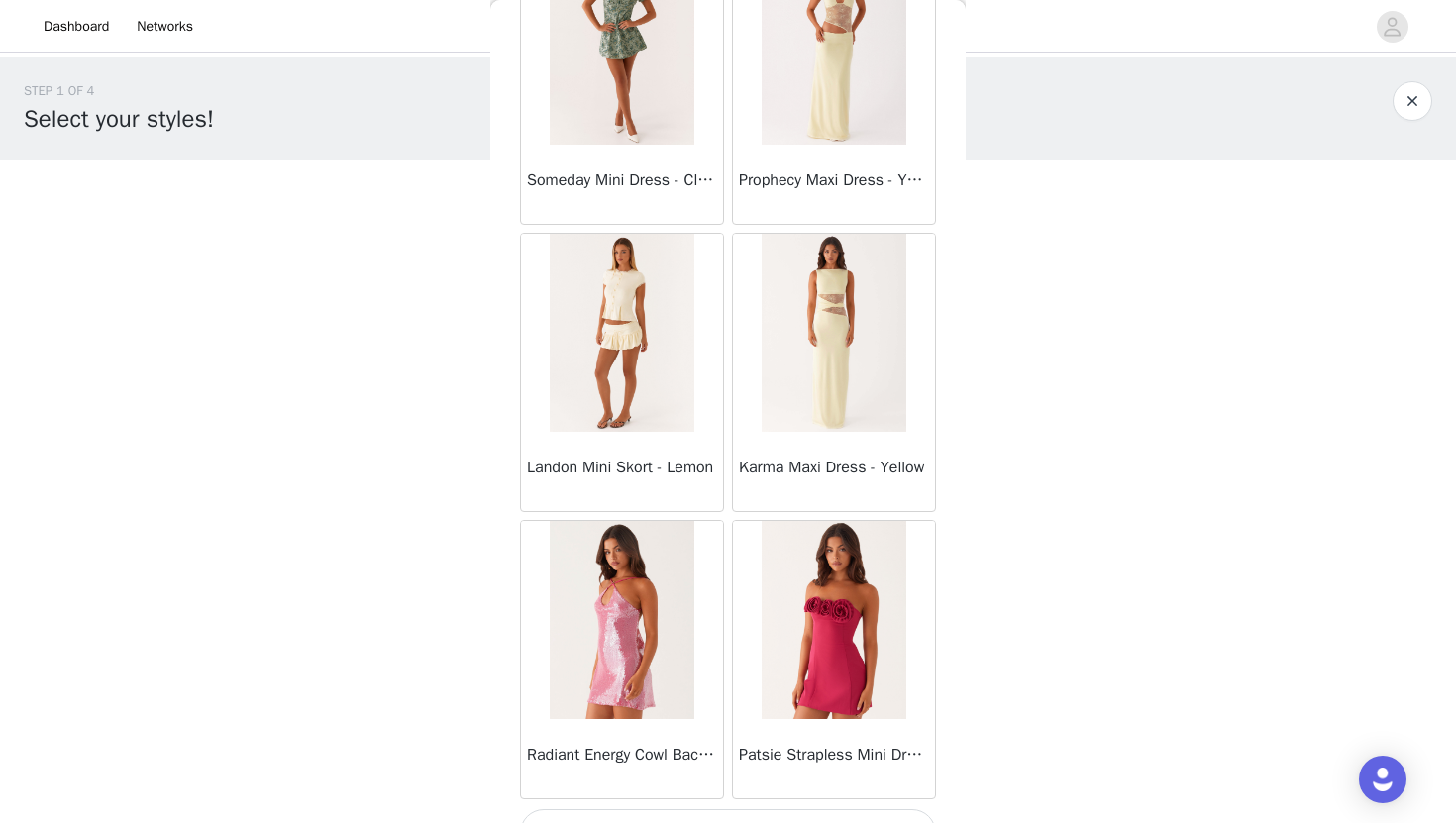 scroll, scrollTop: 33800, scrollLeft: 0, axis: vertical 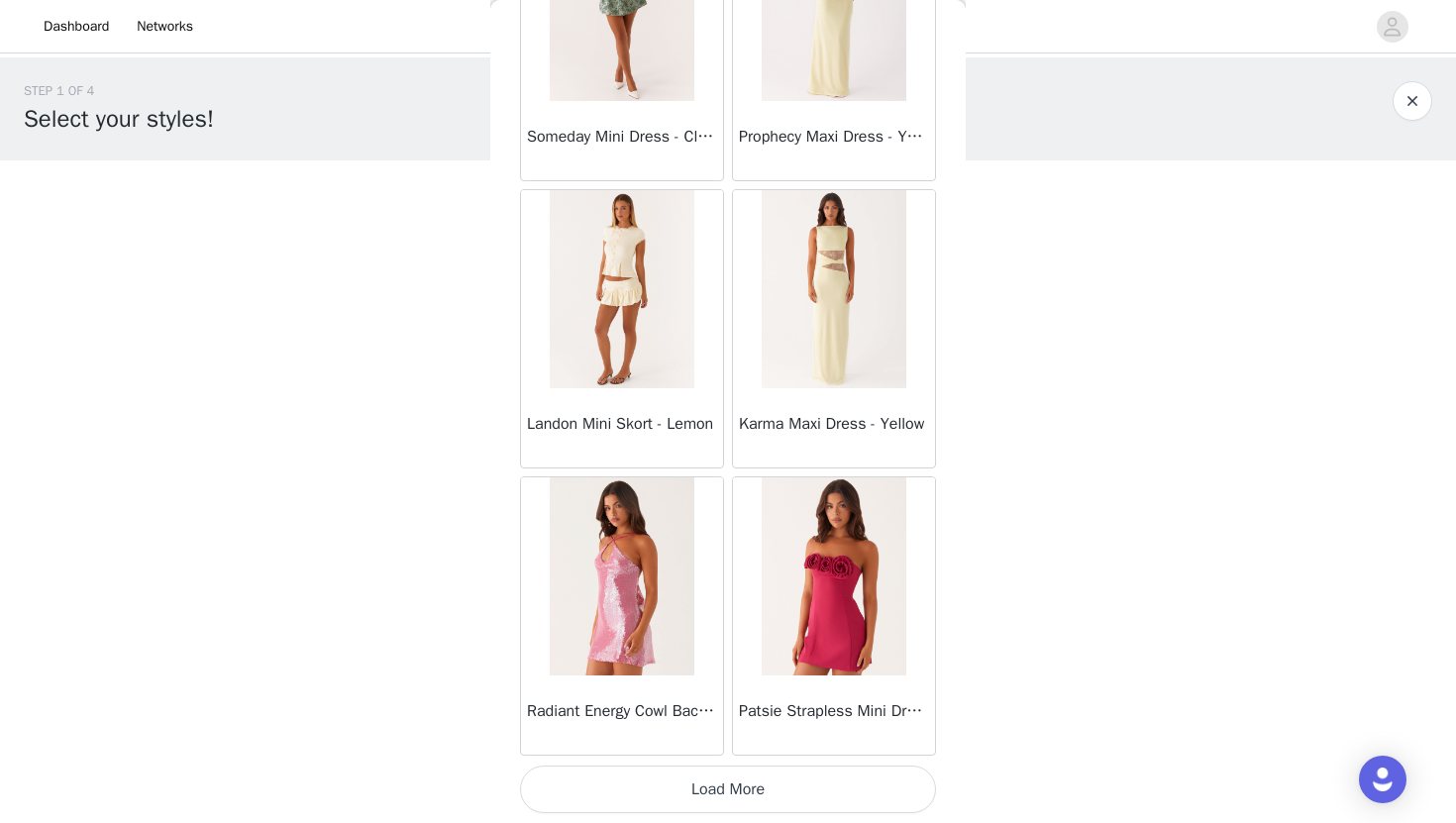 click at bounding box center [621, 289] 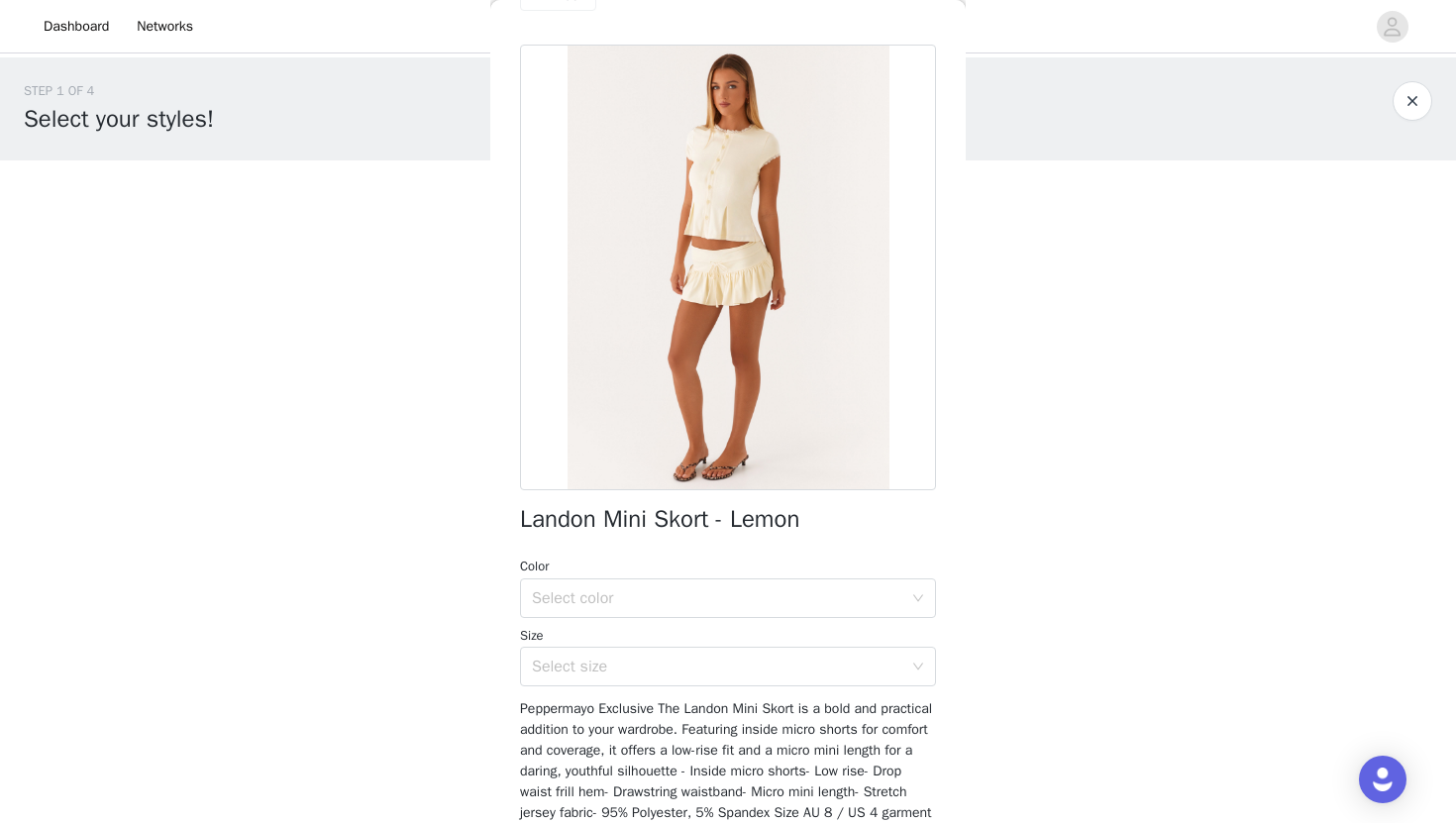 scroll, scrollTop: 0, scrollLeft: 0, axis: both 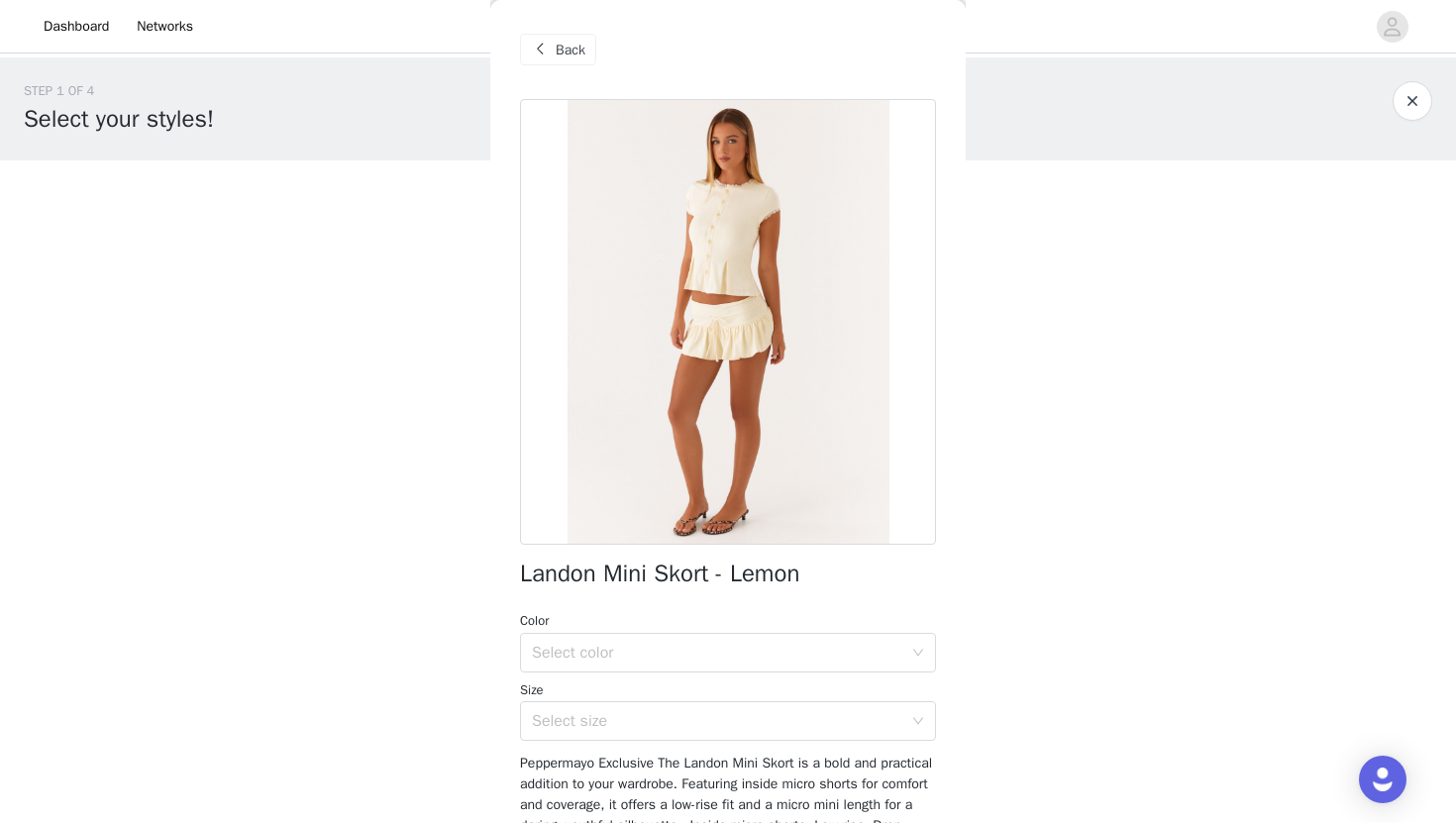 click at bounding box center [540, 50] 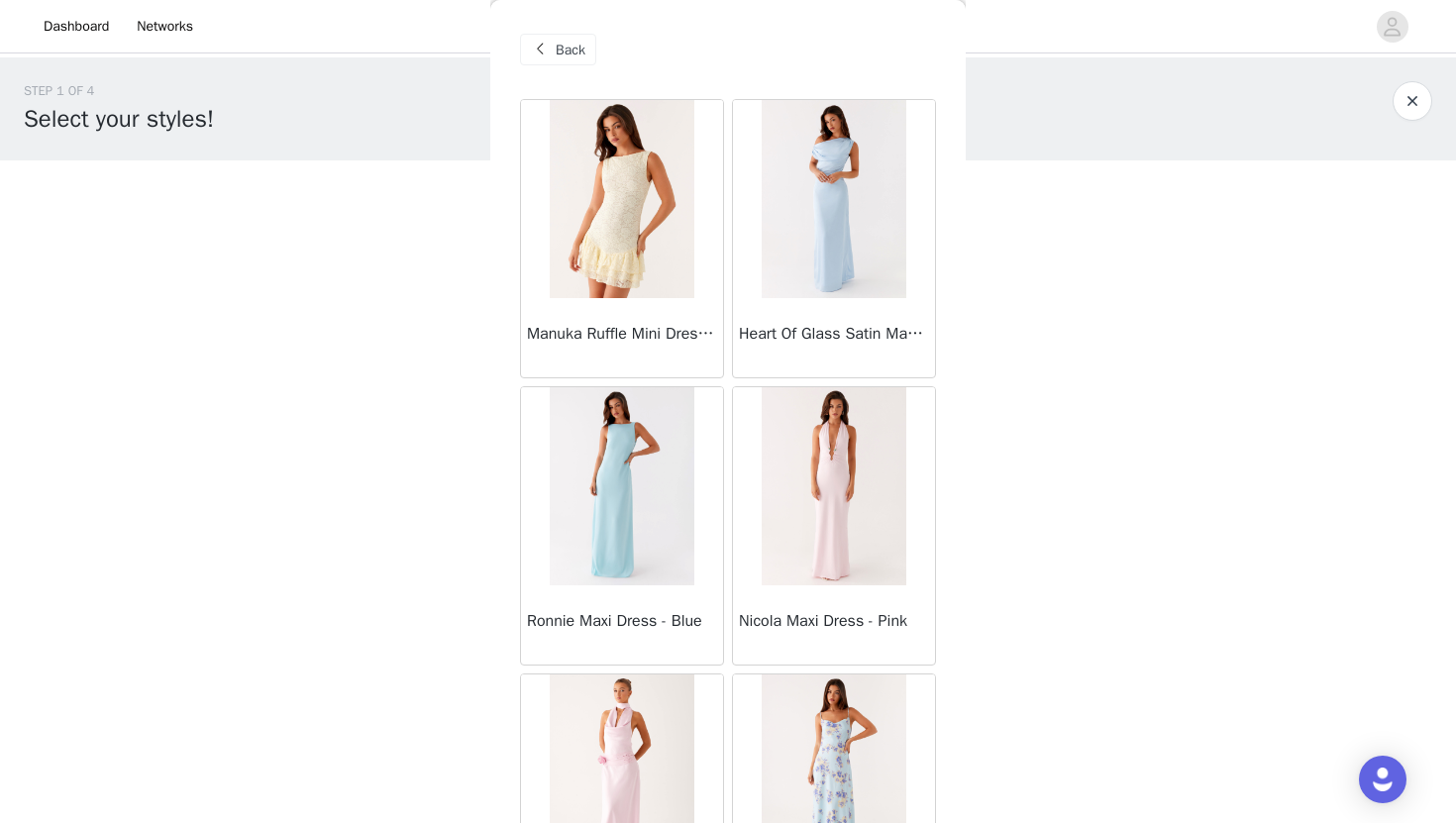 scroll, scrollTop: 33800, scrollLeft: 0, axis: vertical 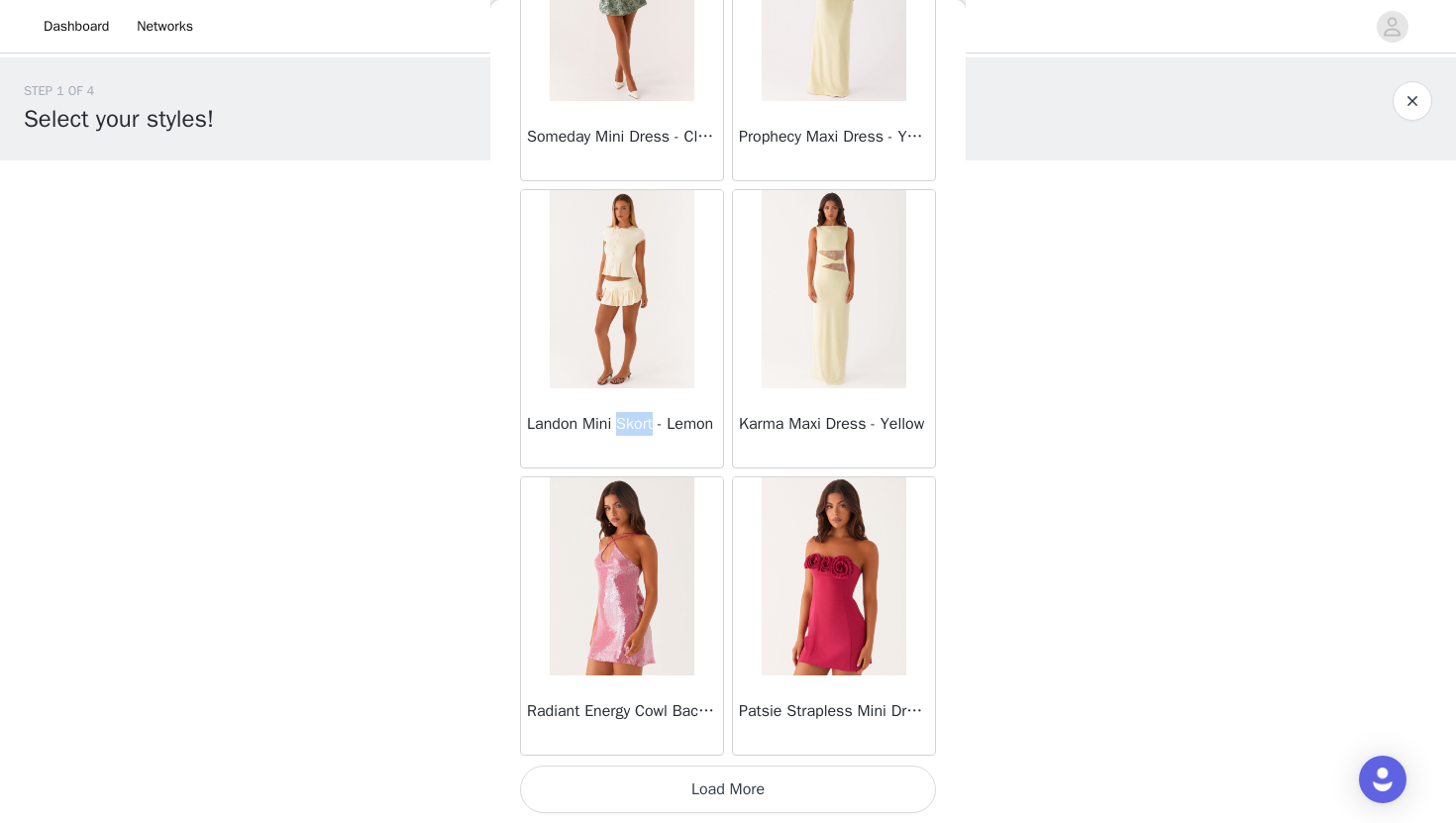 click on "Load More" at bounding box center (728, 789) 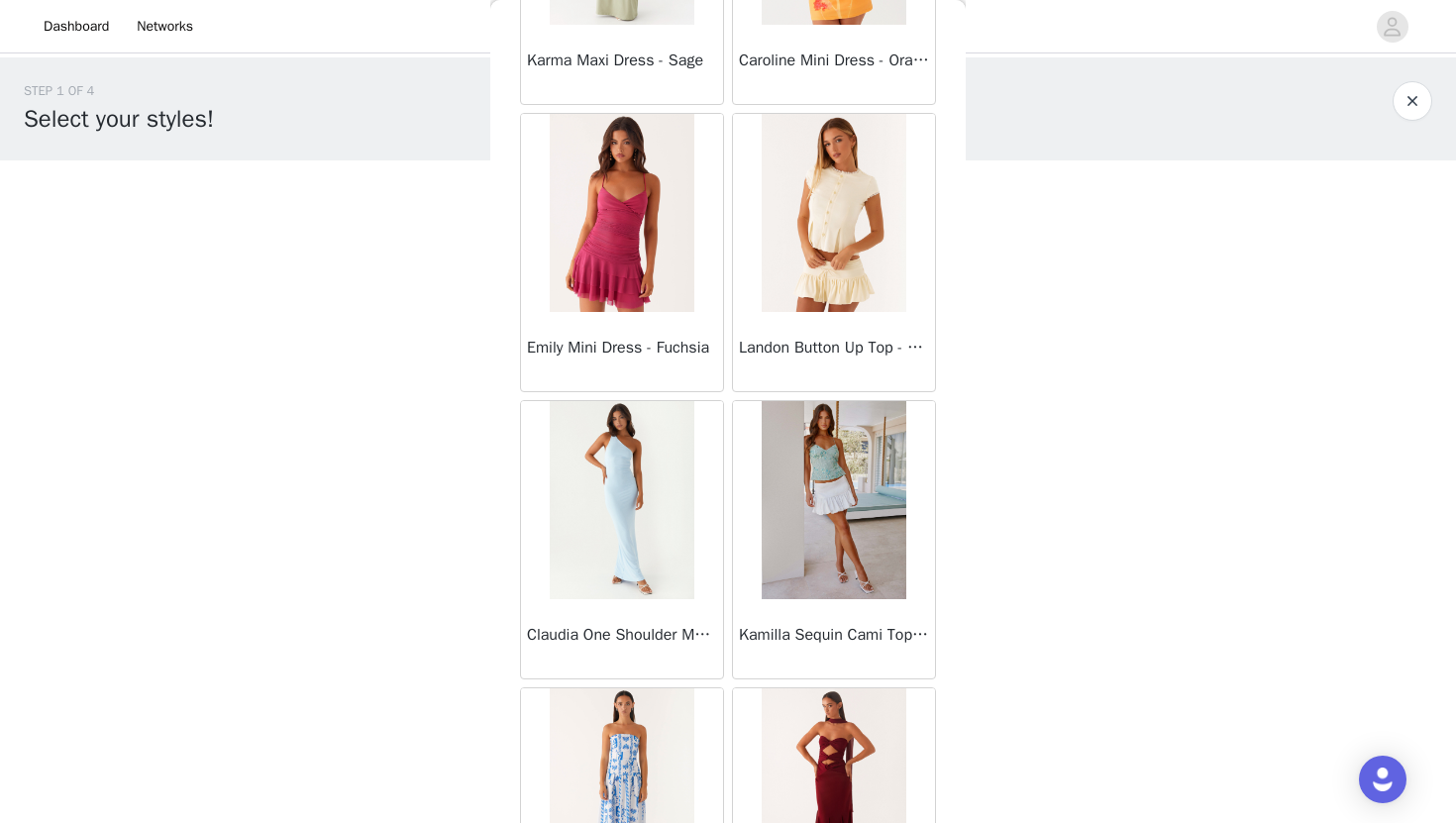 scroll, scrollTop: 36673, scrollLeft: 0, axis: vertical 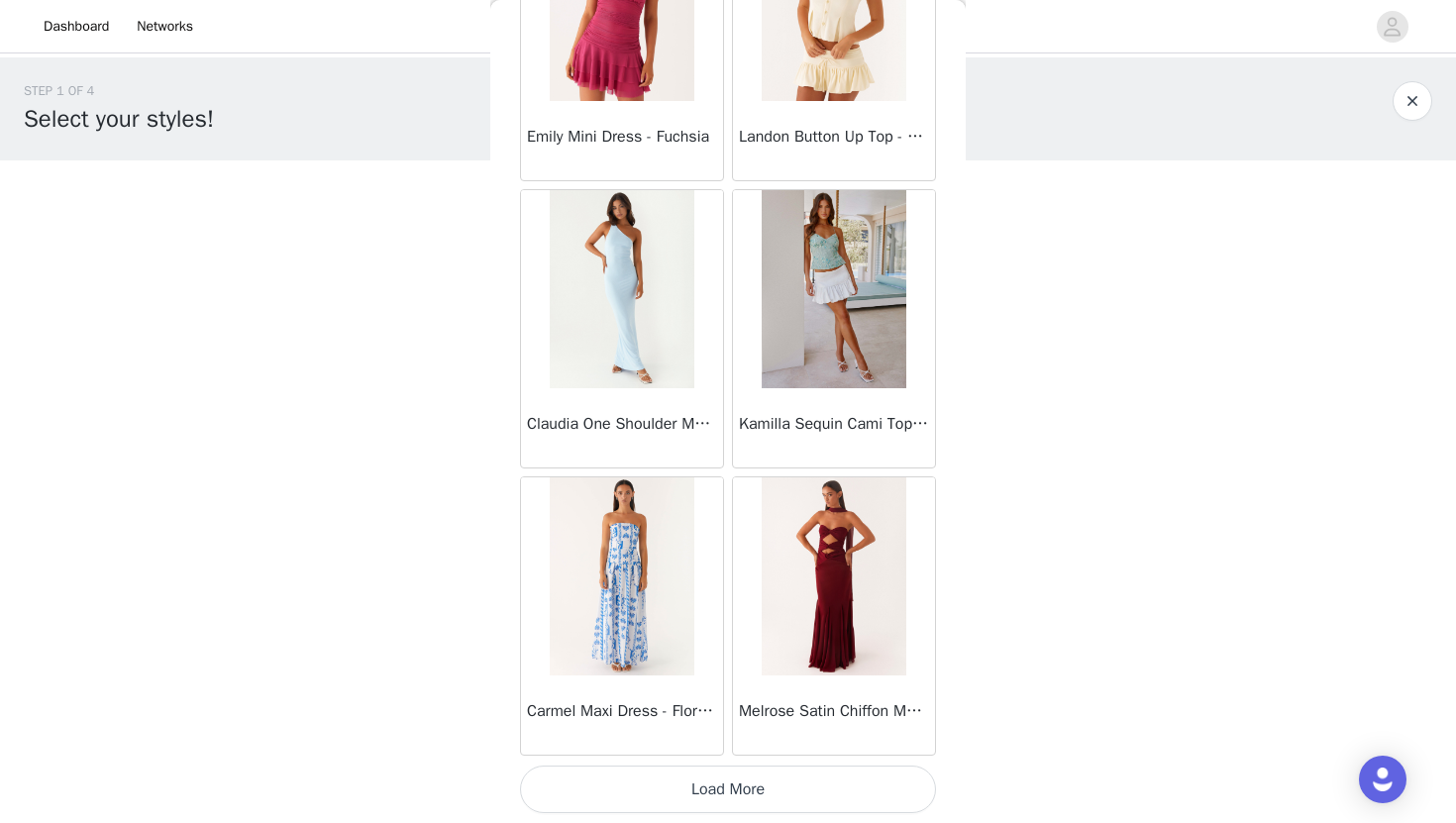 click on "Load More" at bounding box center (728, 789) 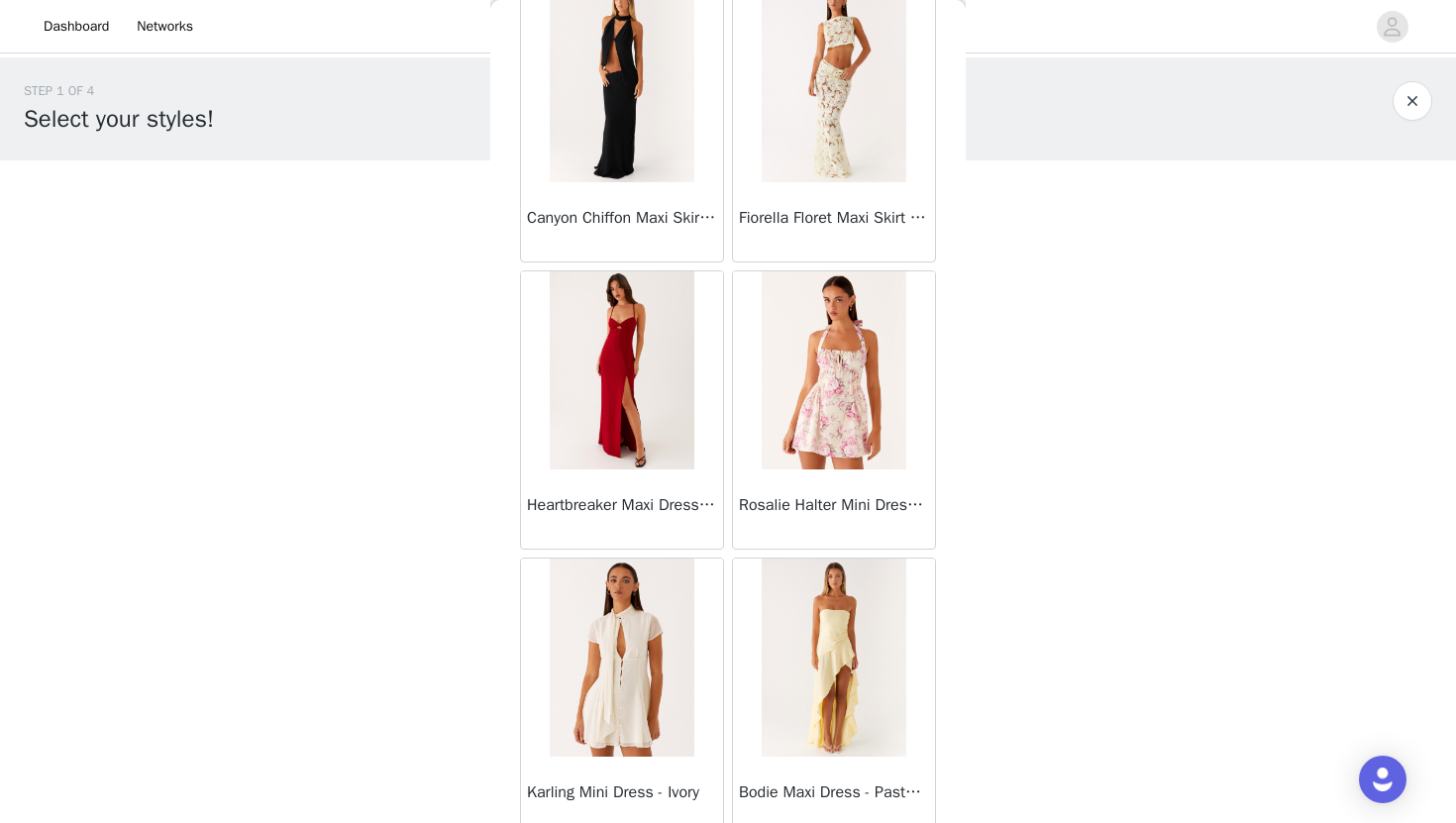scroll, scrollTop: 39545, scrollLeft: 0, axis: vertical 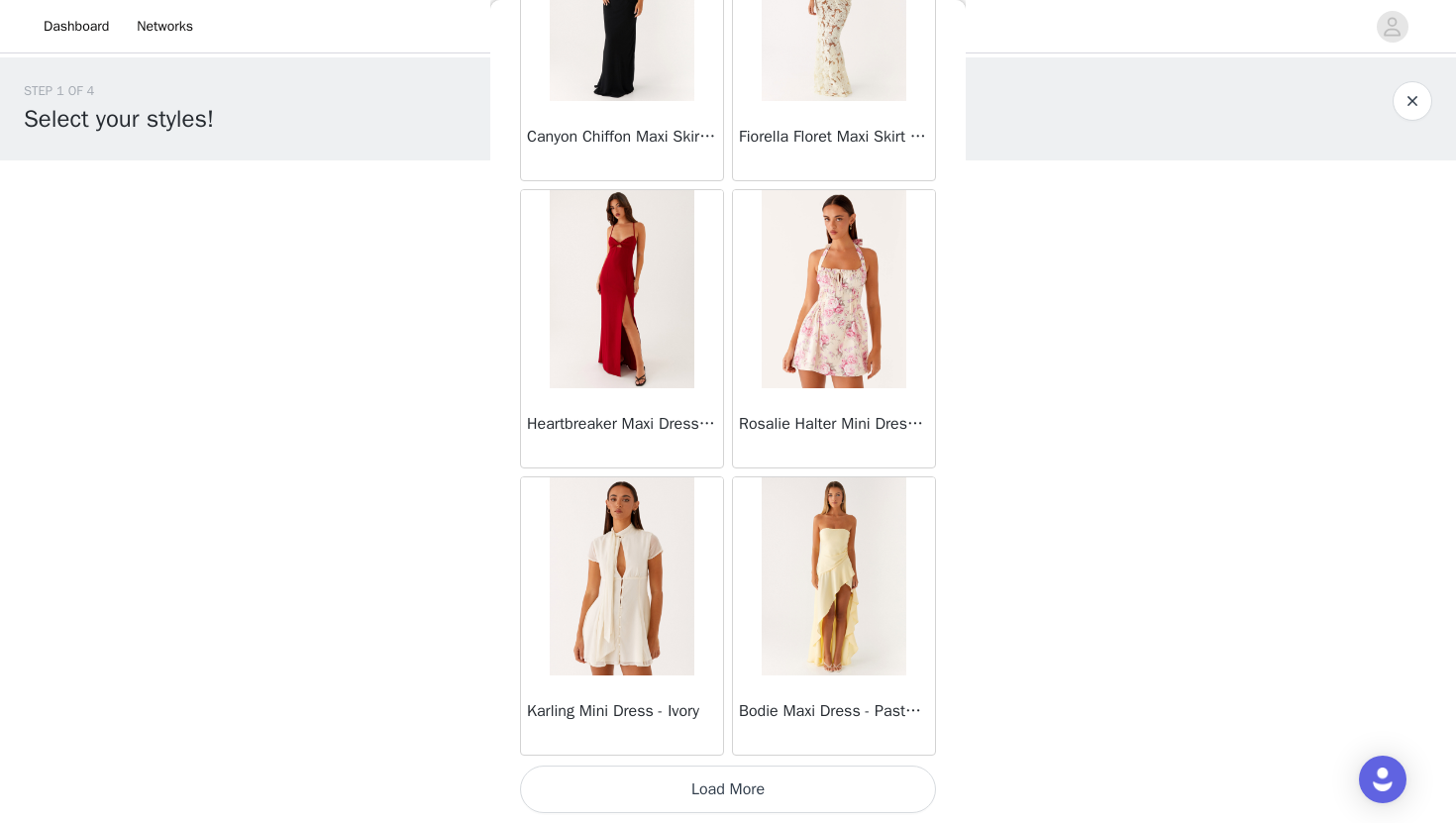 click on "Load More" at bounding box center (728, 789) 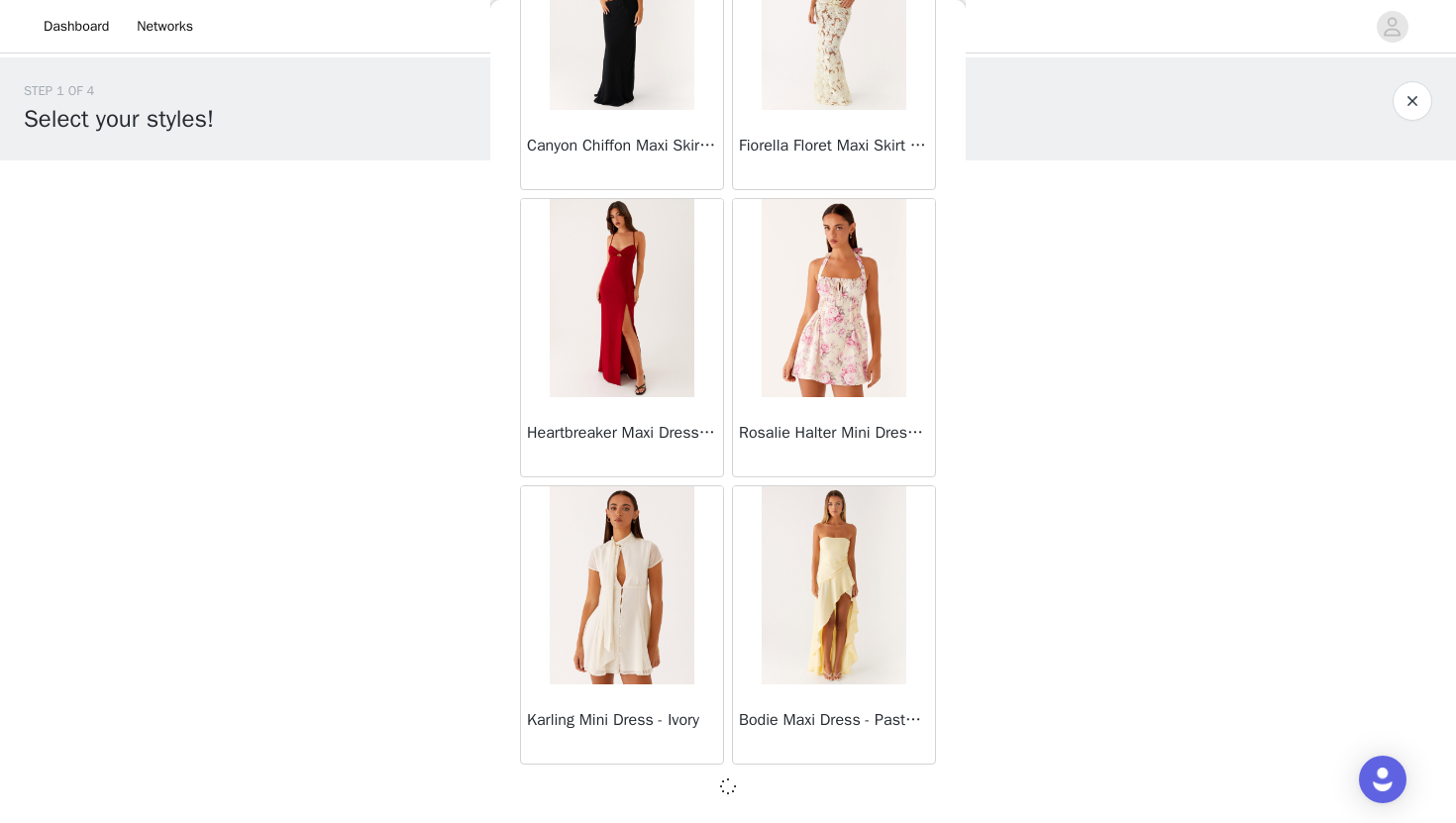 scroll, scrollTop: 39536, scrollLeft: 0, axis: vertical 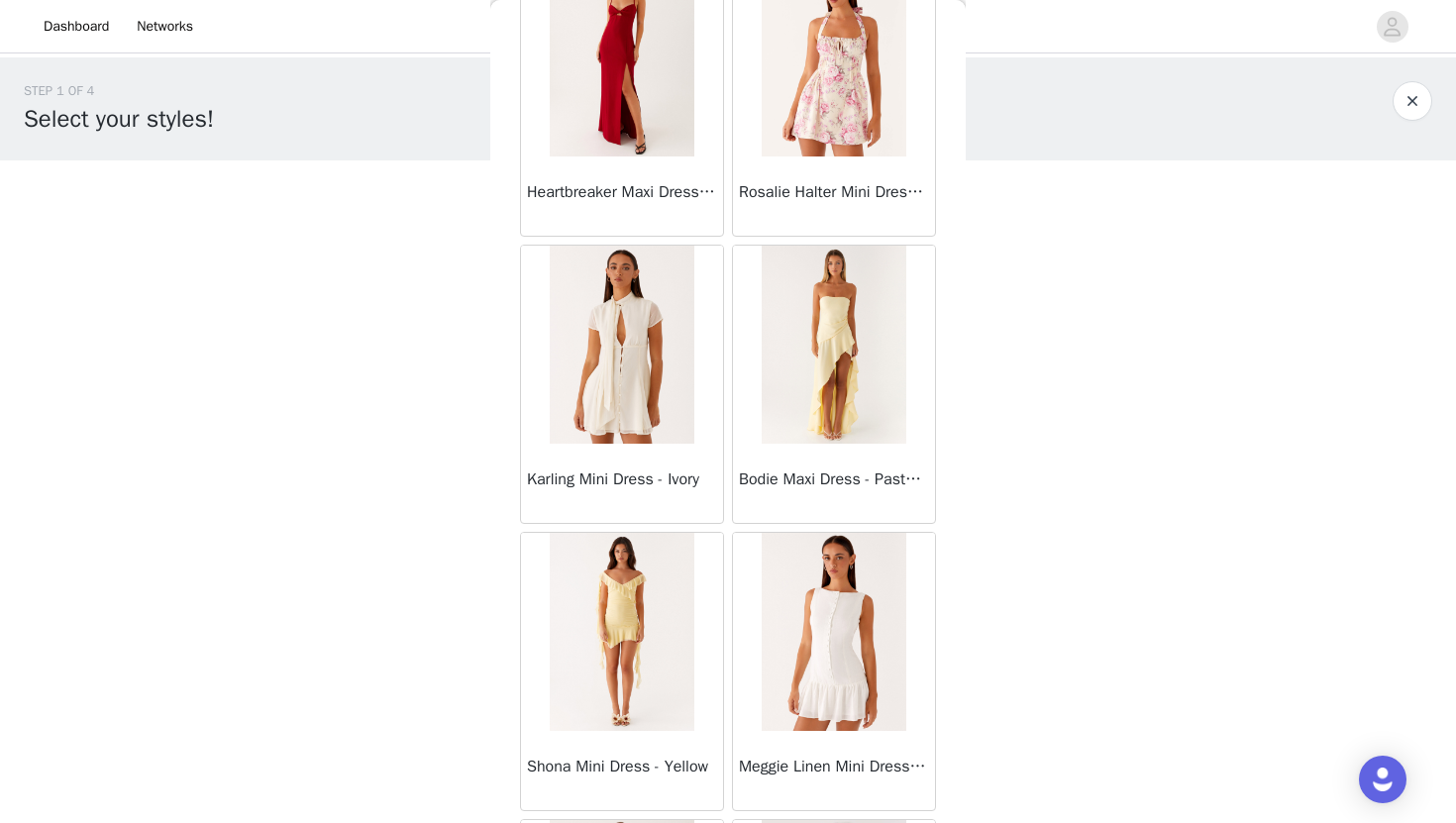 click at bounding box center [621, 345] 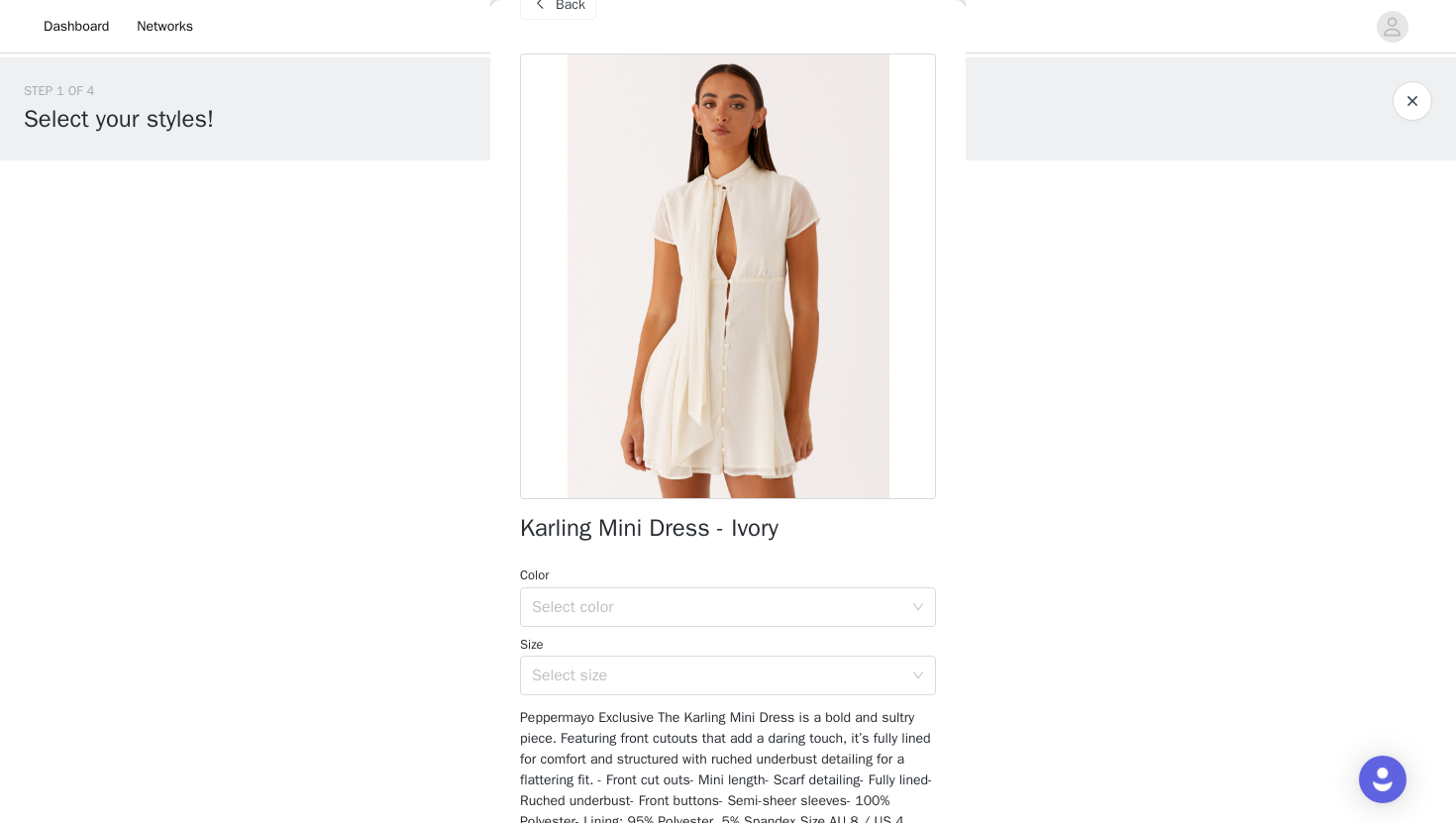 scroll, scrollTop: 31, scrollLeft: 0, axis: vertical 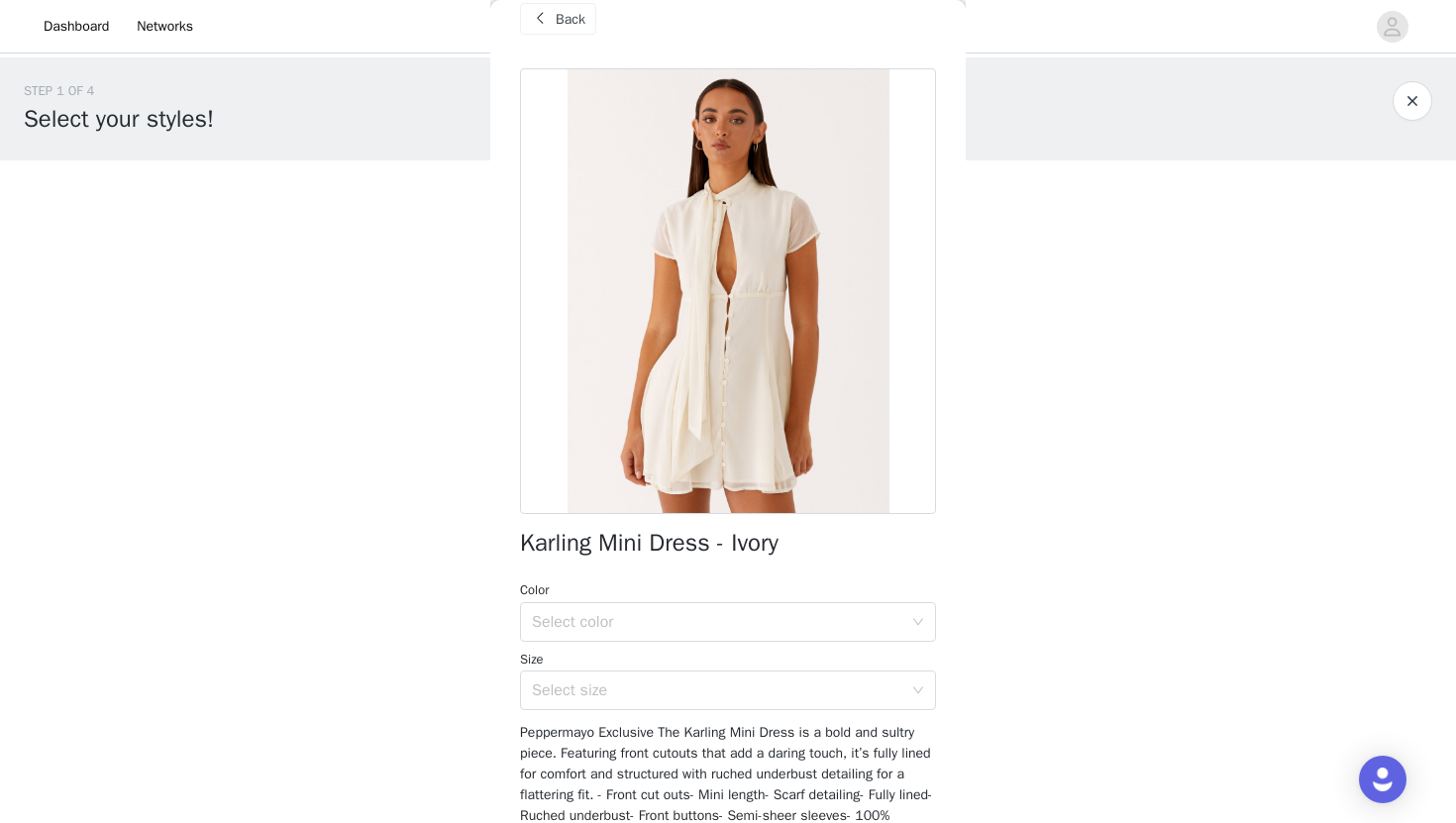 click at bounding box center [540, 19] 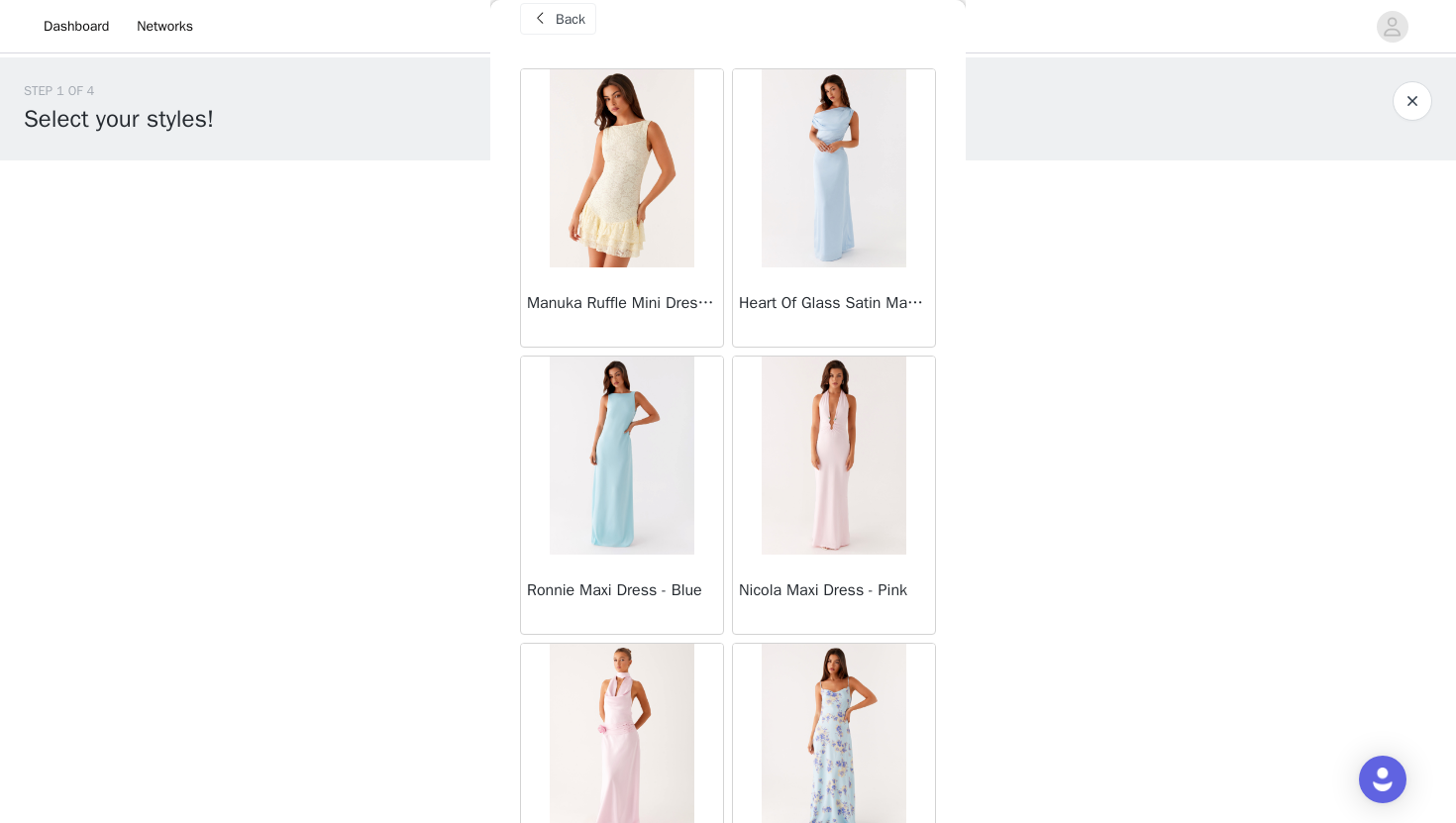 scroll, scrollTop: 0, scrollLeft: 0, axis: both 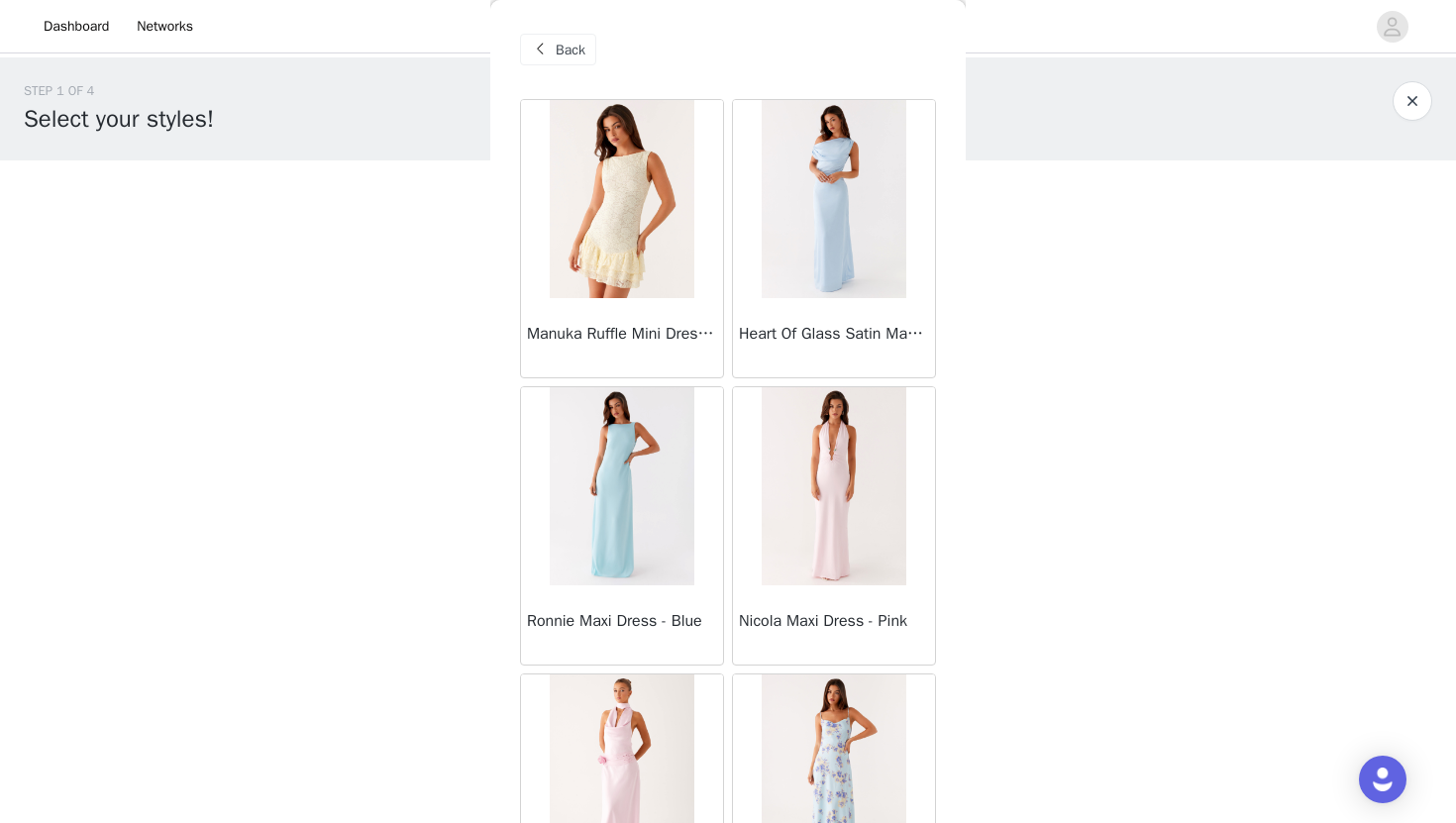 click on "Manuka Ruffle Mini Dress - Yellow" at bounding box center [622, 338] 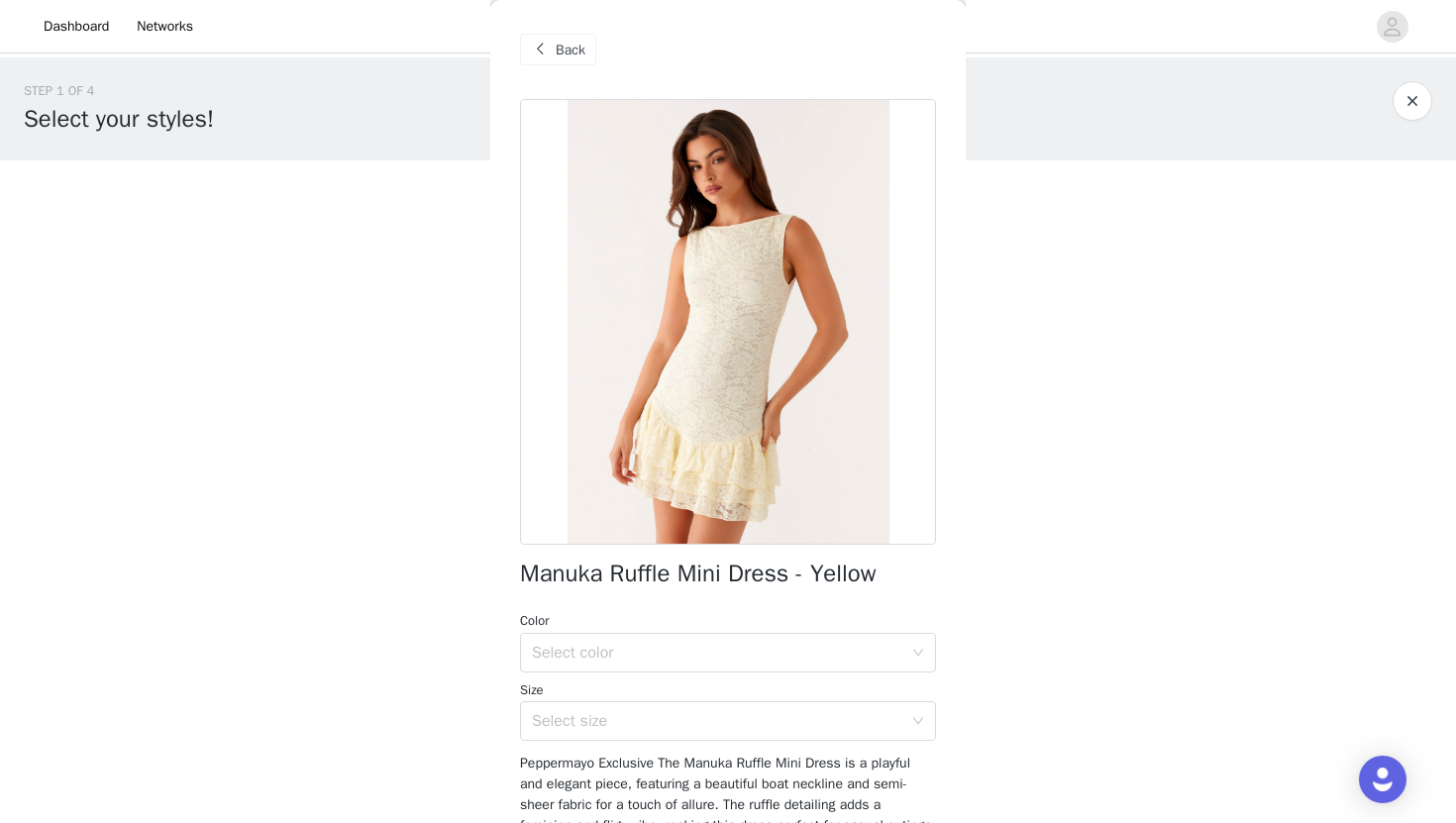 click at bounding box center [540, 50] 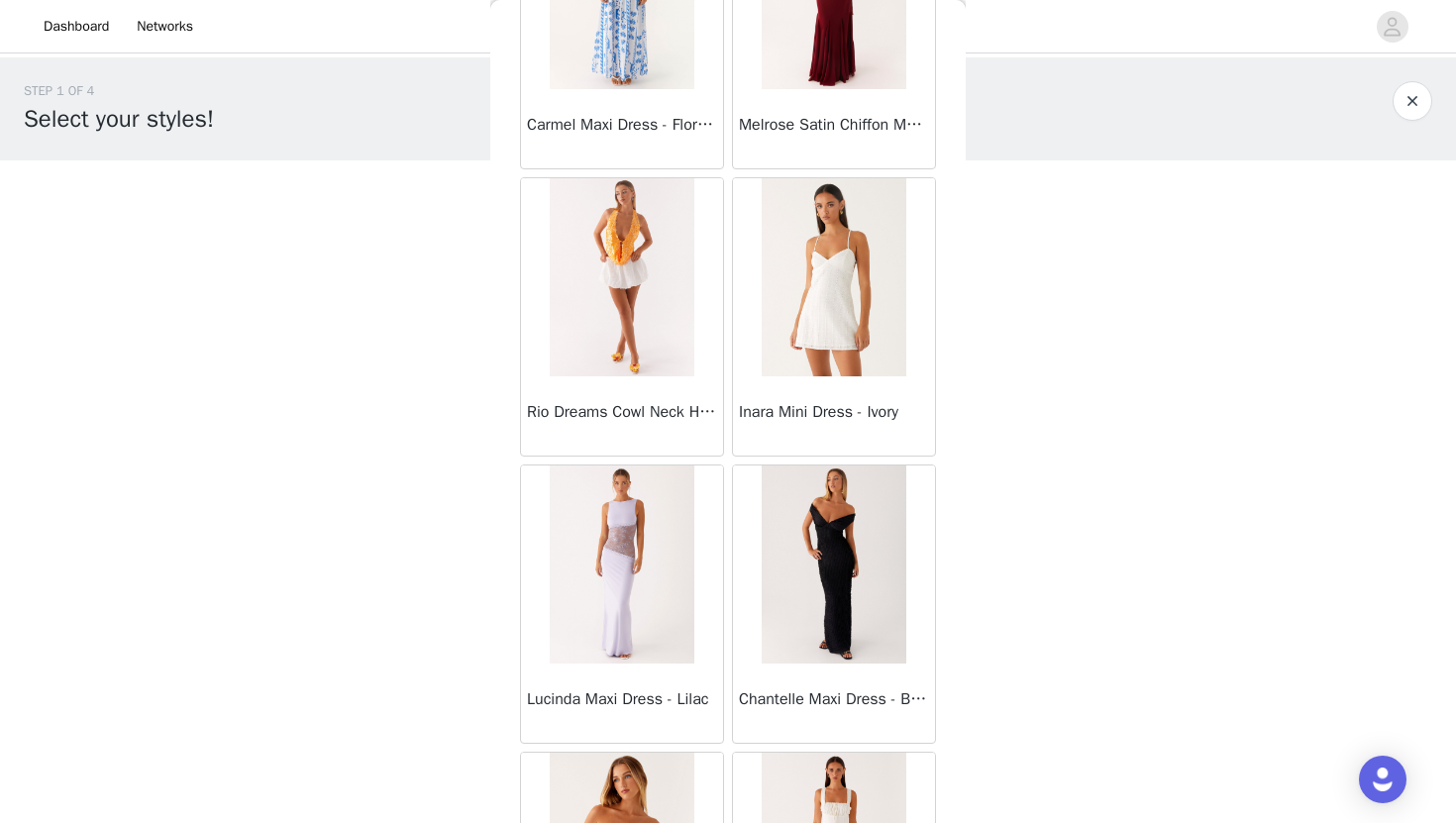 scroll, scrollTop: 39844, scrollLeft: 0, axis: vertical 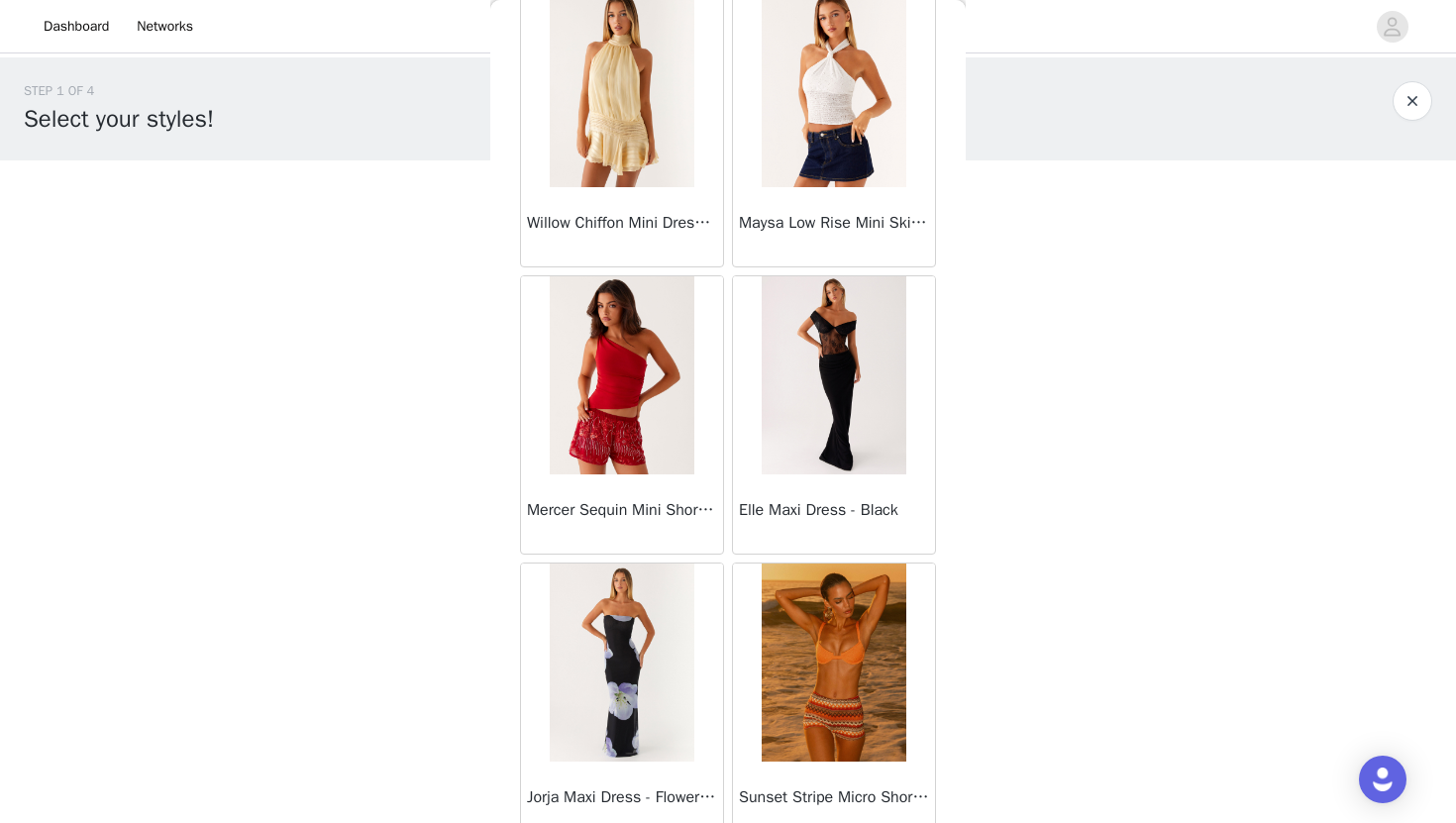 click at bounding box center [621, 375] 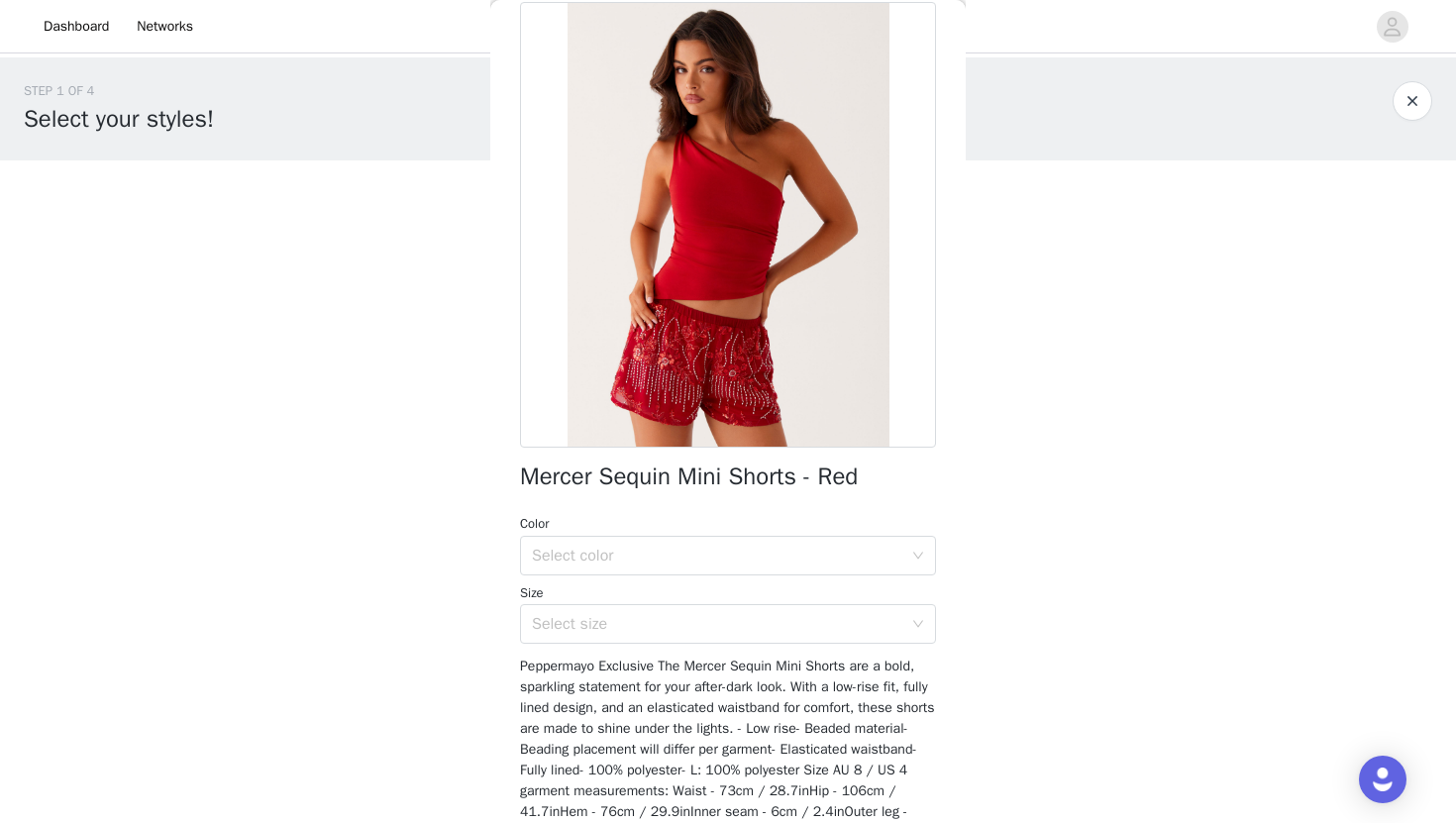 scroll, scrollTop: 0, scrollLeft: 0, axis: both 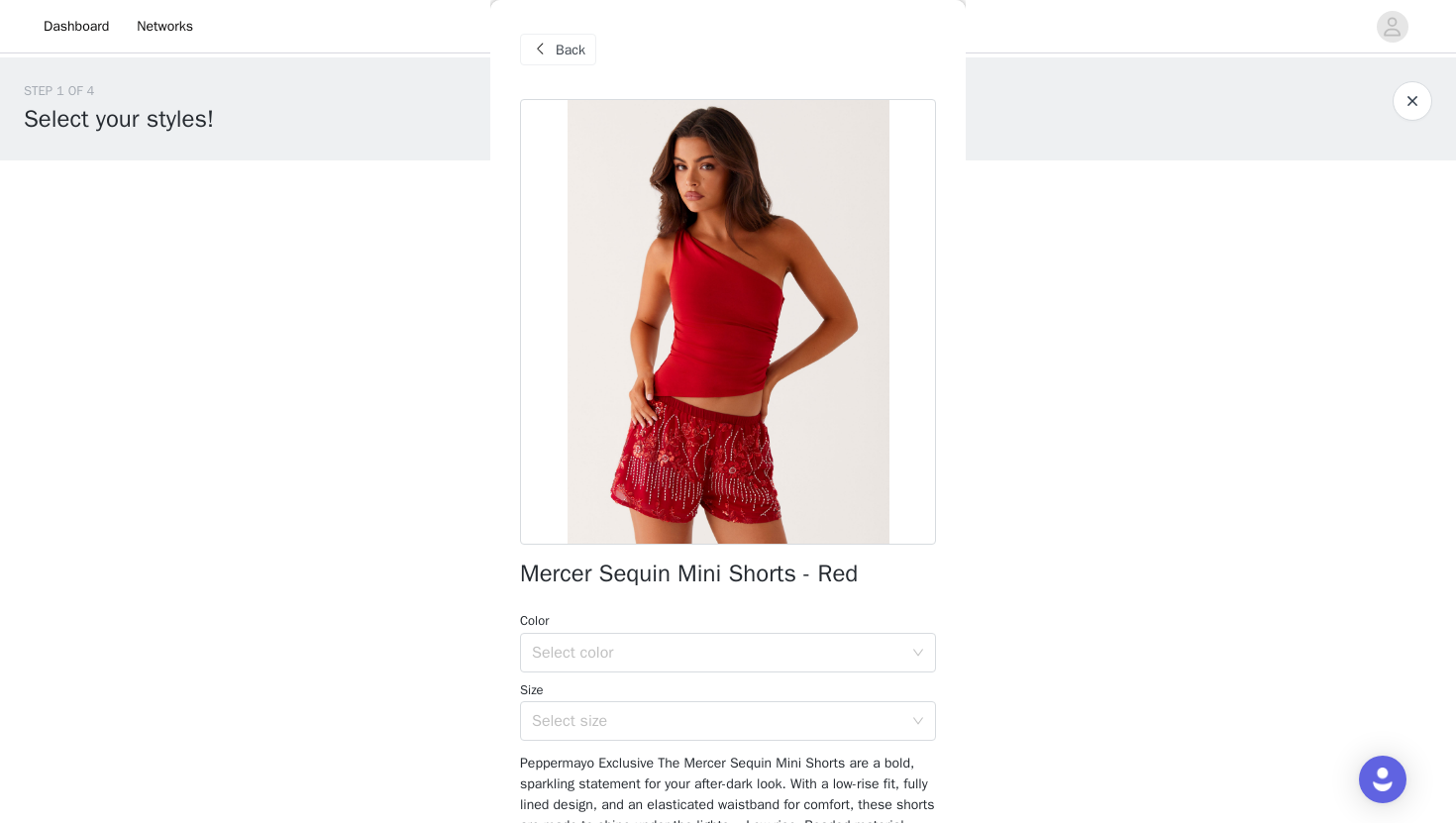click at bounding box center [540, 50] 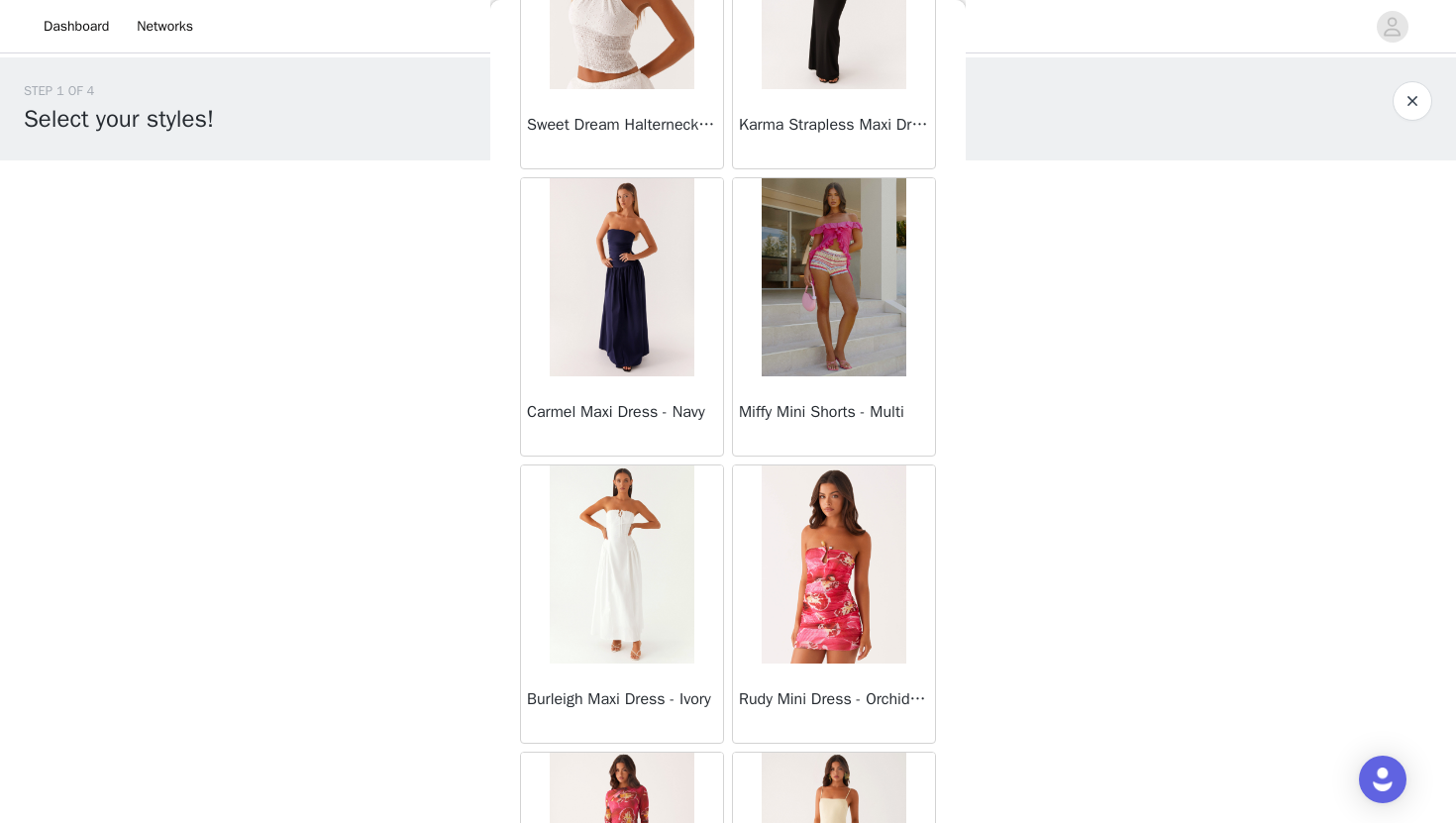 scroll, scrollTop: 42417, scrollLeft: 0, axis: vertical 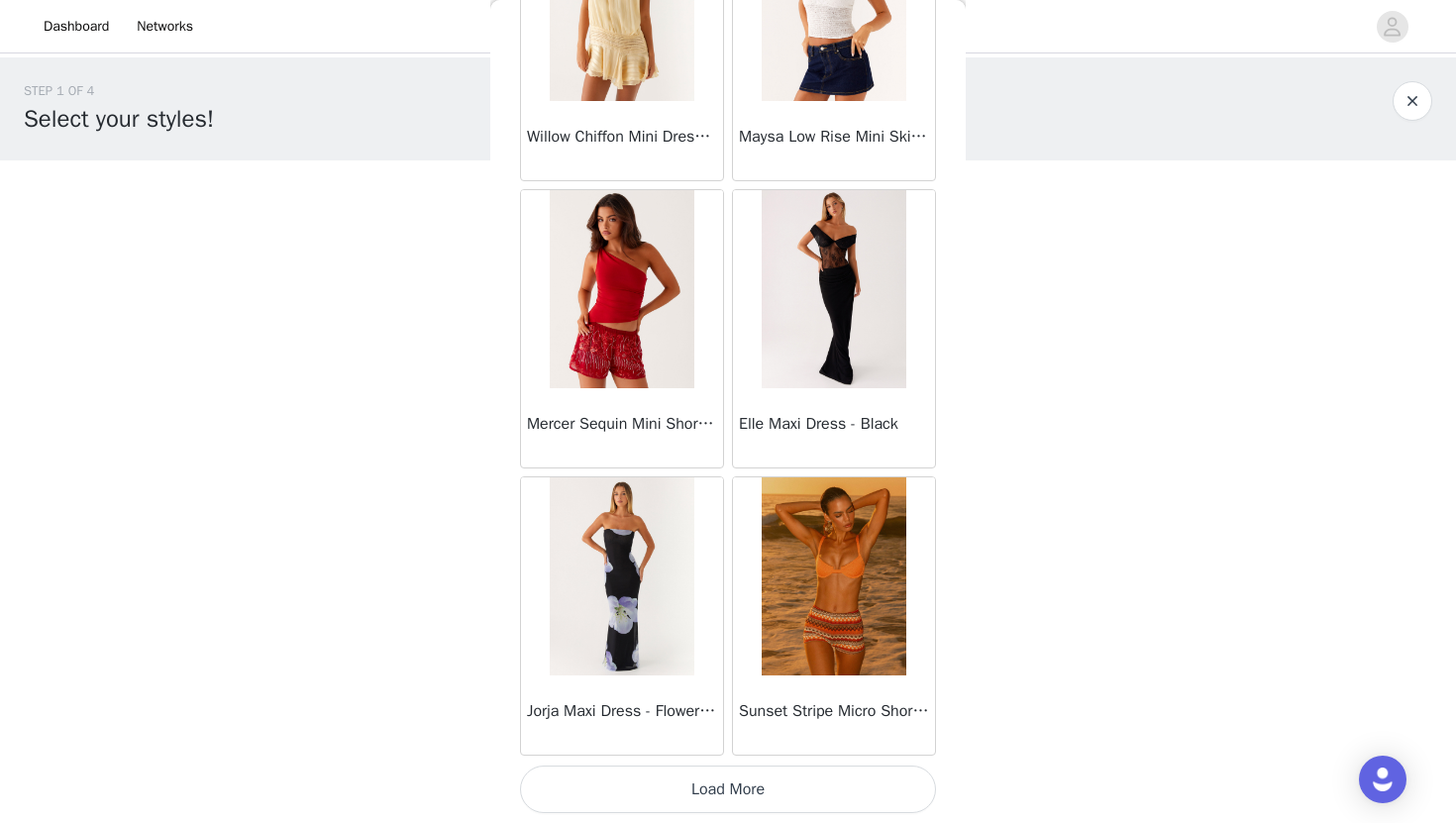 click on "Load More" at bounding box center [728, 789] 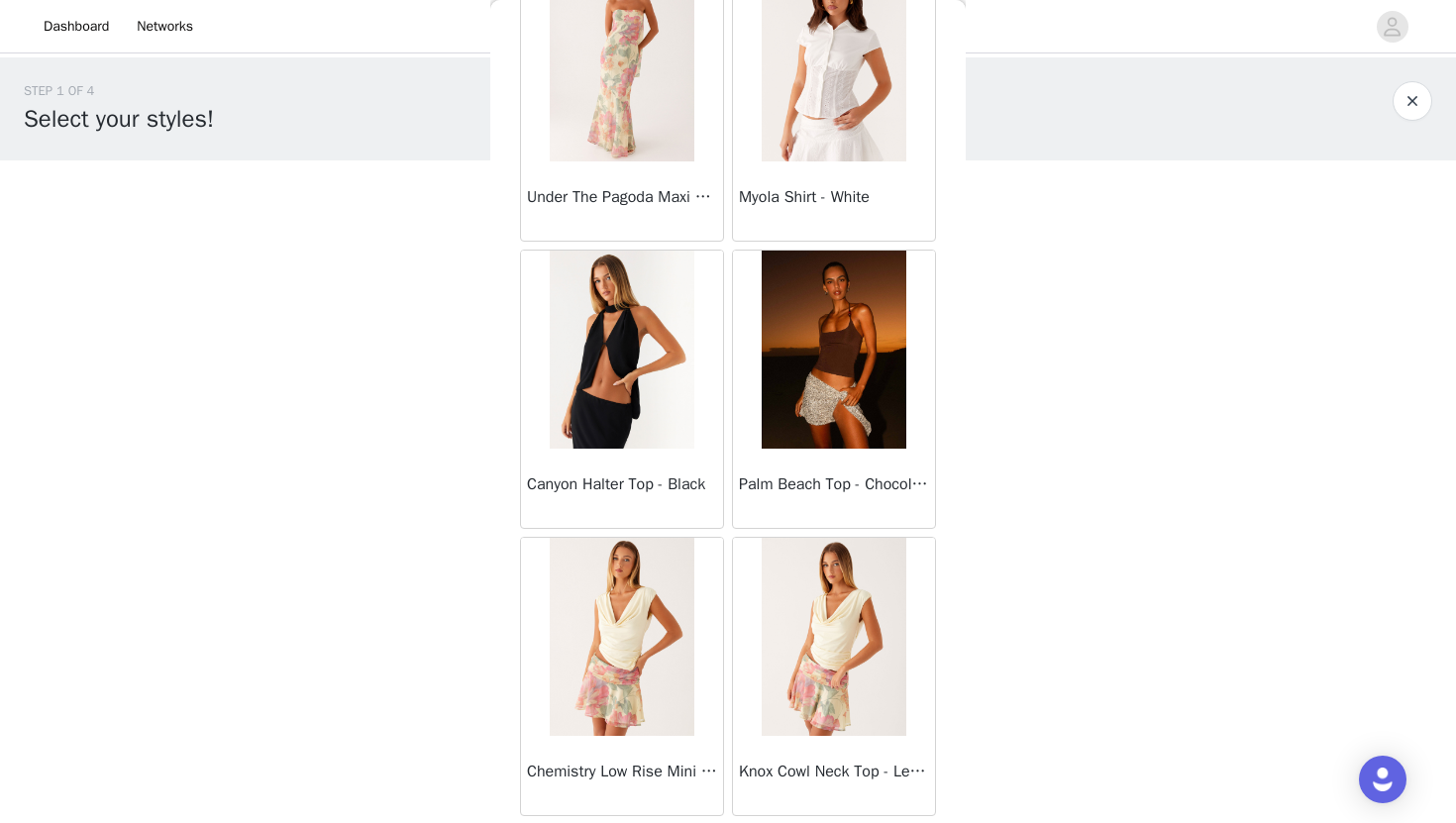 scroll, scrollTop: 43218, scrollLeft: 0, axis: vertical 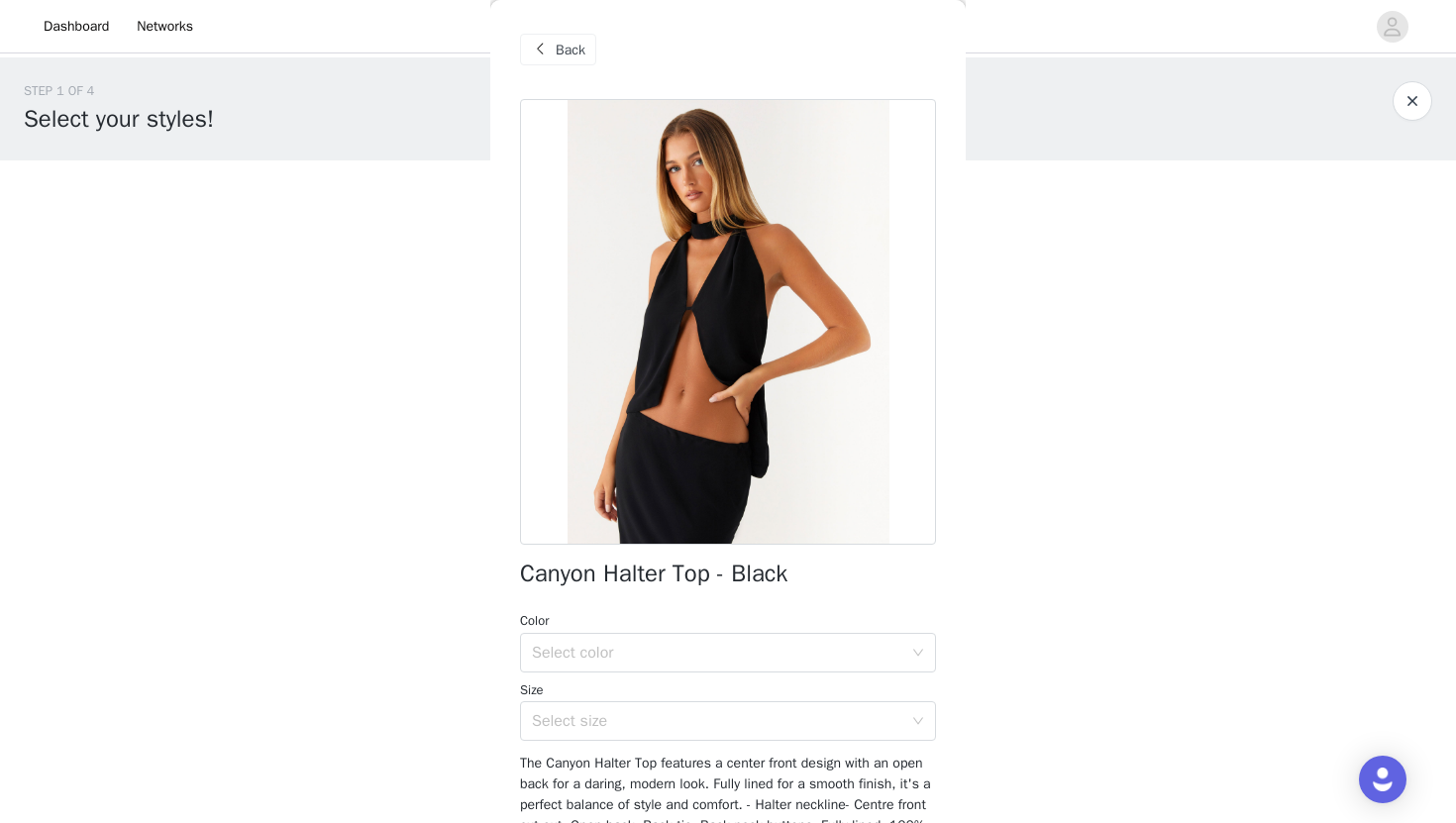click on "Back" at bounding box center [571, 50] 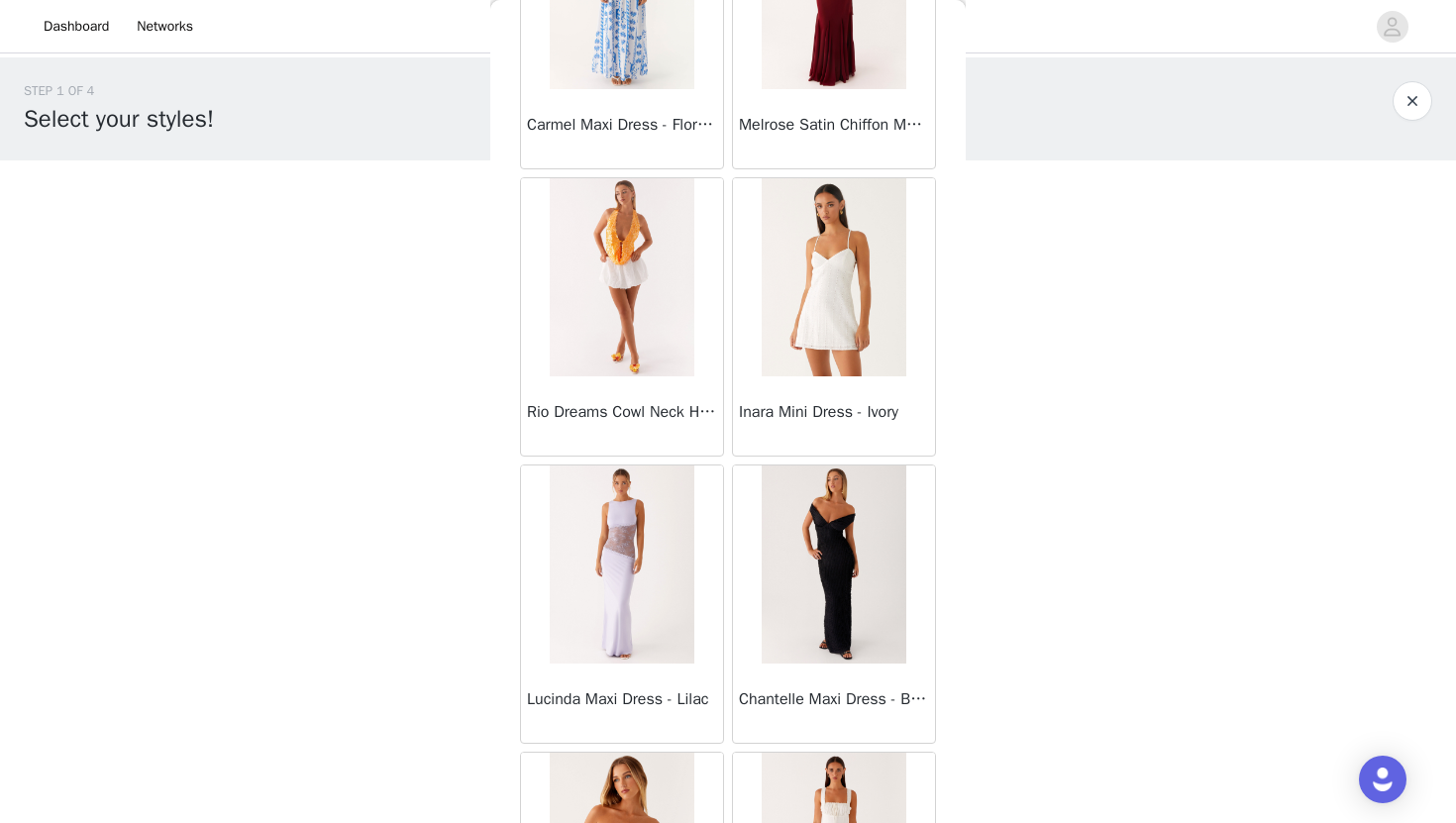 scroll, scrollTop: 43290, scrollLeft: 0, axis: vertical 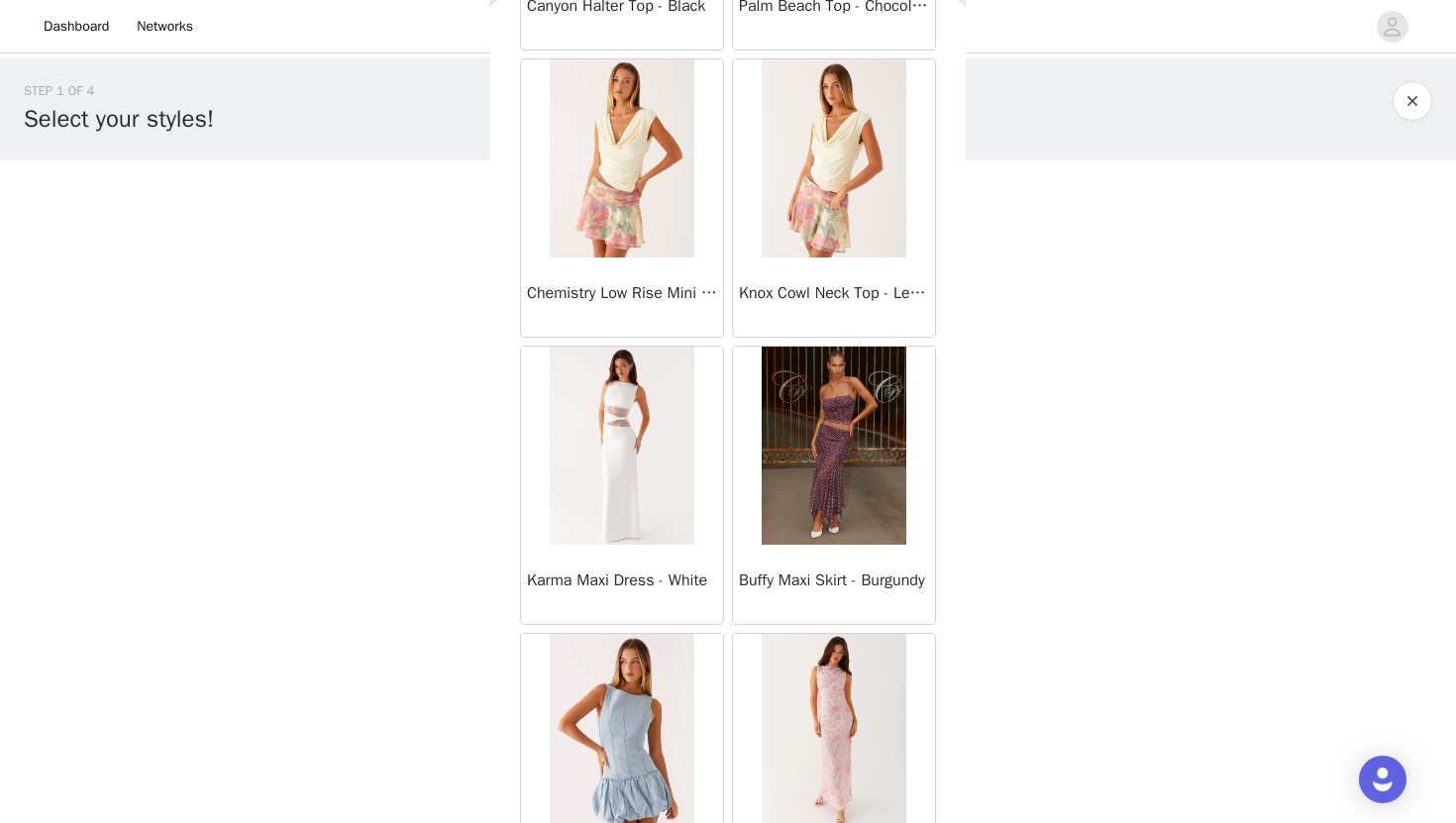 click on "STEP 1 OF 4
Select your styles!
You will receive 3 products.       1/3 Selected           Bennie Halter Top - Ivory           Ivory, US 2       Edit   Remove     Add Product       Back       Manuka Ruffle Mini Dress - Yellow       Heart Of Glass Satin Maxi Dress - Blue       Ronnie Maxi Dress - Blue       Nicola Maxi Dress - Pink       Imani Maxi Dress - Pink       Liana Cowl Maxi Dress - Print       Cherry Skies Midi Dress - White       Crystal Clear Lace Midi Skirt - Ivory       Crystal Clear Lace Top - Ivory       Clayton Top - Black Gingham       Wish You Luck Denim Top - Dark Blue       Raphaela Mini Dress - Navy       Maloney Maxi Dress - White       Franco Tie Back Top - Blue       Frida Denim Shorts - Vintage Wash Blue       Consie Long Sleeve Mini Dress - Pale Blue       Mariella Linen Maxi Skirt - Pink       Mariella Linen Top - Pink       Aullie Maxi Dress - Pink       Scorpio Crochet Mini Skirt - Ivory" at bounding box center (728, 302) 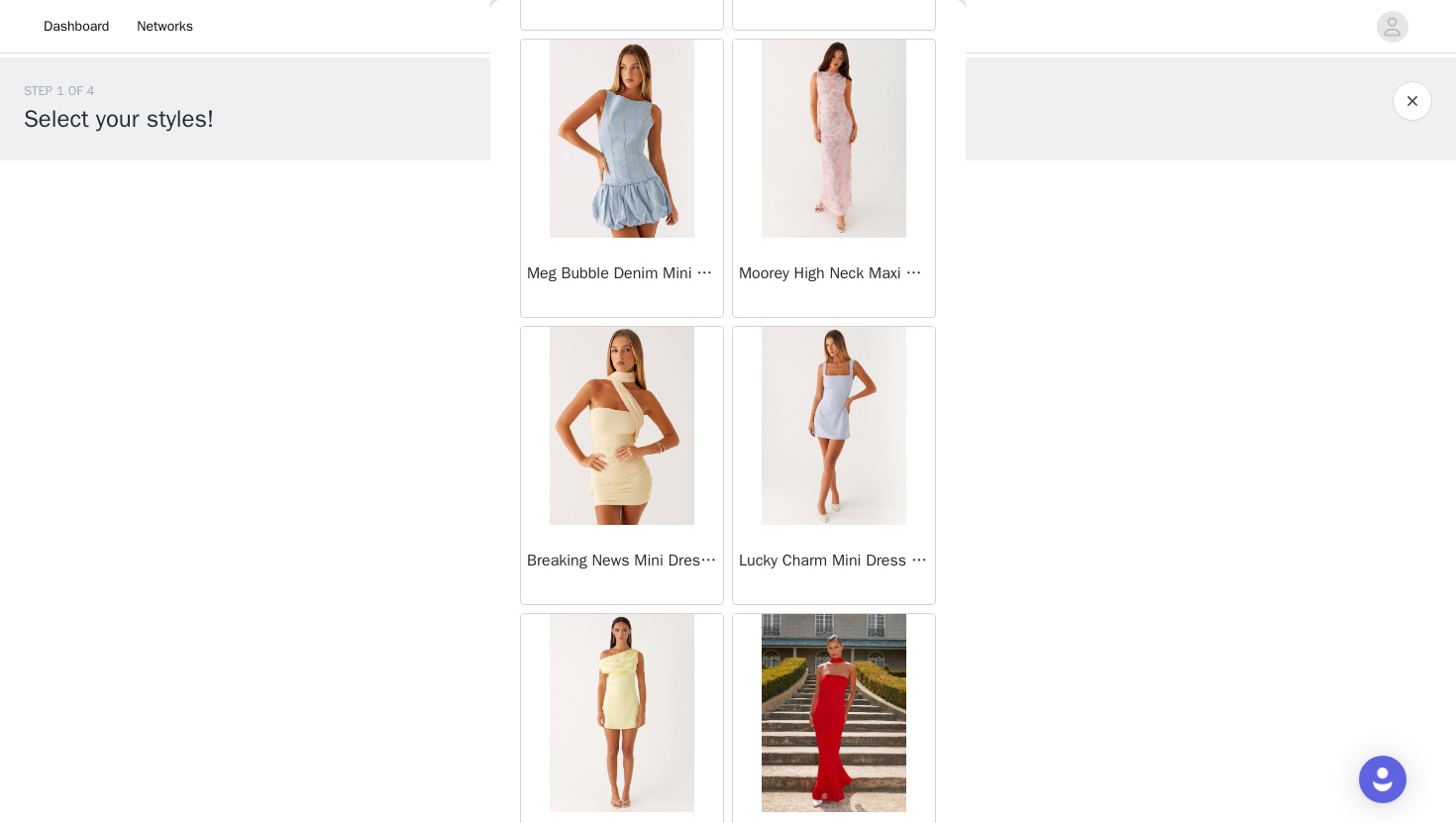 scroll, scrollTop: 44473, scrollLeft: 0, axis: vertical 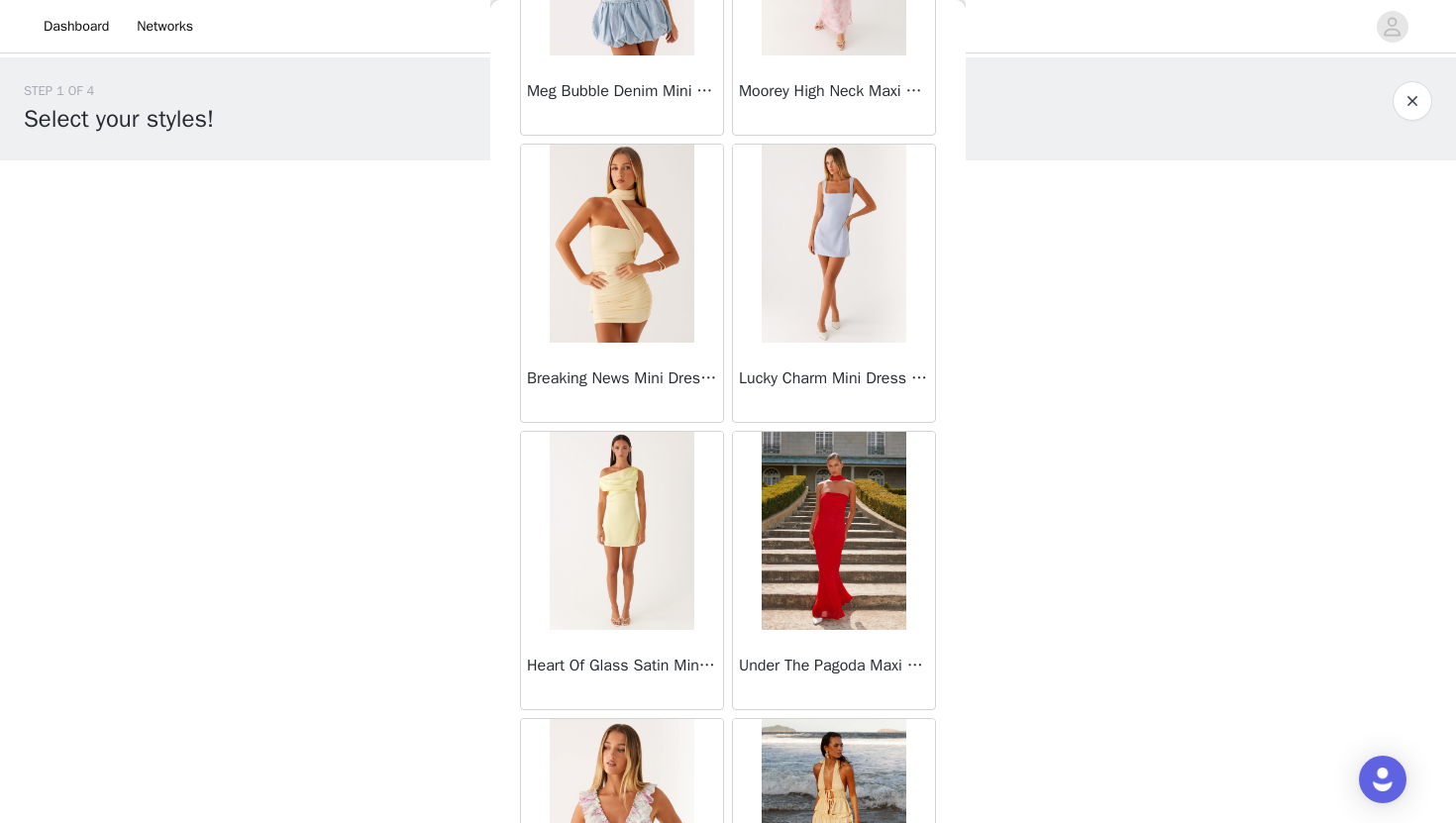 click at bounding box center (621, 531) 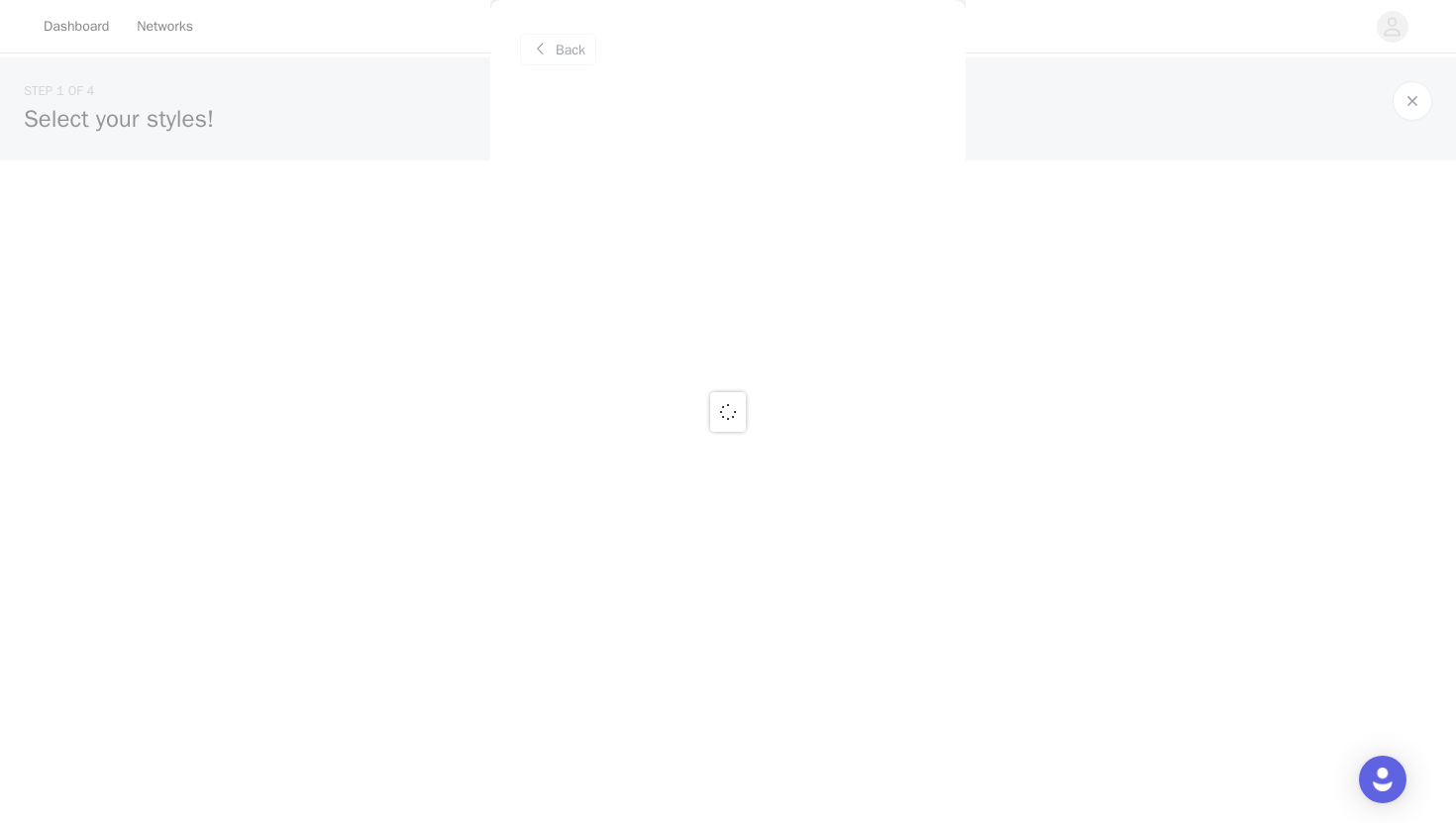 scroll, scrollTop: 0, scrollLeft: 0, axis: both 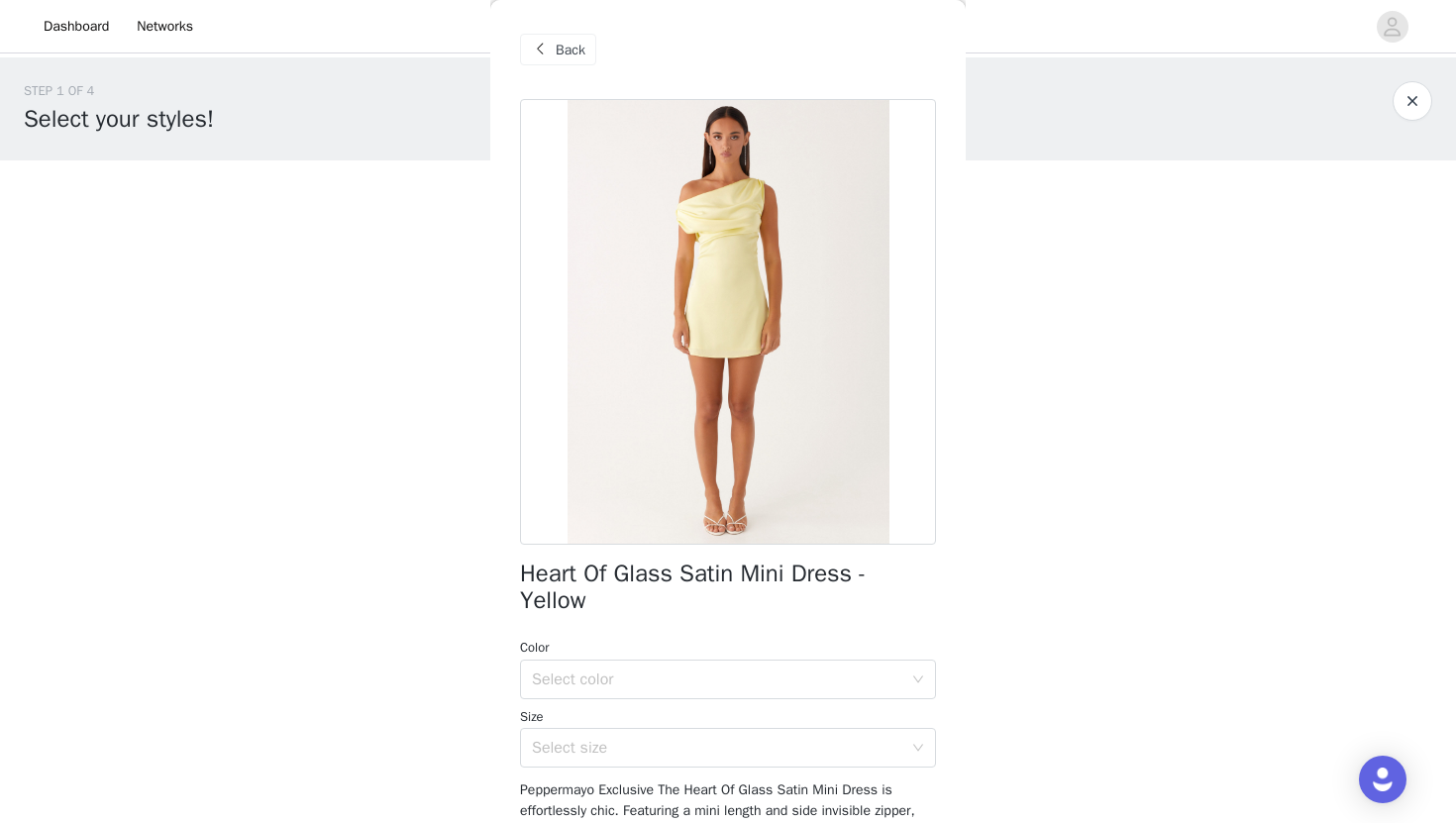 click on "Back" at bounding box center [571, 50] 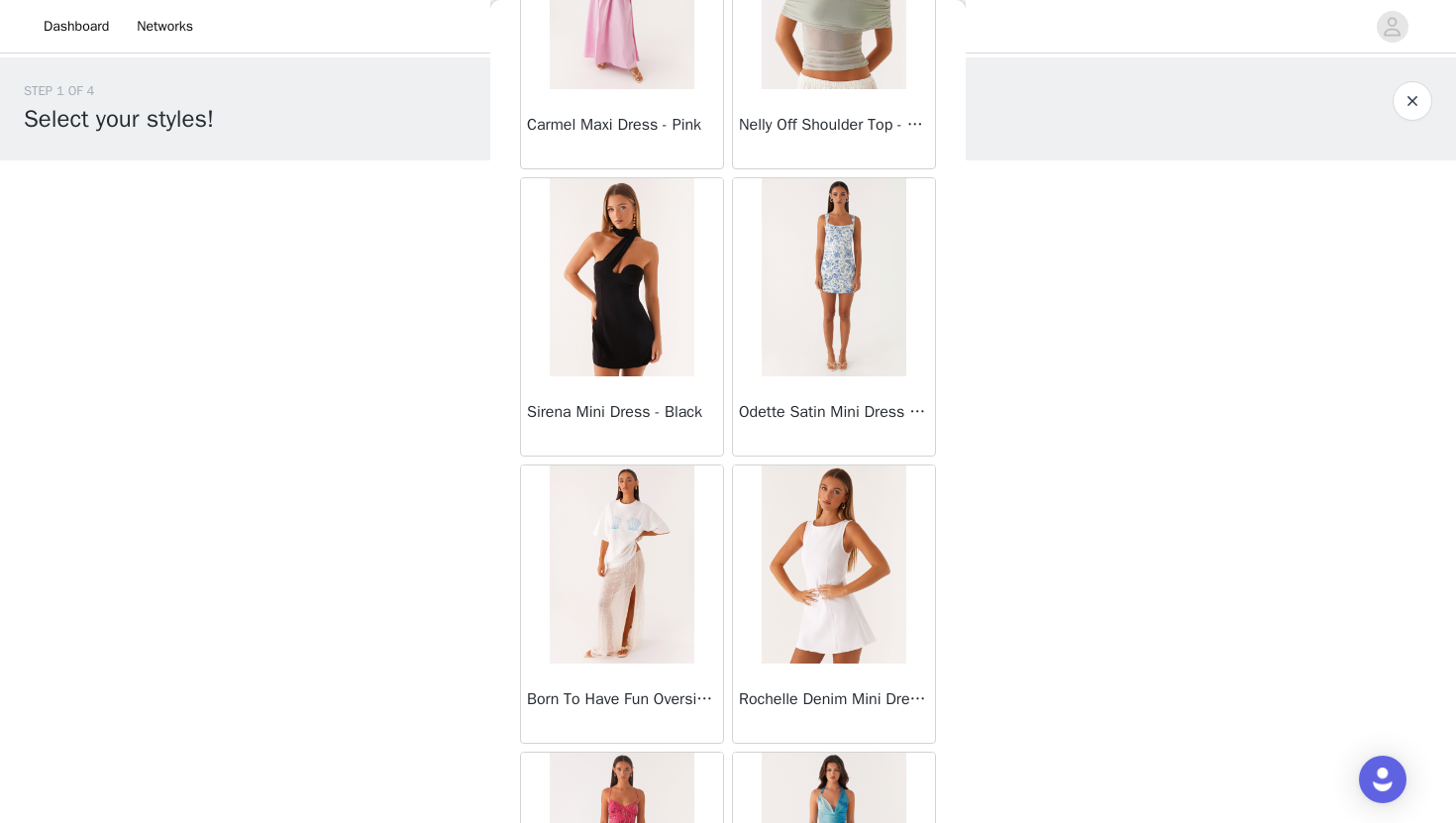 scroll, scrollTop: 44726, scrollLeft: 0, axis: vertical 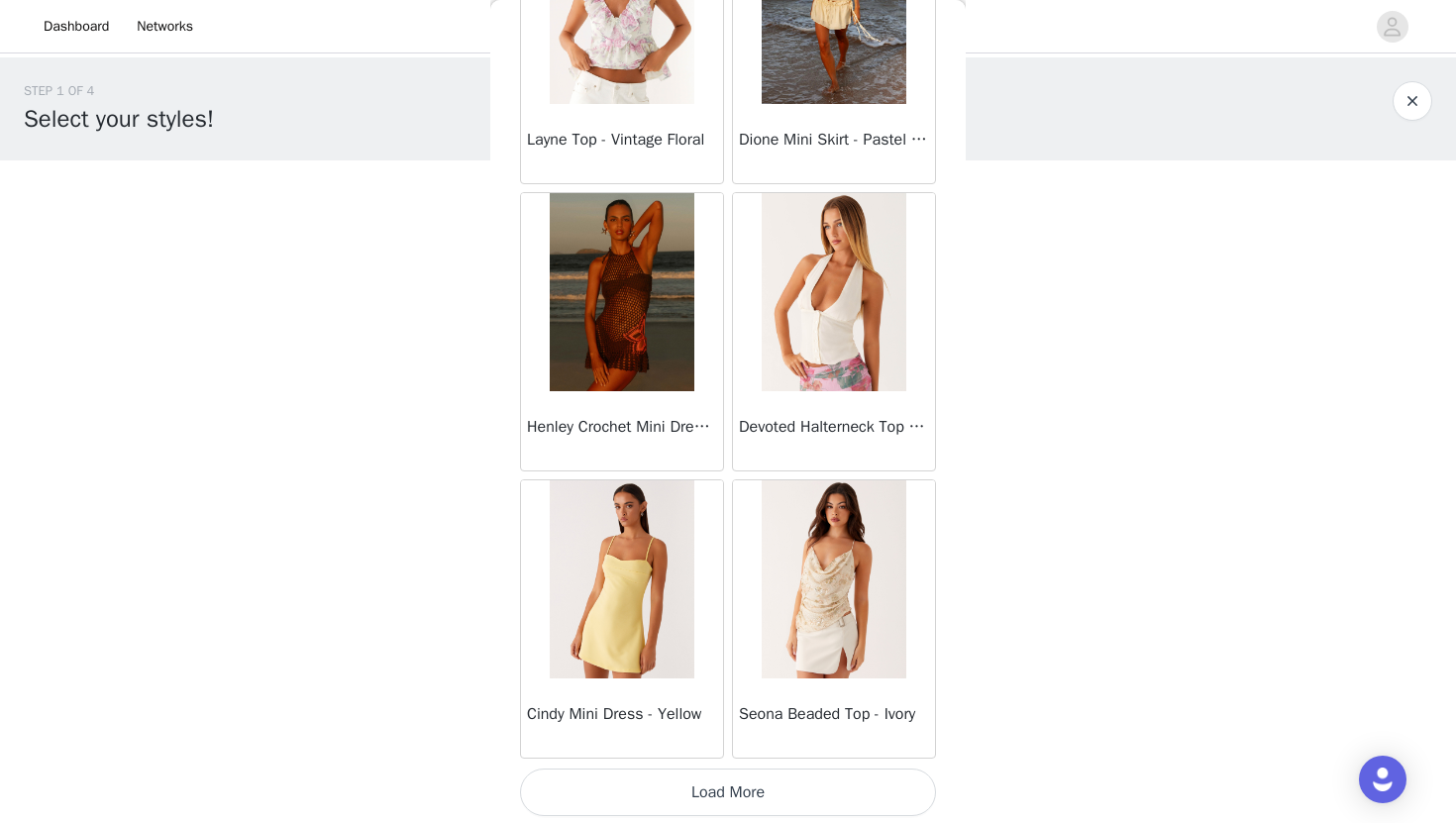 click on "Load More" at bounding box center (728, 792) 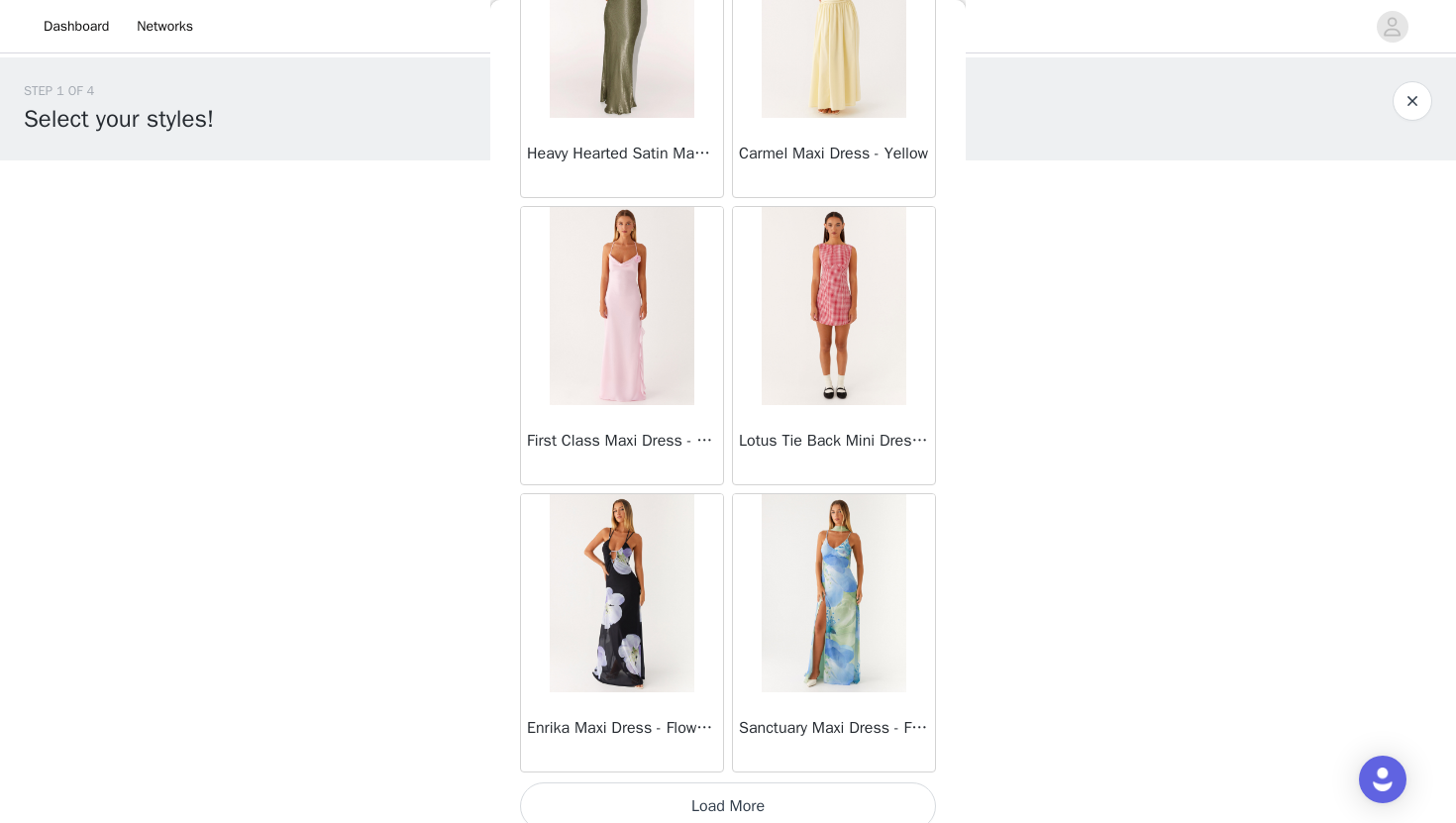 scroll, scrollTop: 48161, scrollLeft: 0, axis: vertical 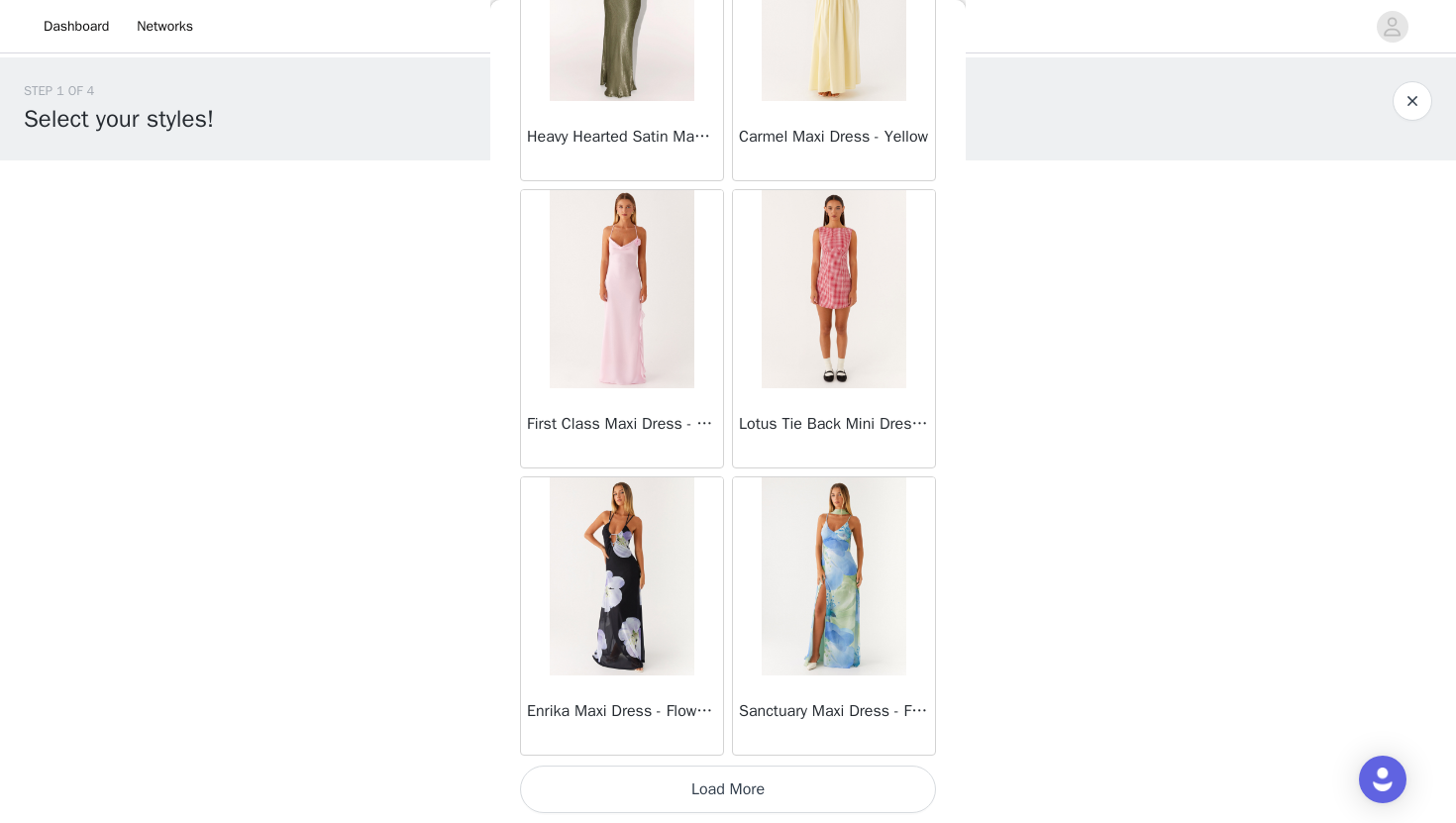 click on "Load More" at bounding box center [728, 789] 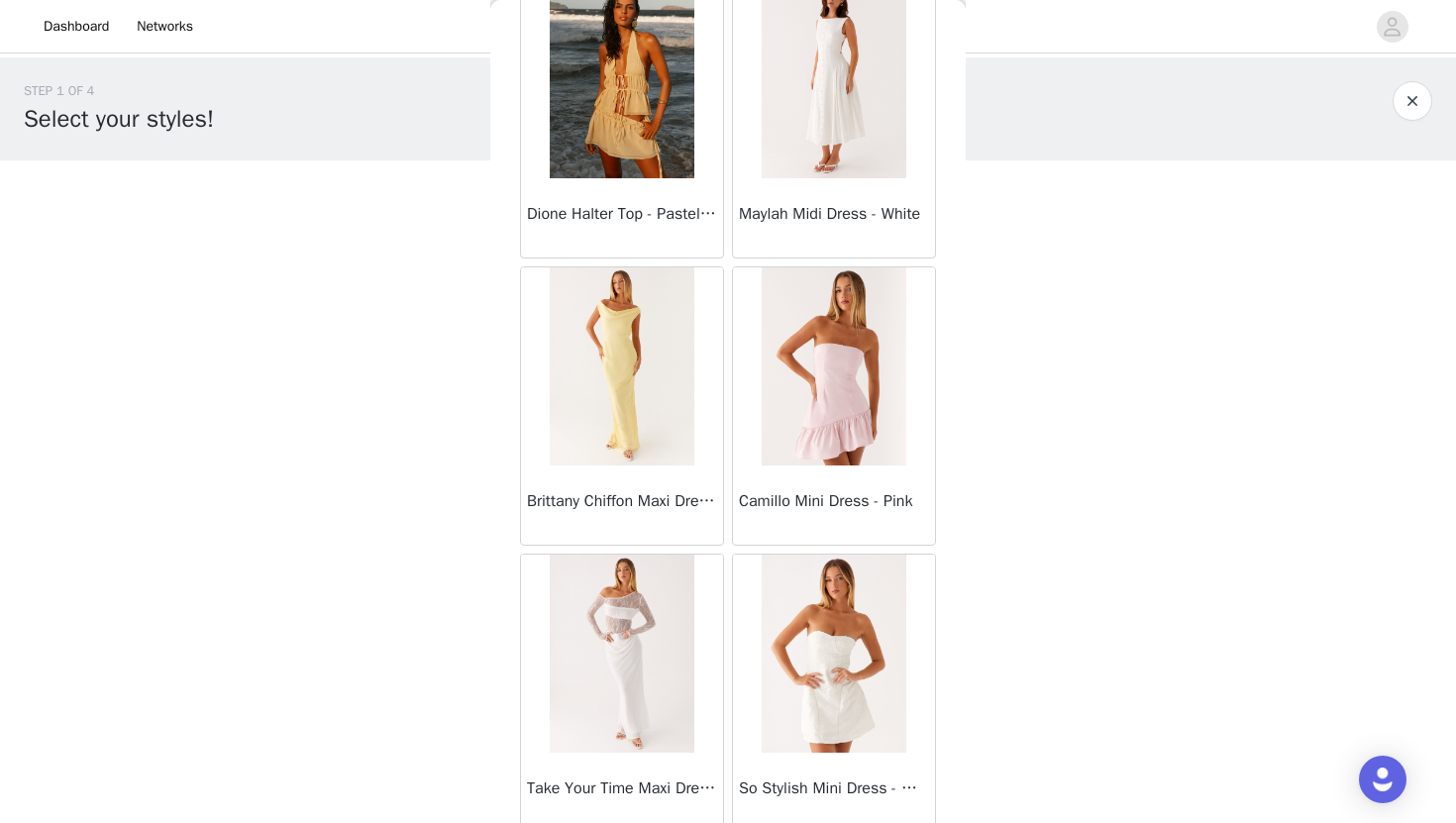 scroll, scrollTop: 49151, scrollLeft: 0, axis: vertical 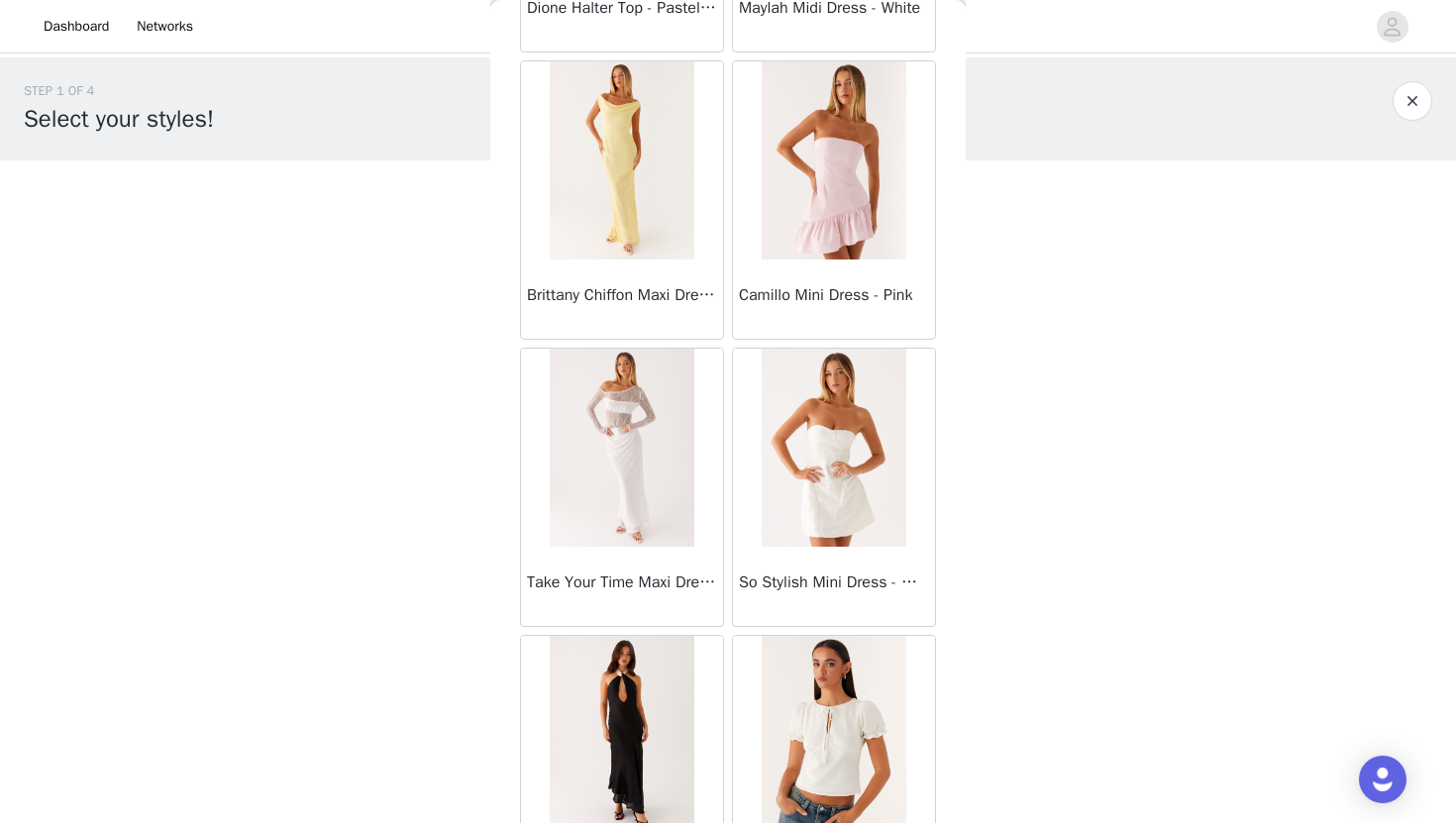 click on "Camillo Mini Dress - Pink" at bounding box center [834, 299] 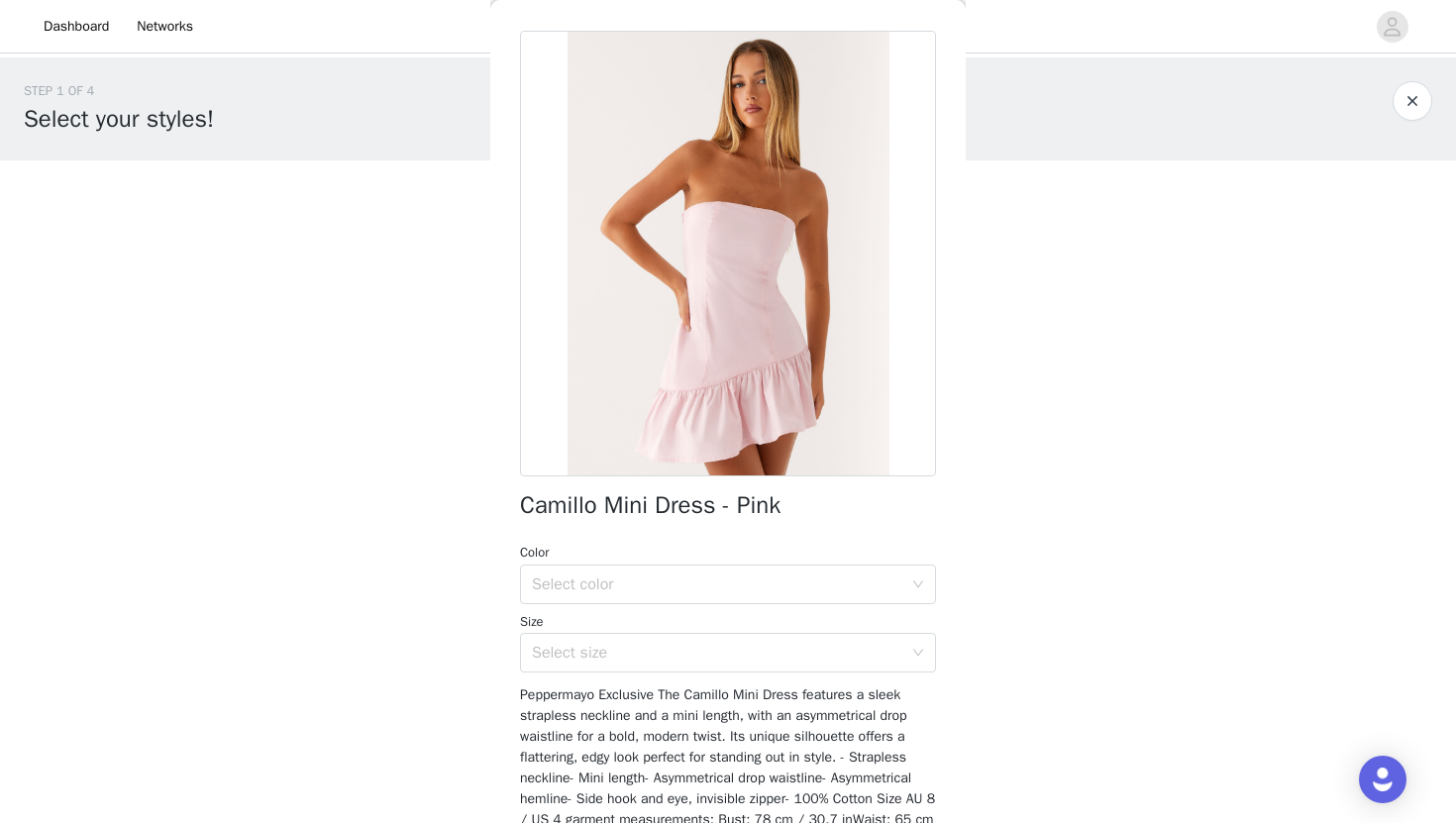 scroll, scrollTop: 0, scrollLeft: 0, axis: both 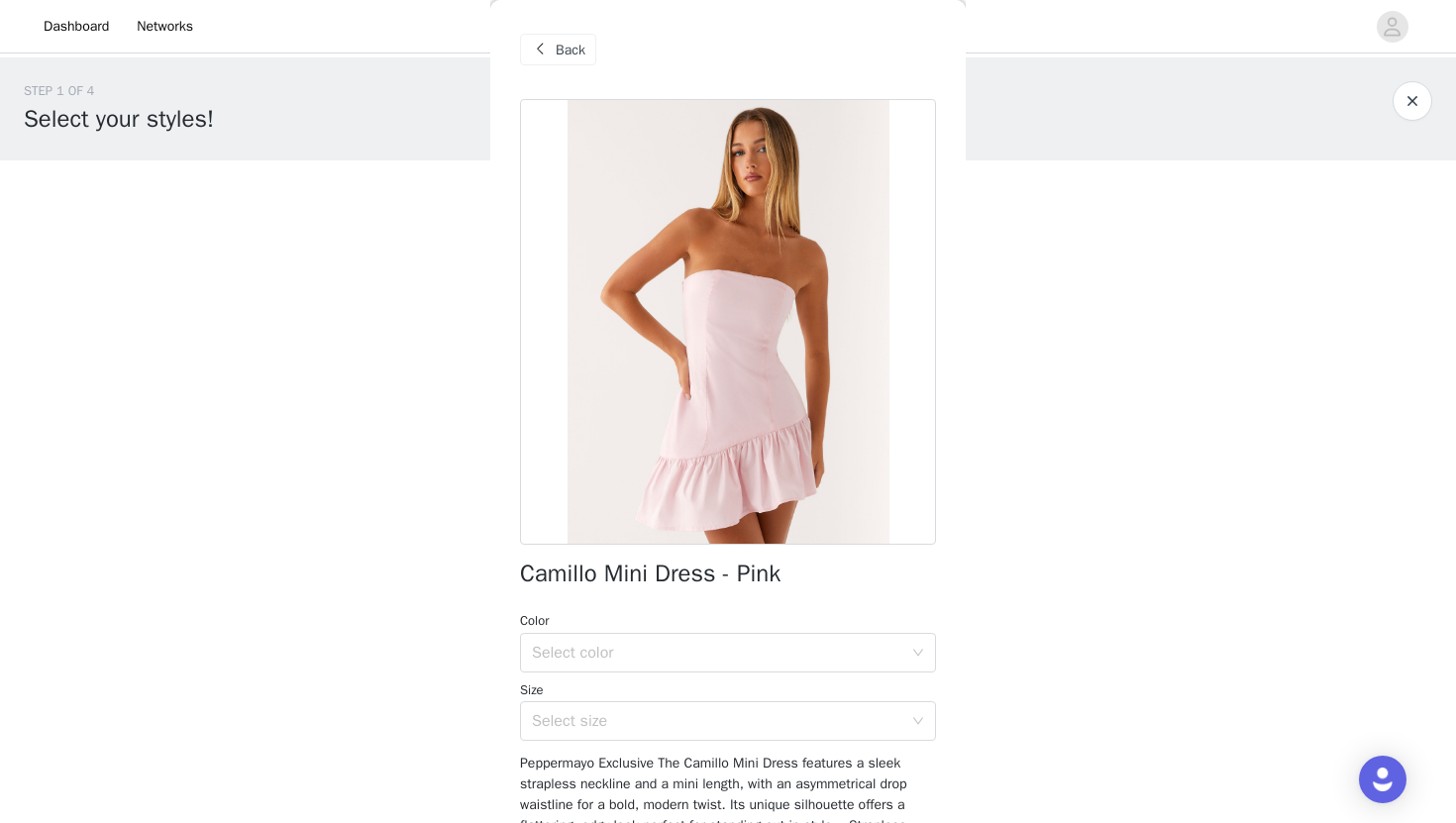click on "Back" at bounding box center [571, 50] 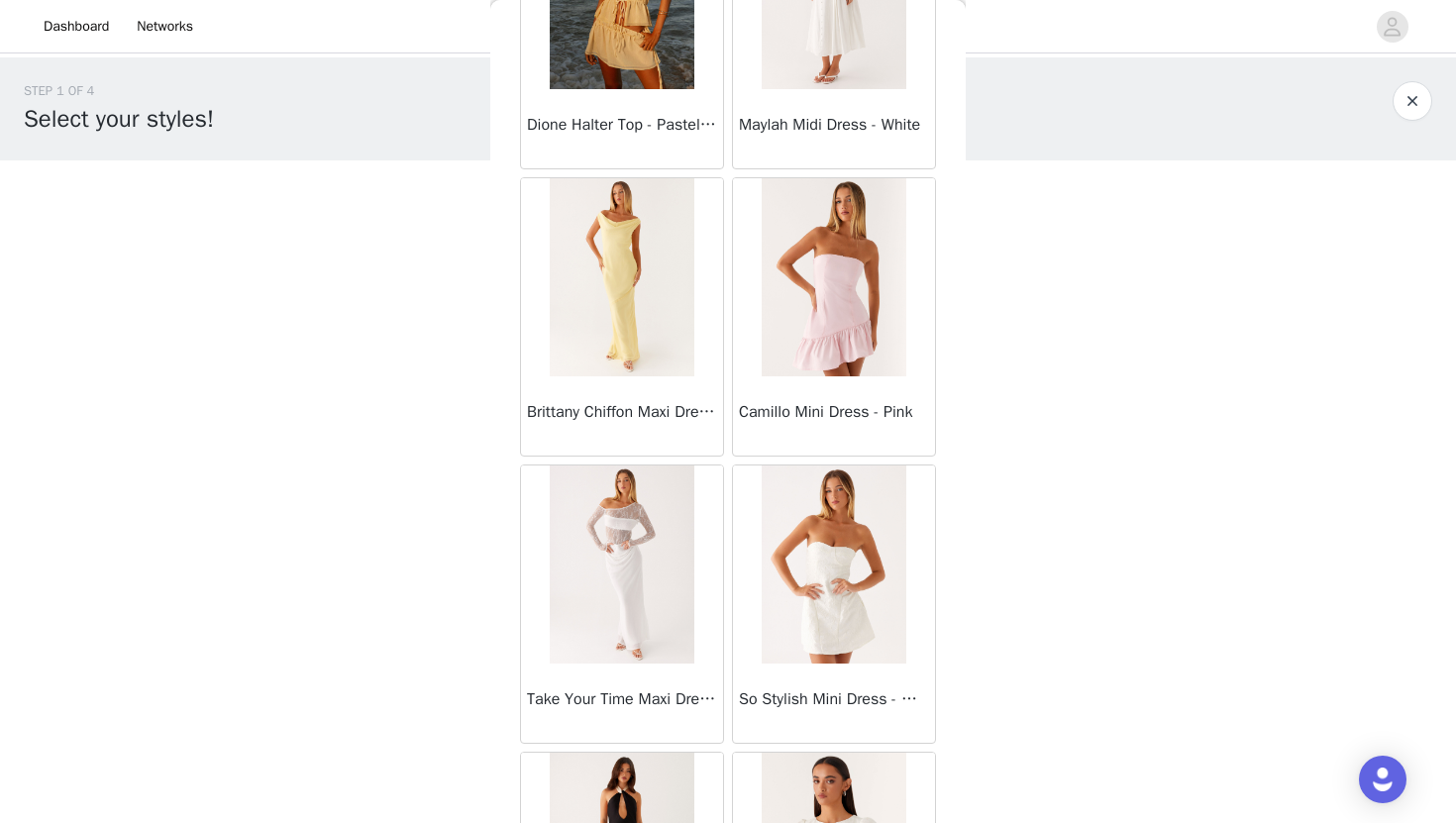 scroll, scrollTop: 50183, scrollLeft: 0, axis: vertical 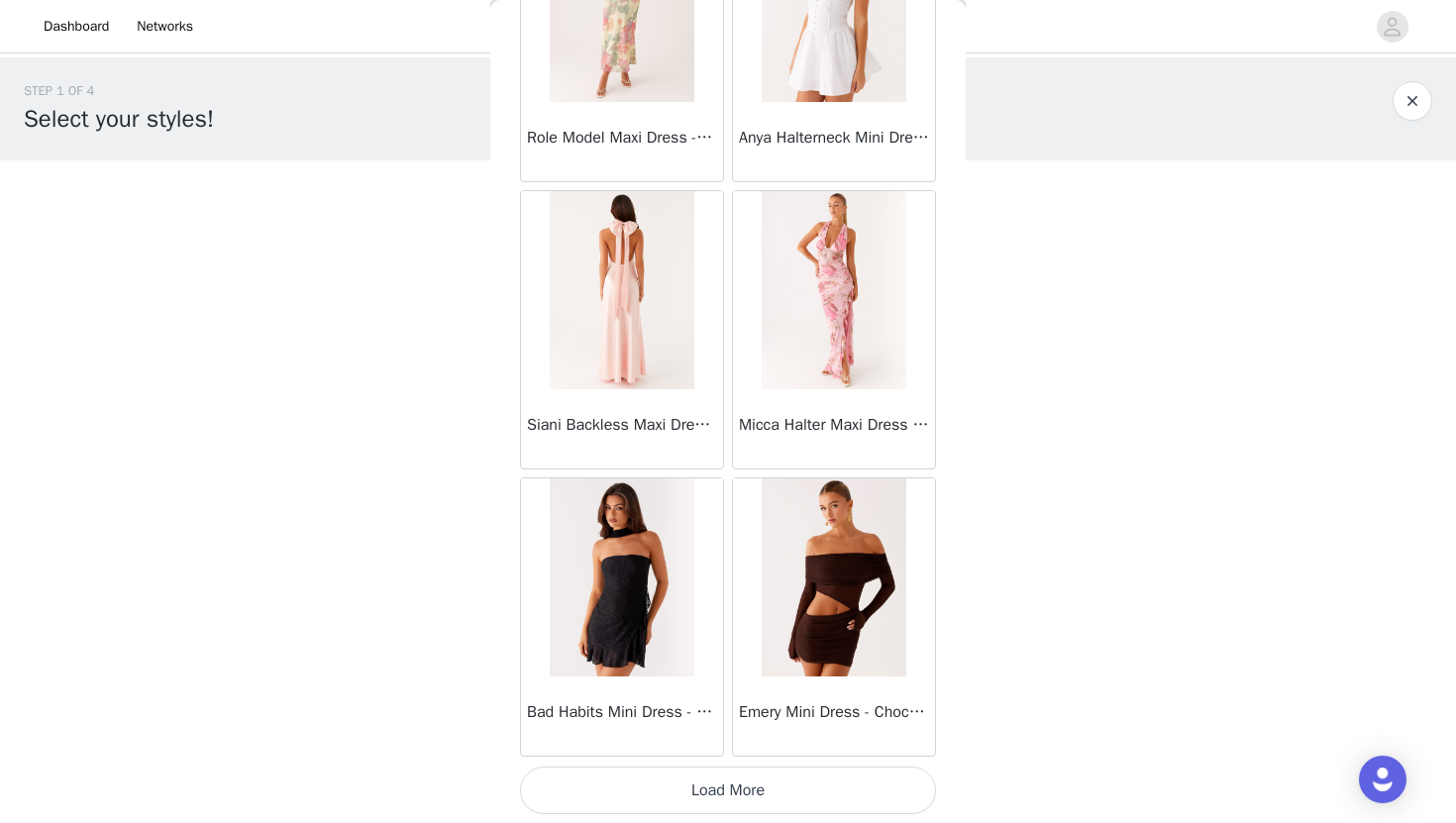 click on "Load More" at bounding box center (728, 790) 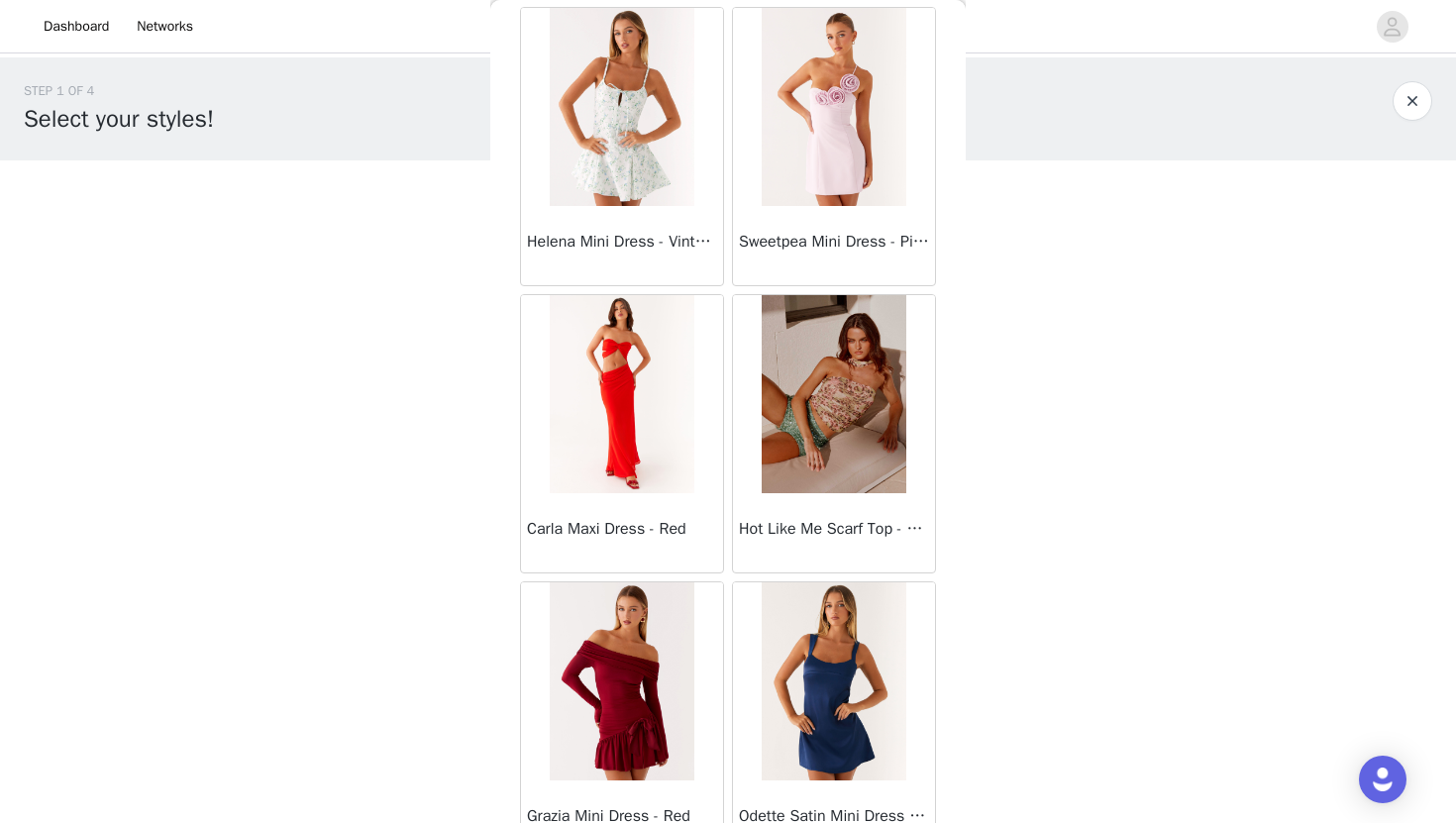 scroll, scrollTop: 53852, scrollLeft: 0, axis: vertical 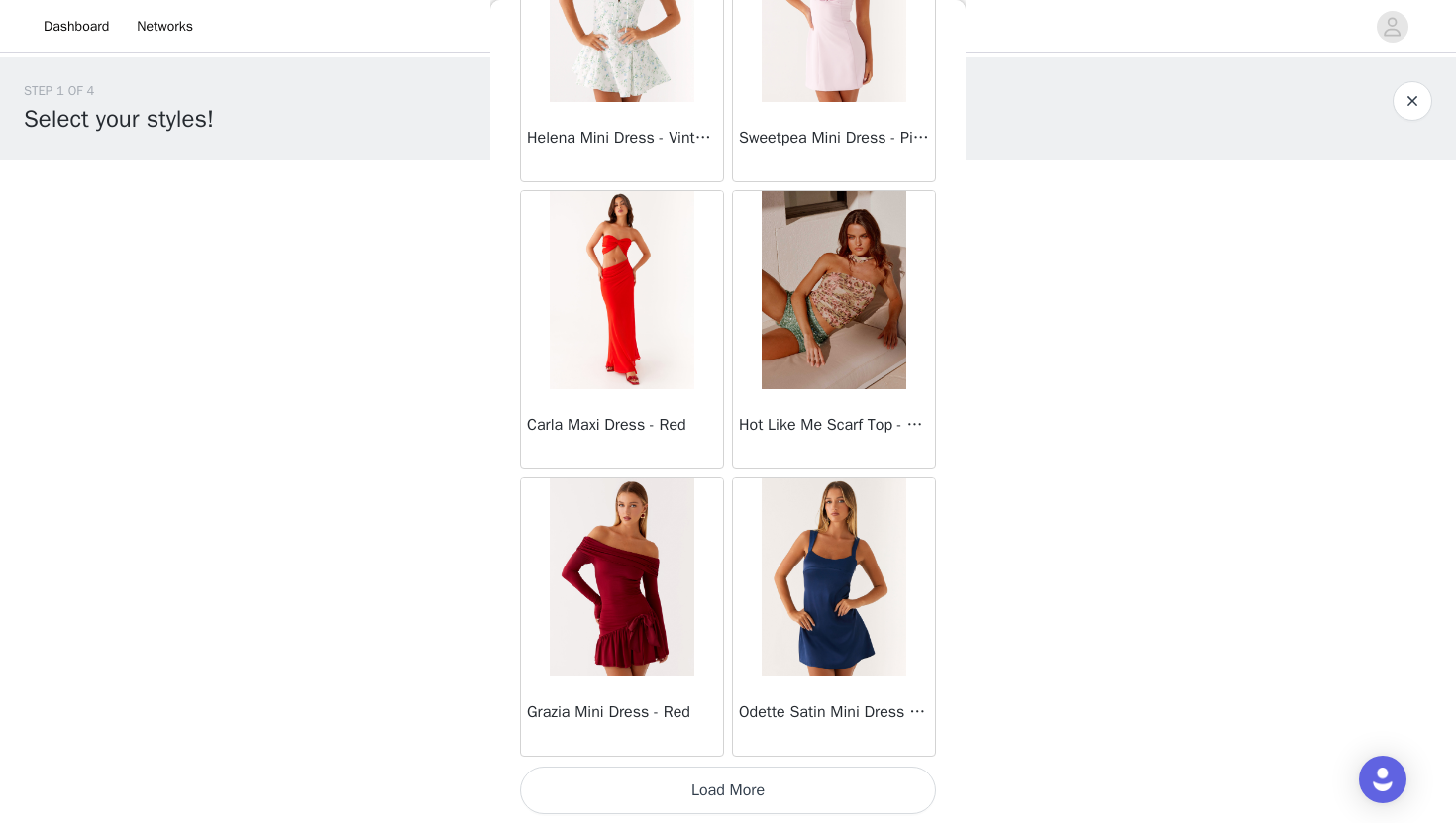 click on "Load More" at bounding box center (728, 790) 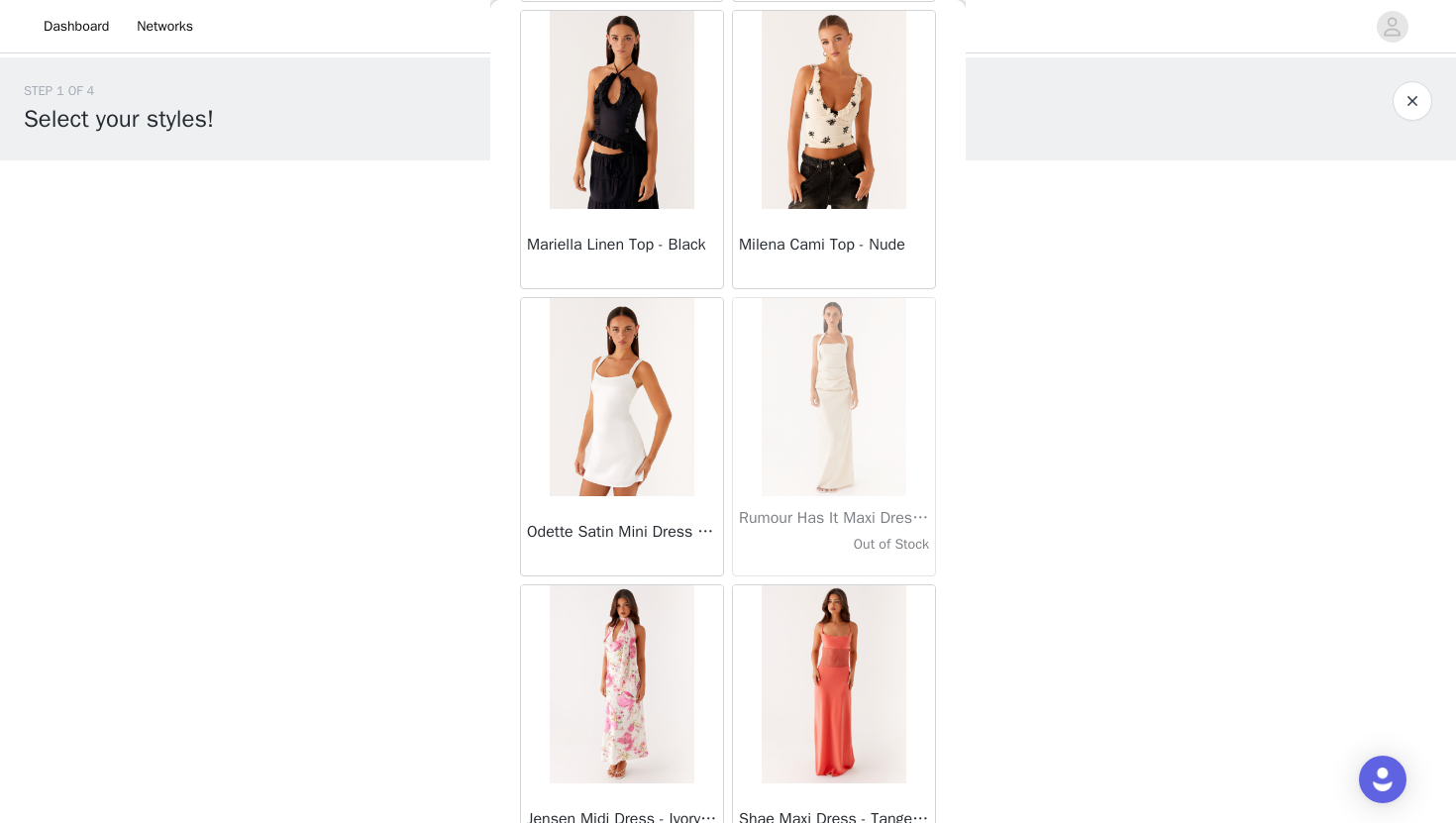 scroll, scrollTop: 56777, scrollLeft: 0, axis: vertical 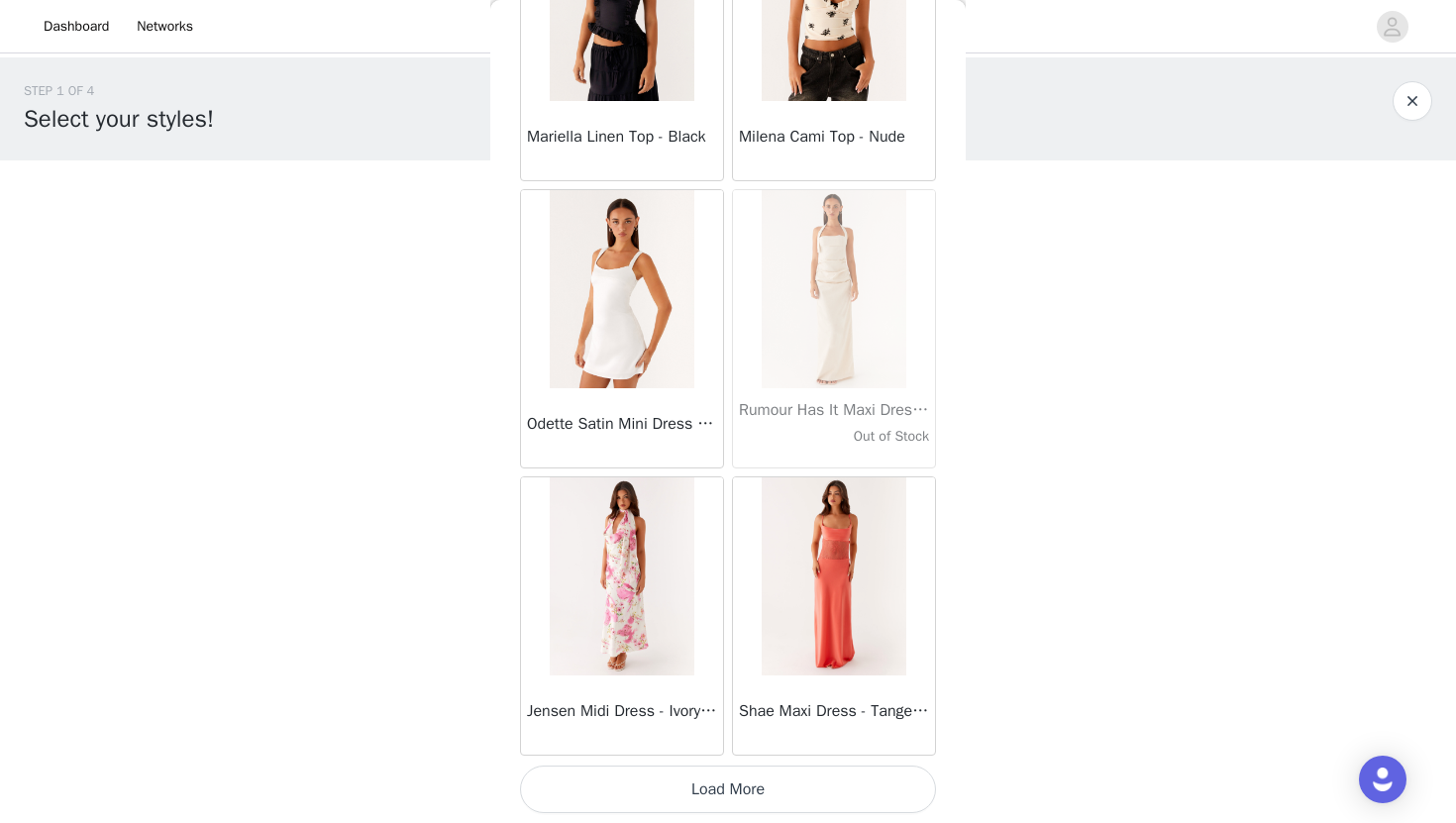 click on "Load More" at bounding box center [728, 789] 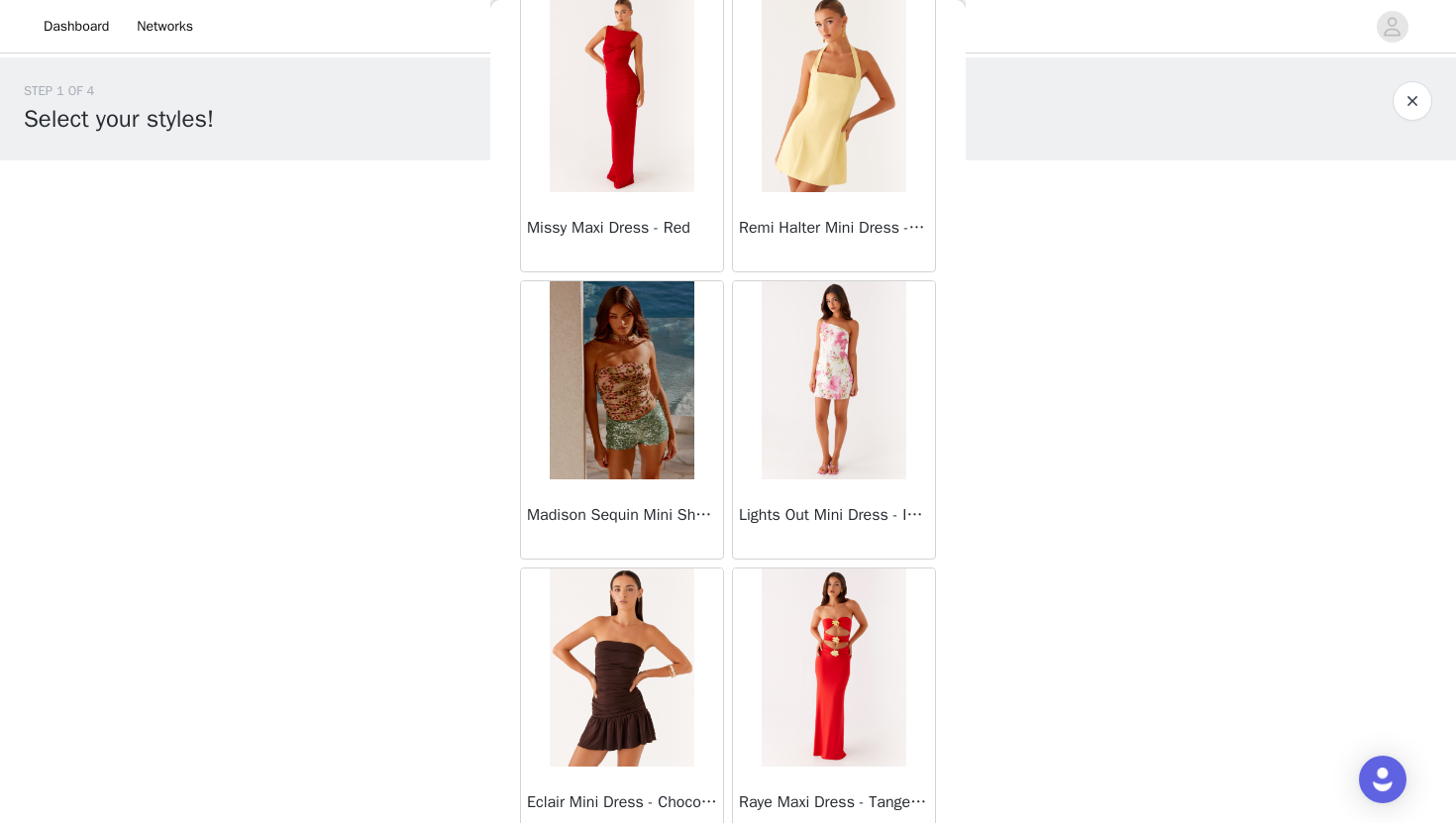 scroll, scrollTop: 58123, scrollLeft: 0, axis: vertical 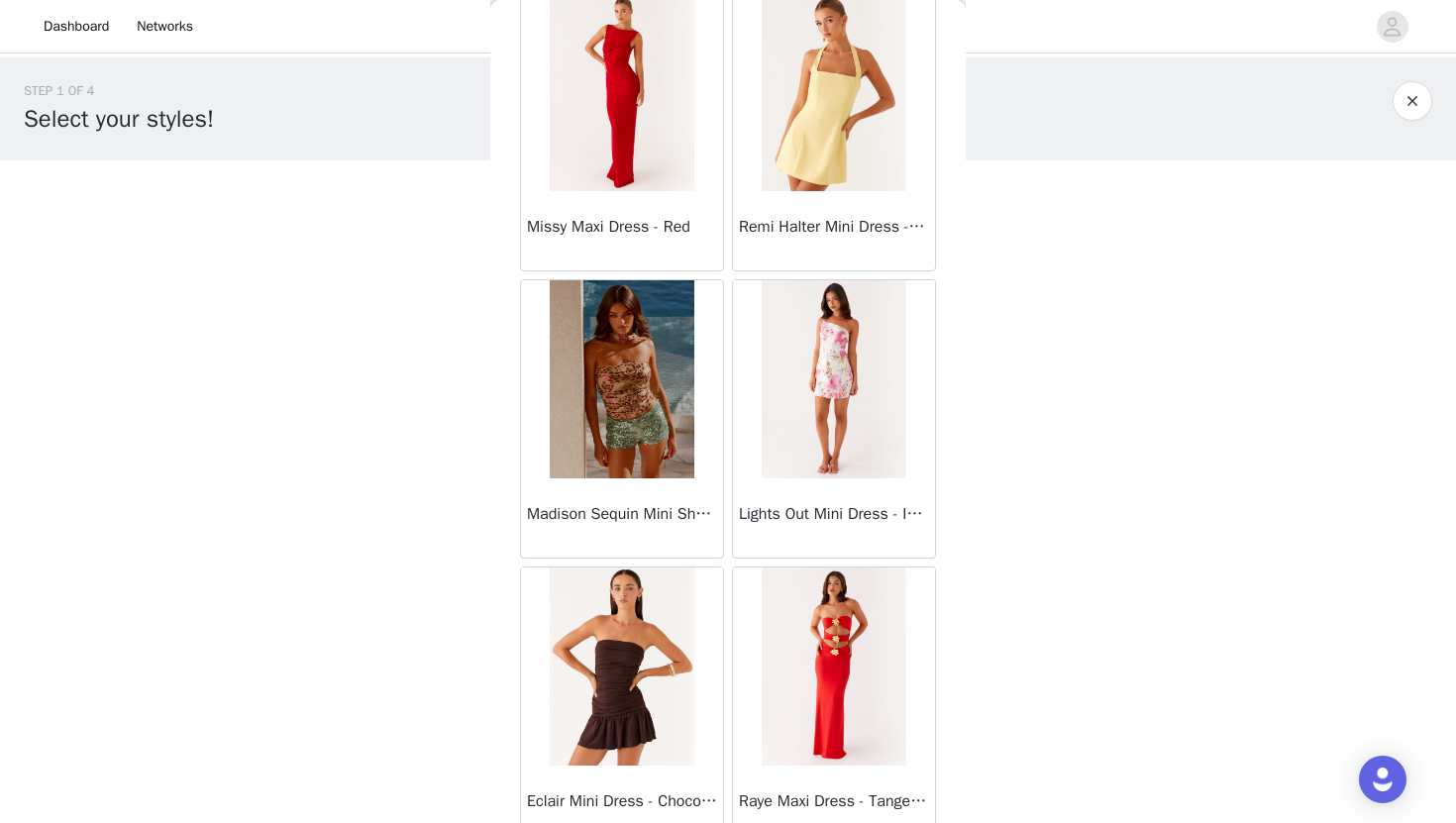 click on "Remi Halter Mini Dress - Yellow" at bounding box center [834, 227] 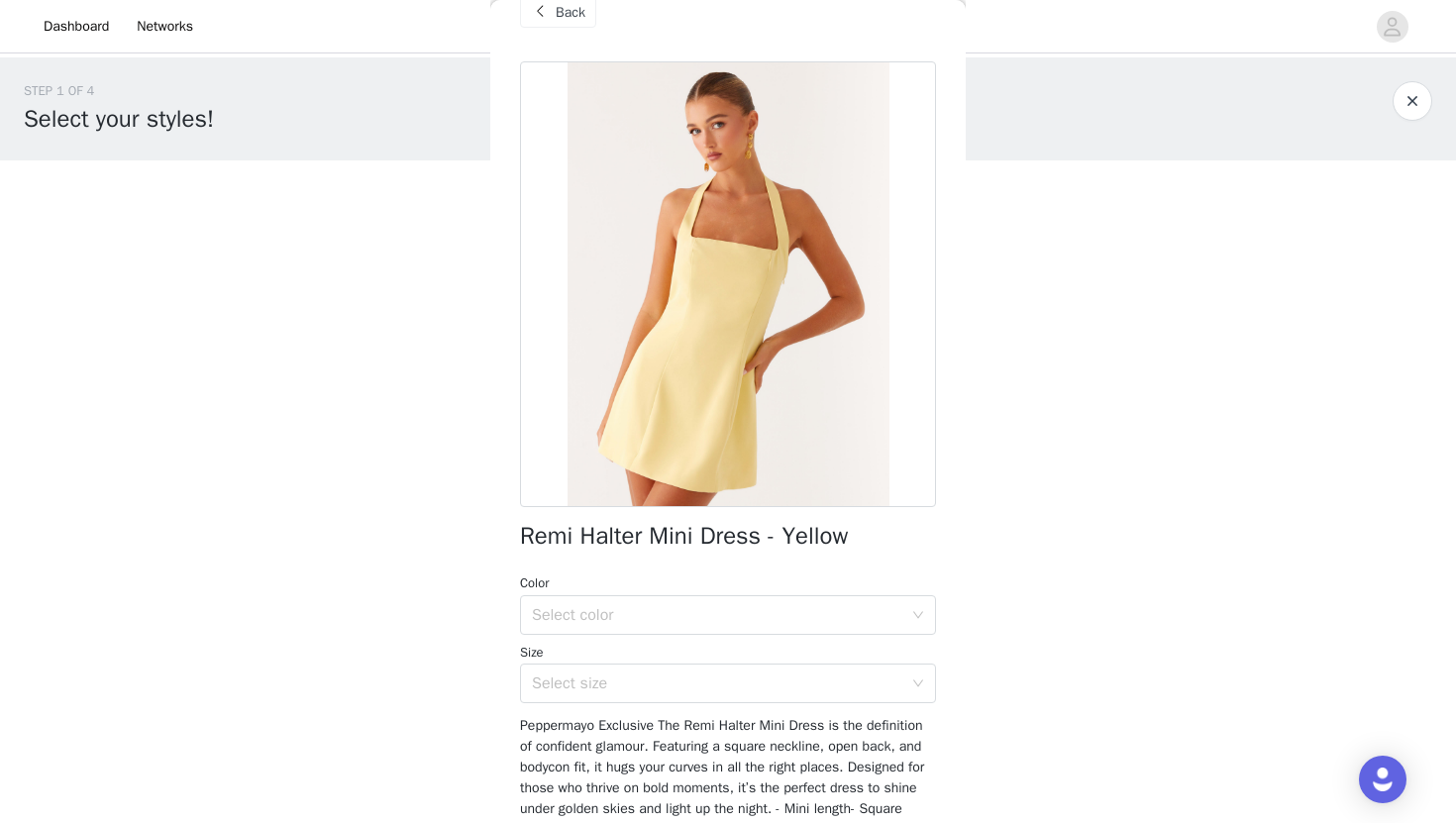 scroll, scrollTop: 26, scrollLeft: 0, axis: vertical 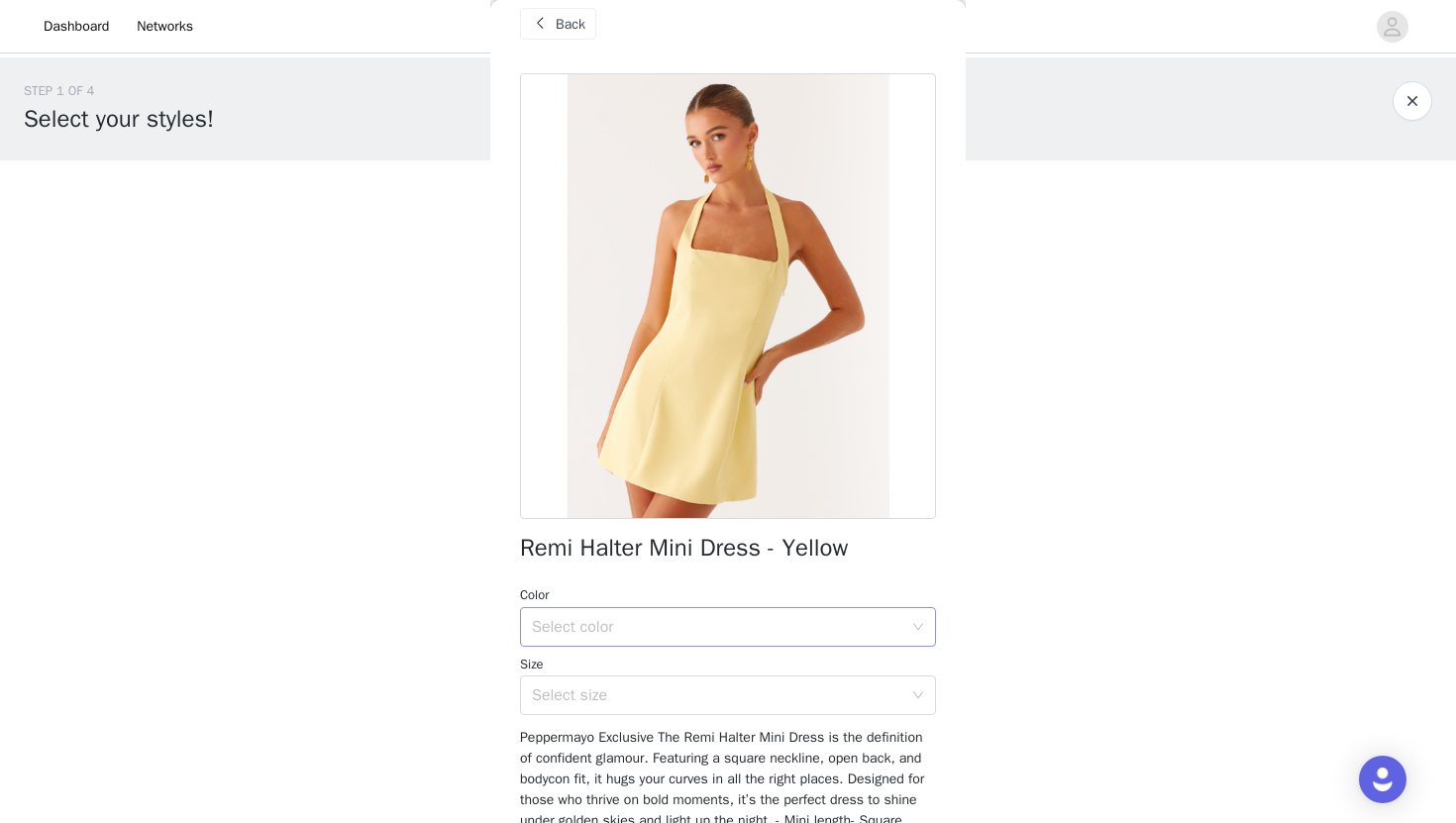 click on "Select color" at bounding box center (717, 627) 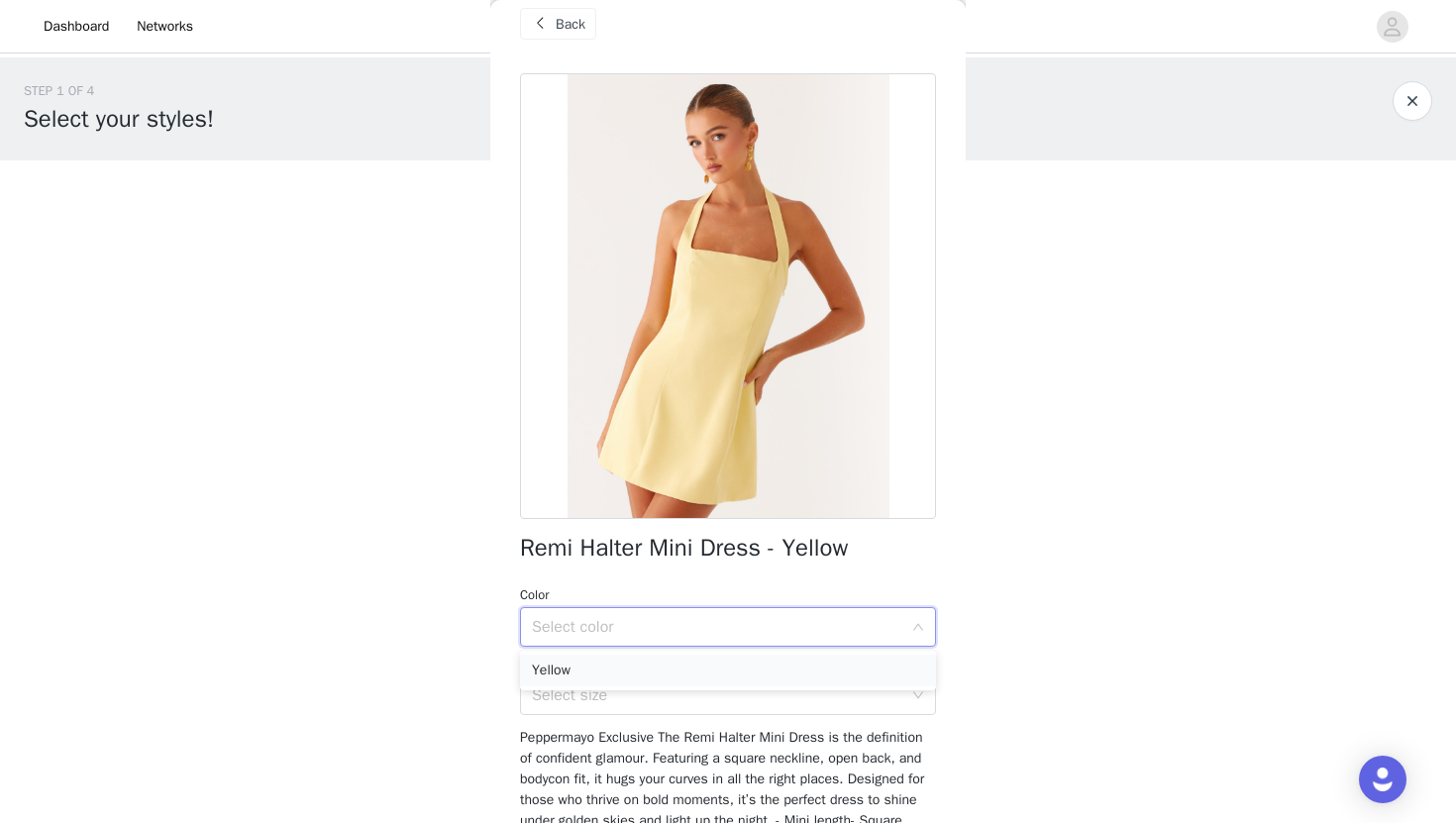 click on "Yellow" at bounding box center [728, 670] 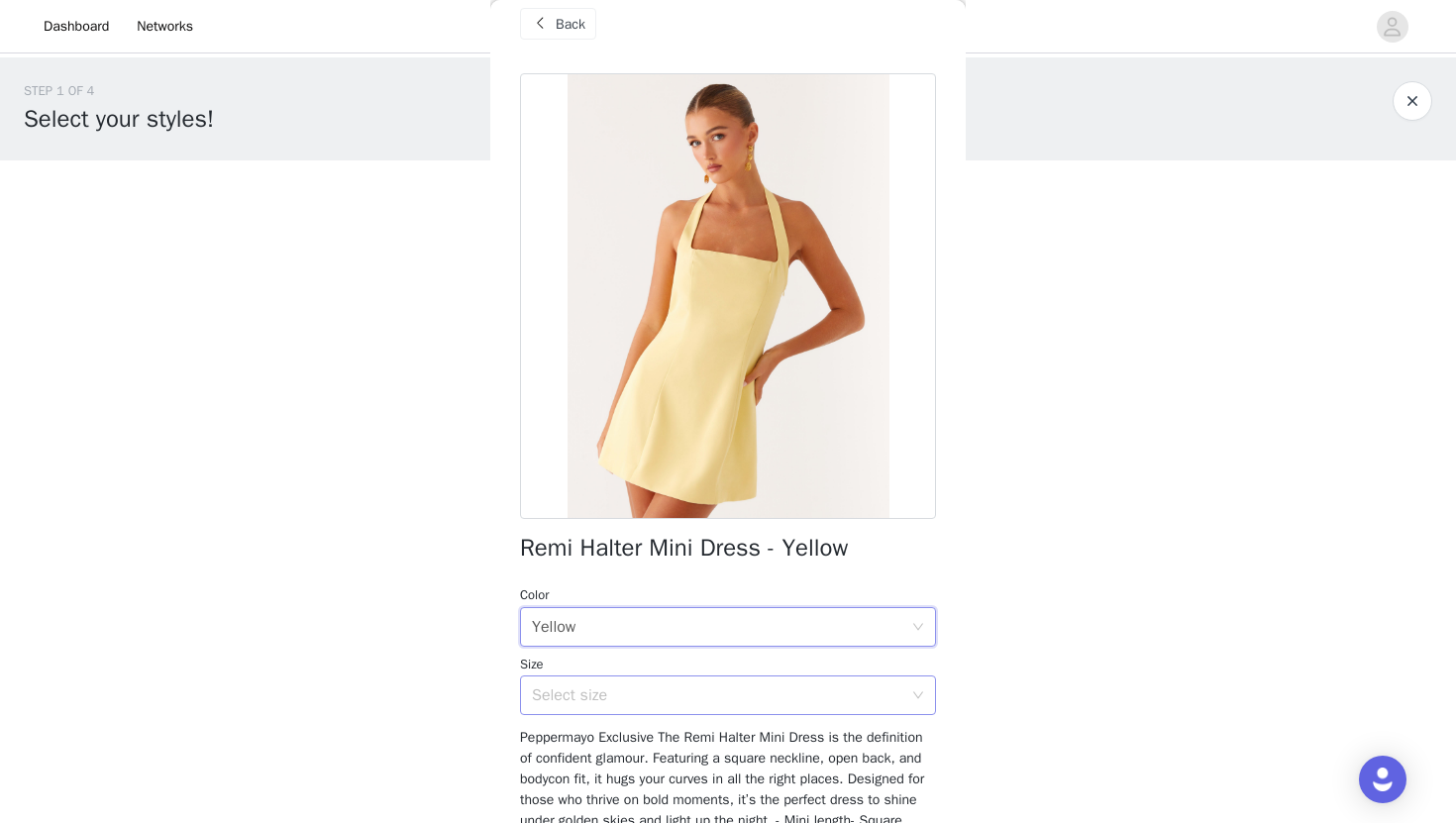 click on "Select size" at bounding box center (721, 695) 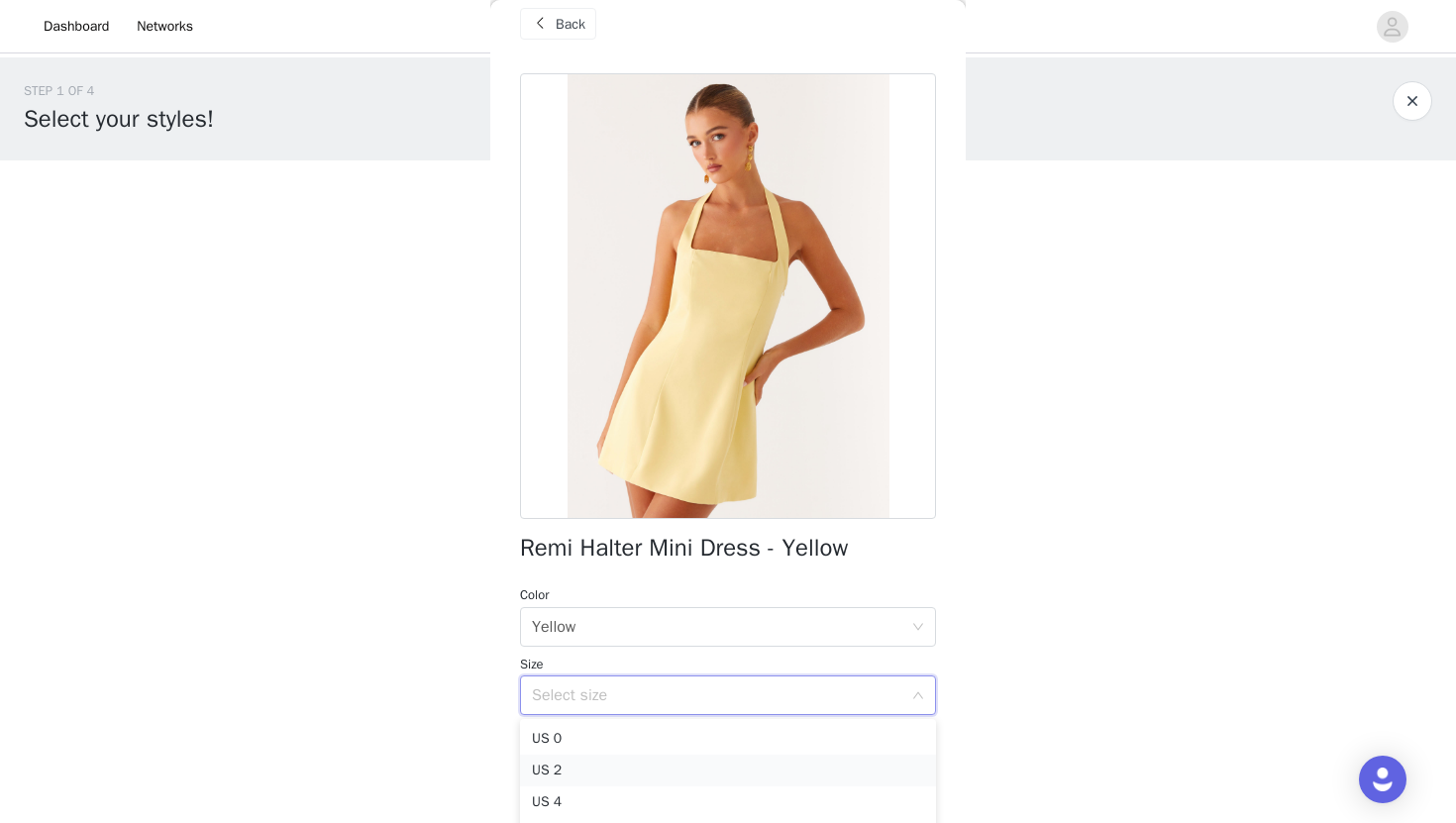click on "US 2" at bounding box center (728, 771) 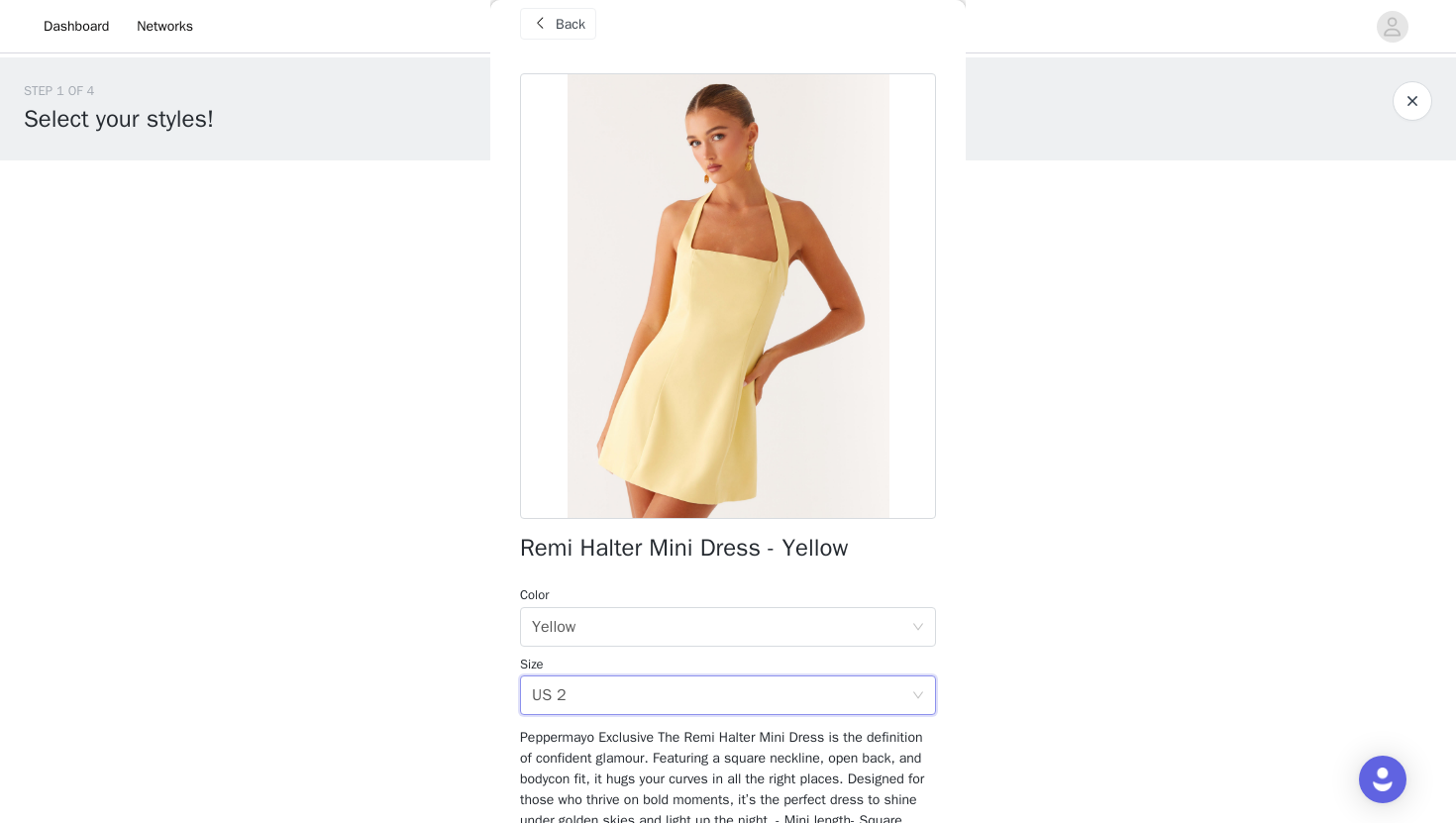 scroll, scrollTop: 242, scrollLeft: 0, axis: vertical 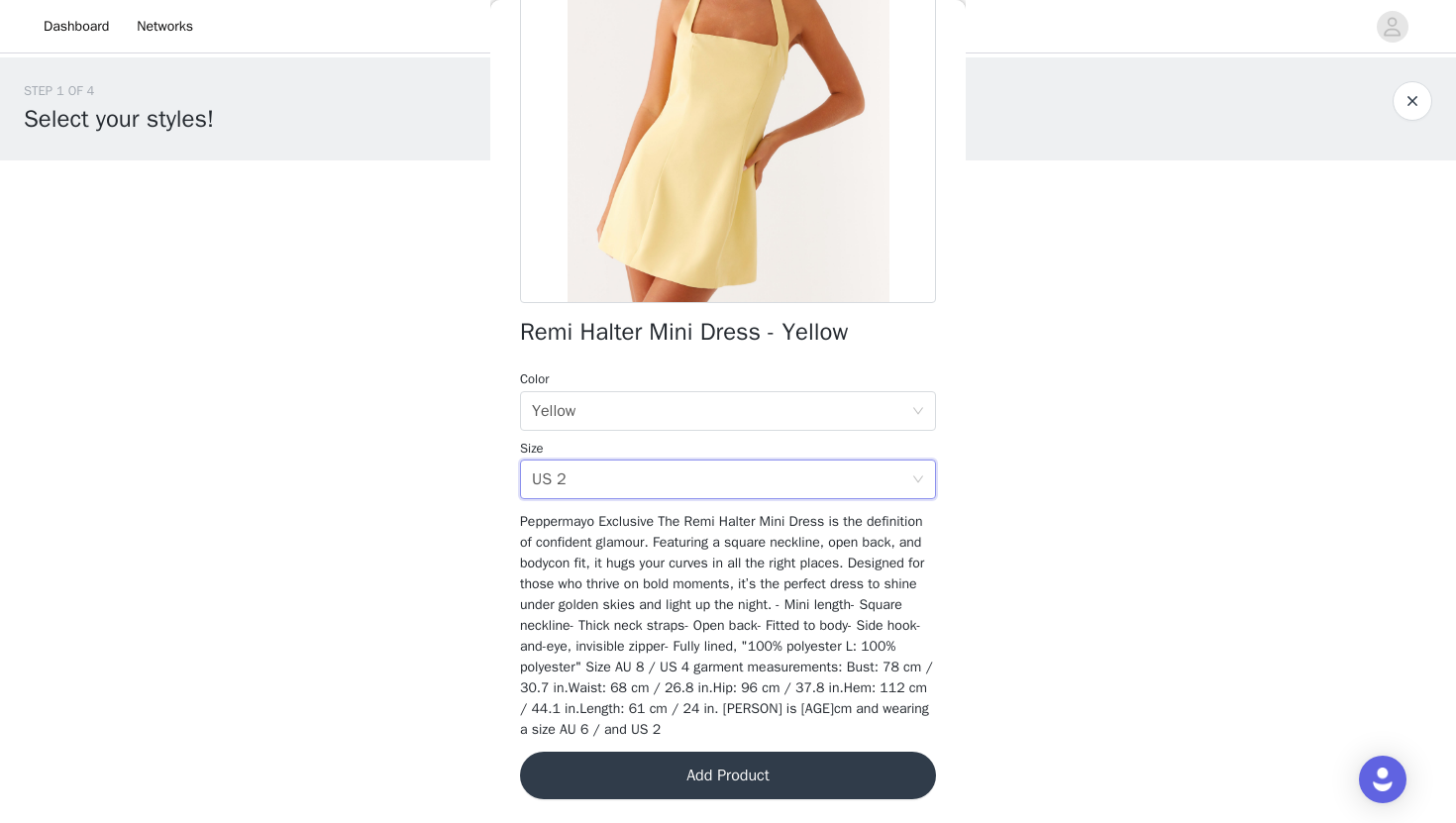 click on "Add Product" at bounding box center (728, 775) 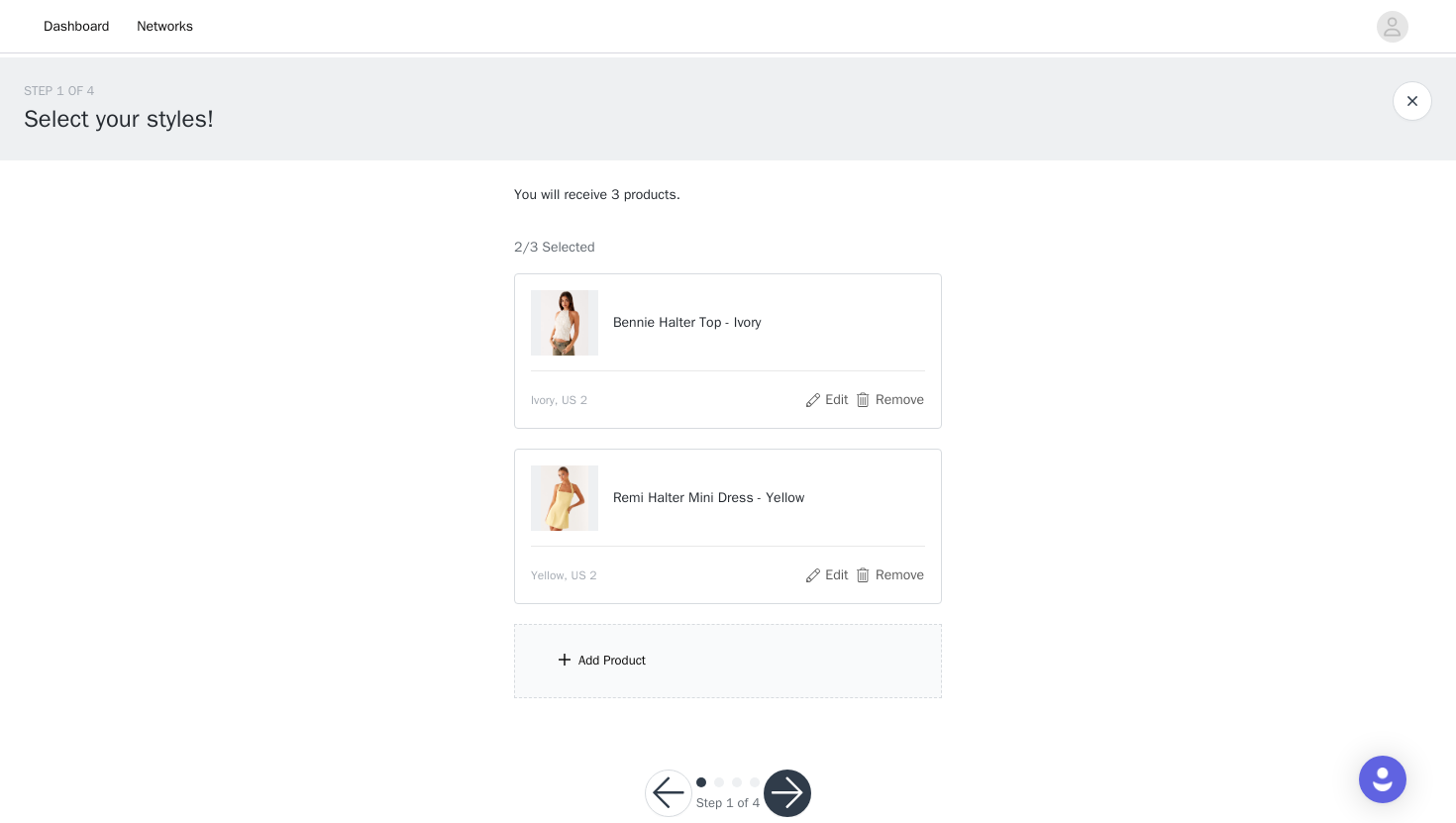 click on "Add Product" at bounding box center [728, 661] 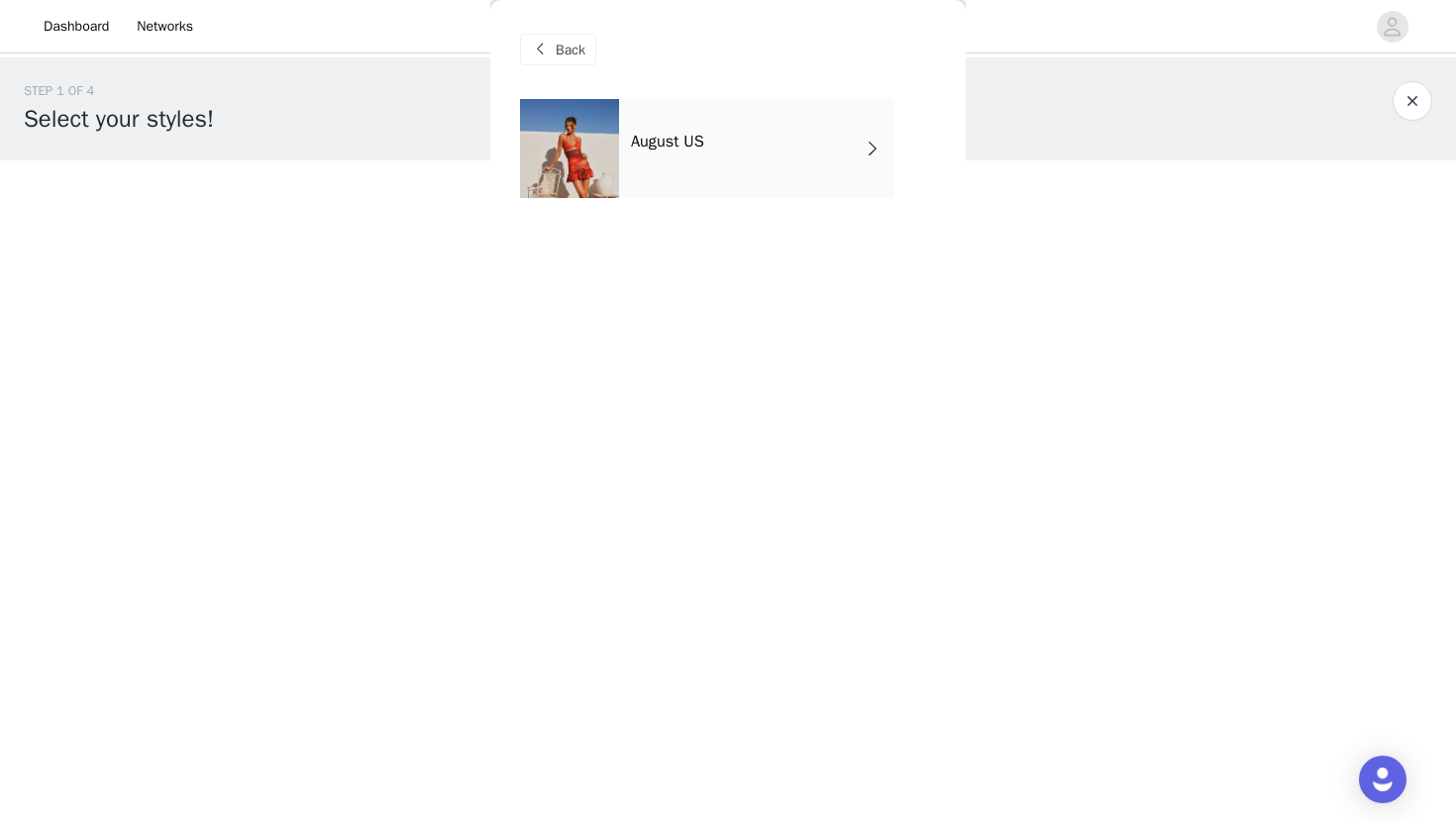 scroll, scrollTop: 41, scrollLeft: 0, axis: vertical 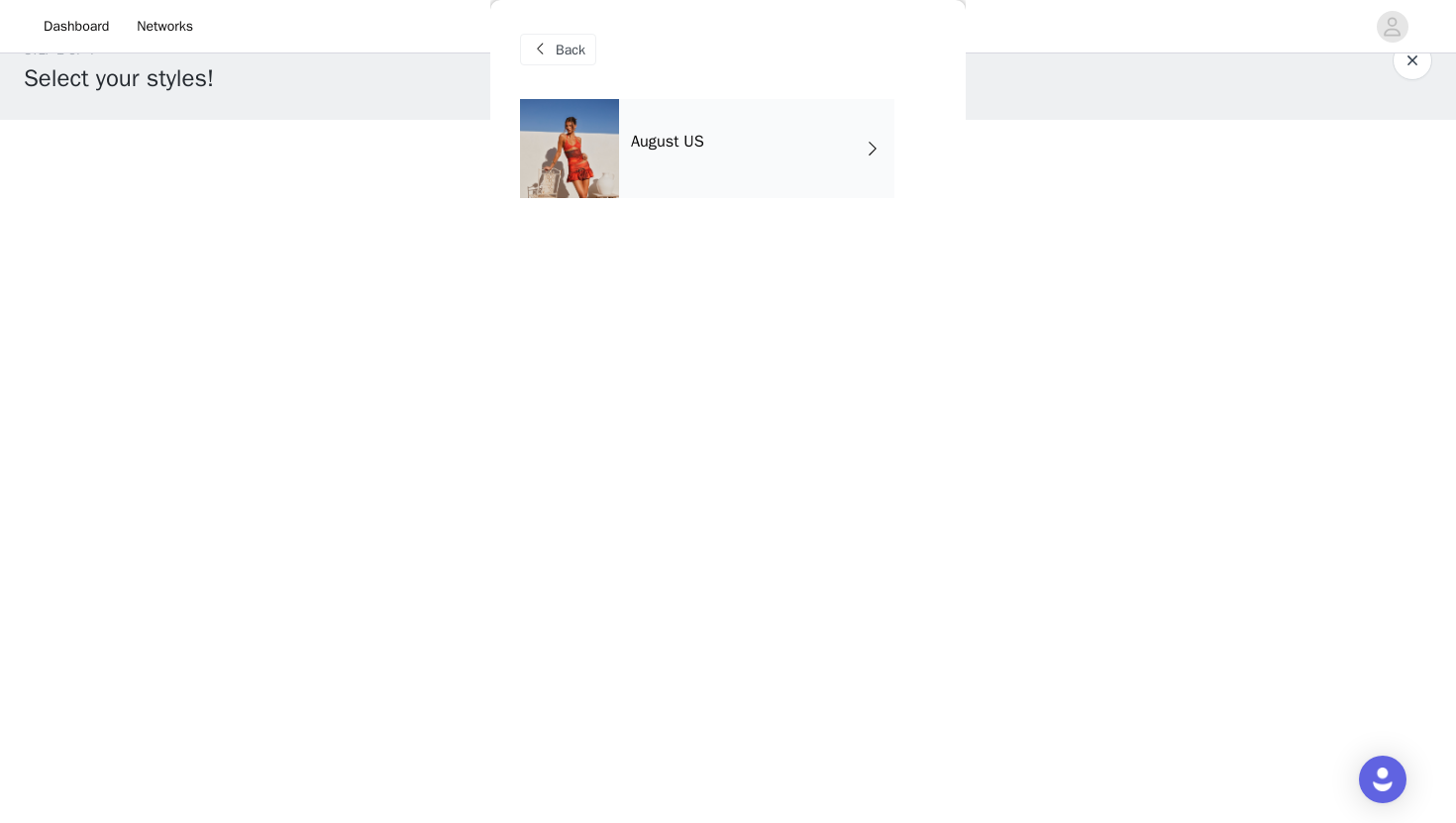 click on "August US" at bounding box center [757, 149] 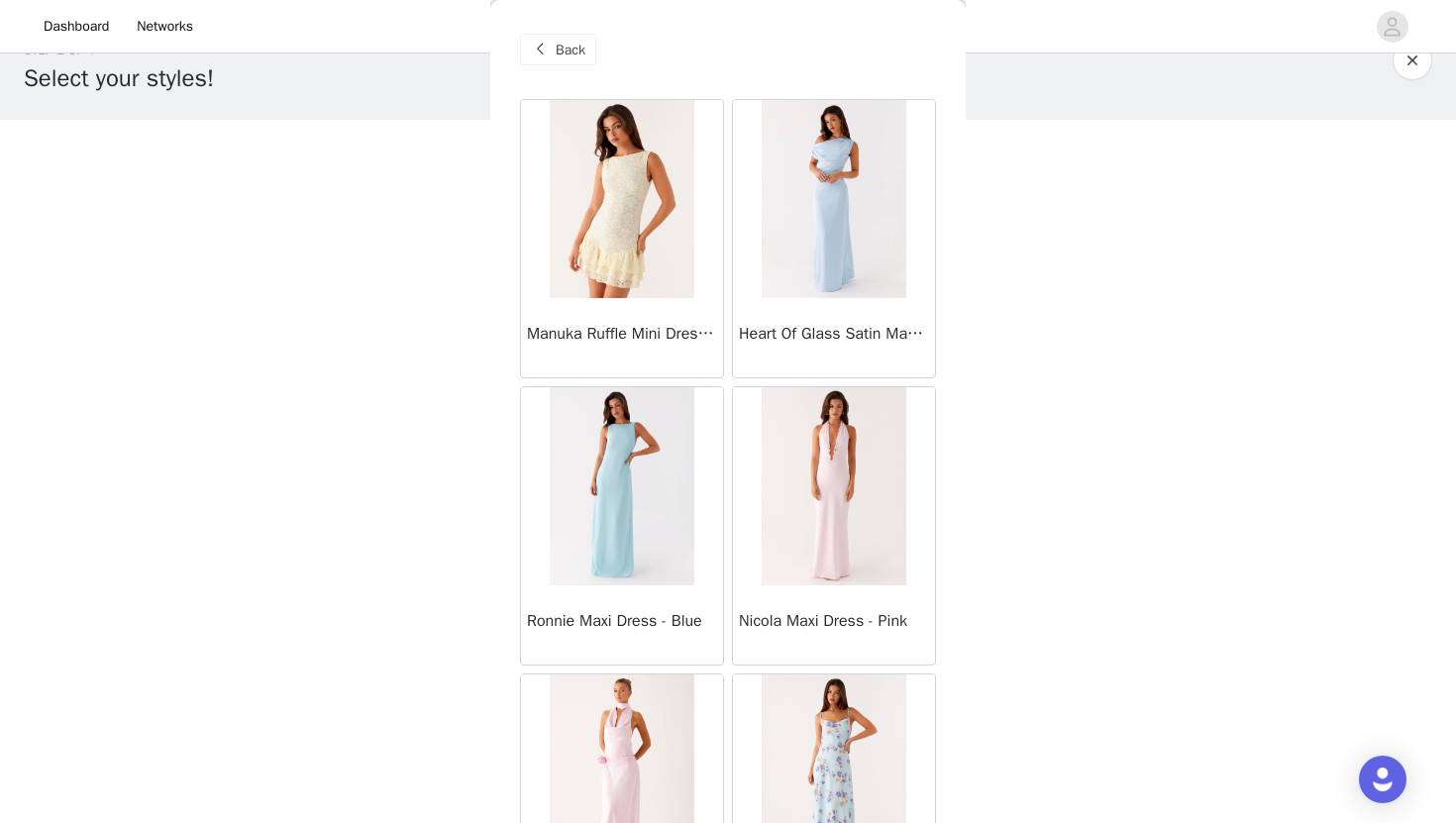 scroll, scrollTop: 0, scrollLeft: 0, axis: both 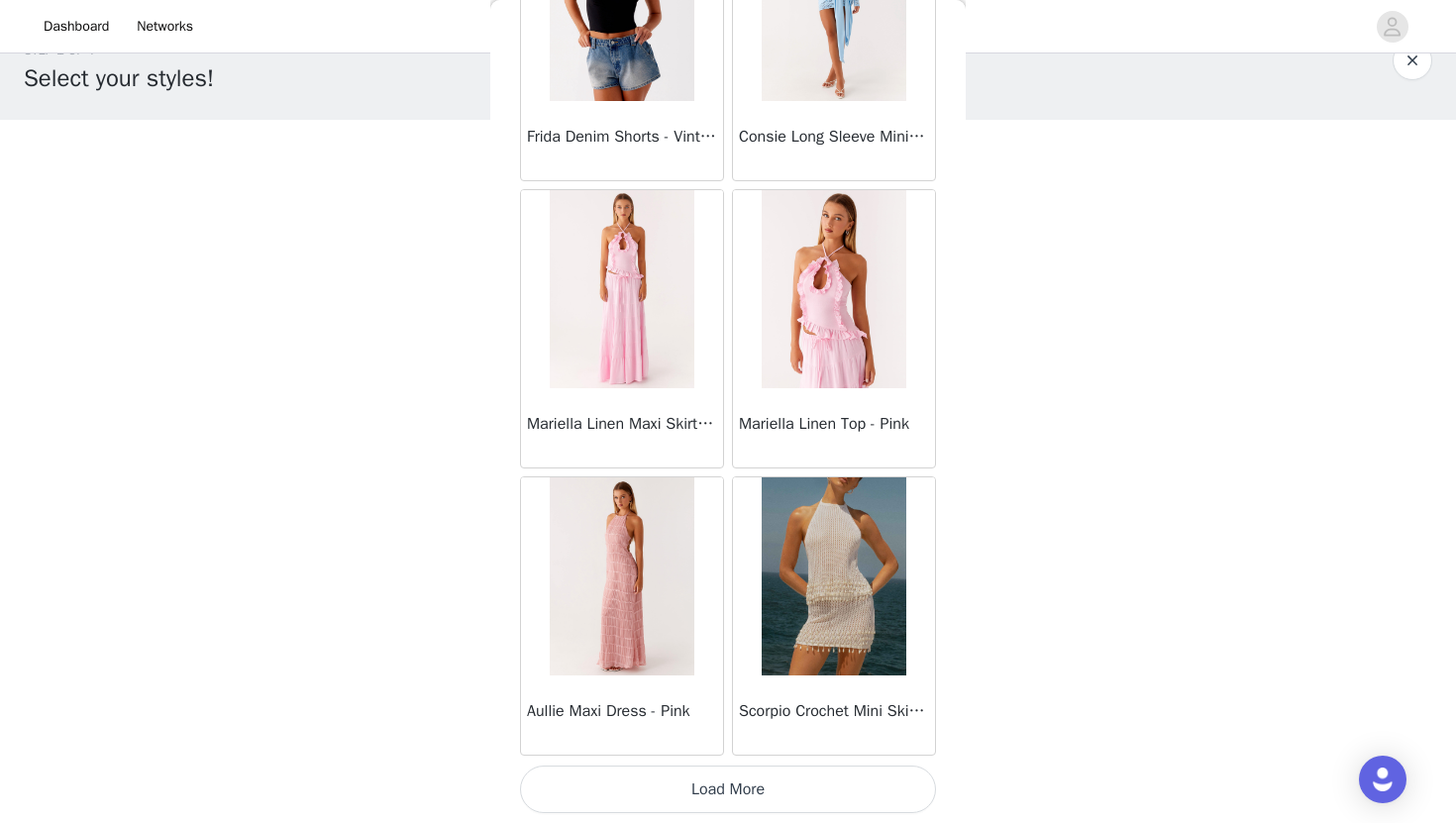 click on "Load More" at bounding box center [728, 789] 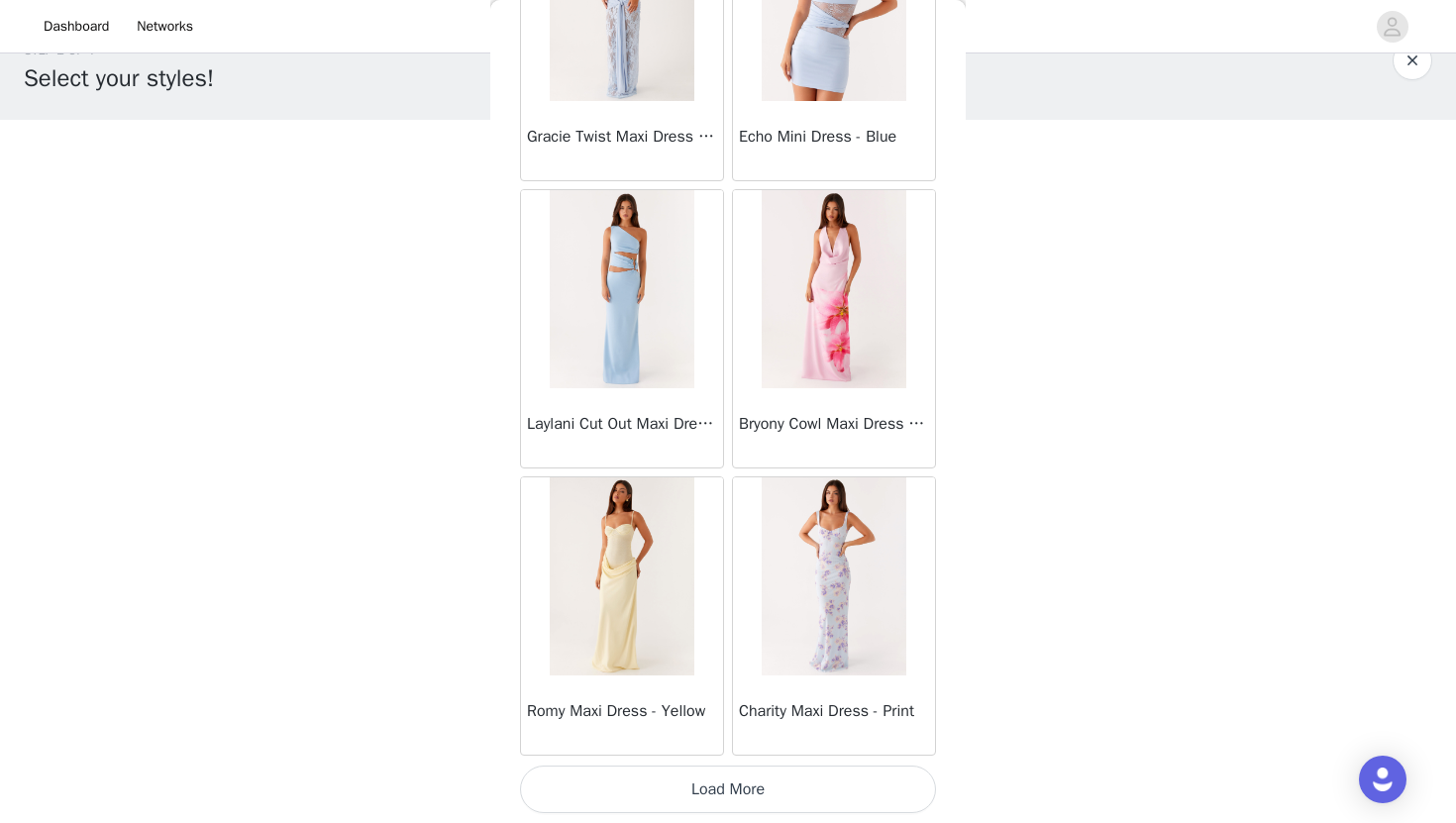 click on "Load More" at bounding box center [728, 789] 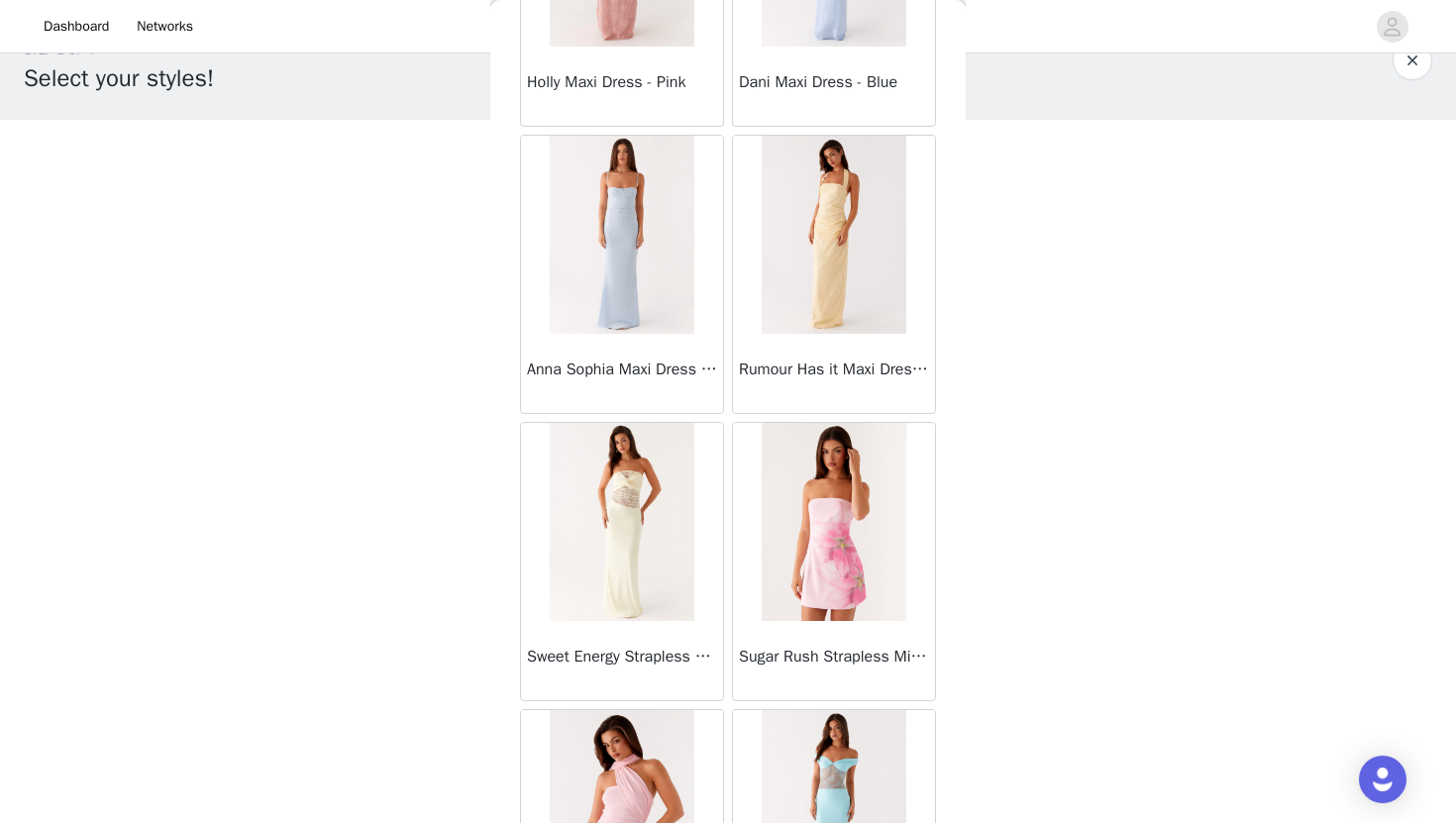 scroll, scrollTop: 7952, scrollLeft: 0, axis: vertical 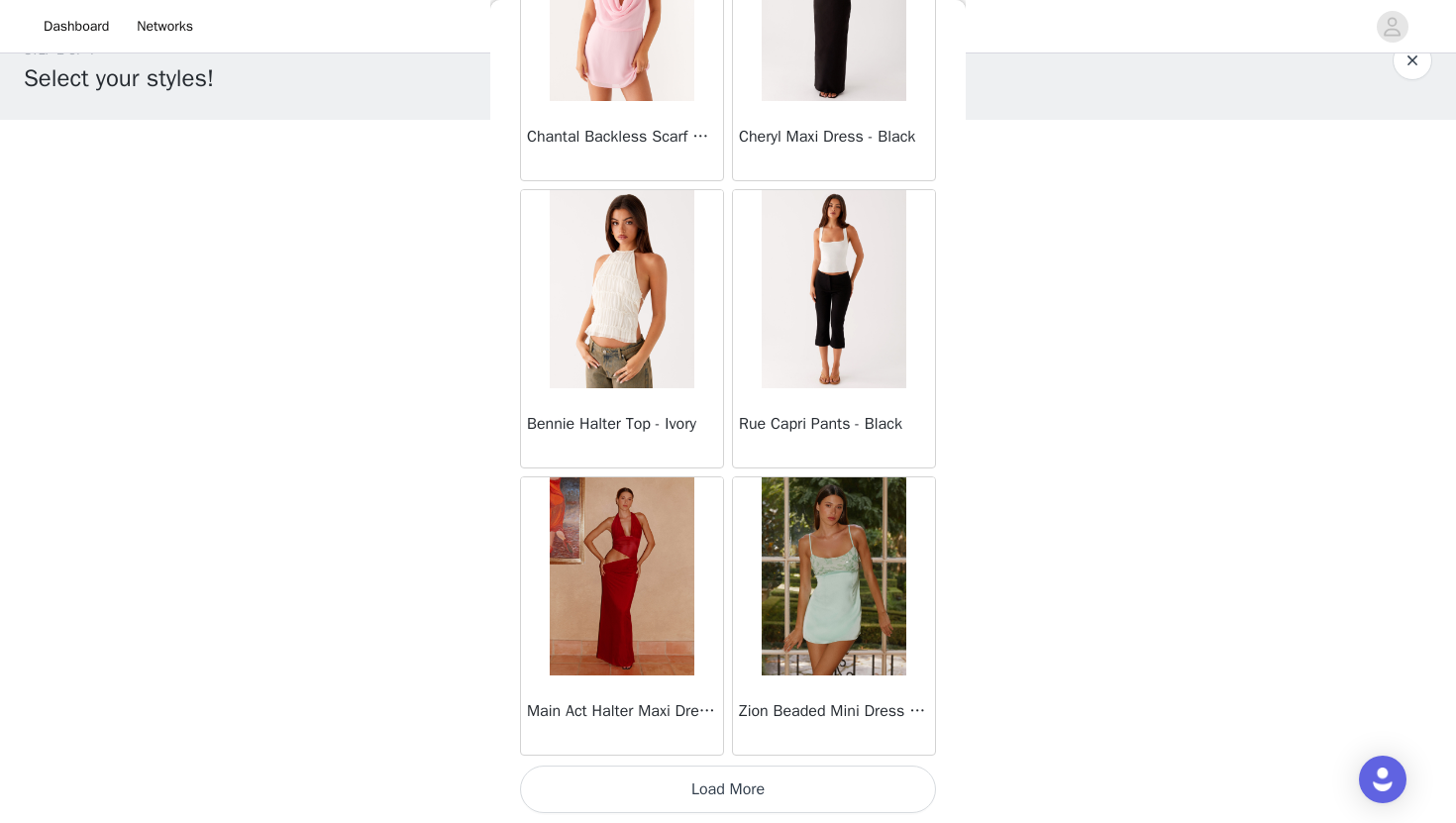 click on "Load More" at bounding box center (728, 789) 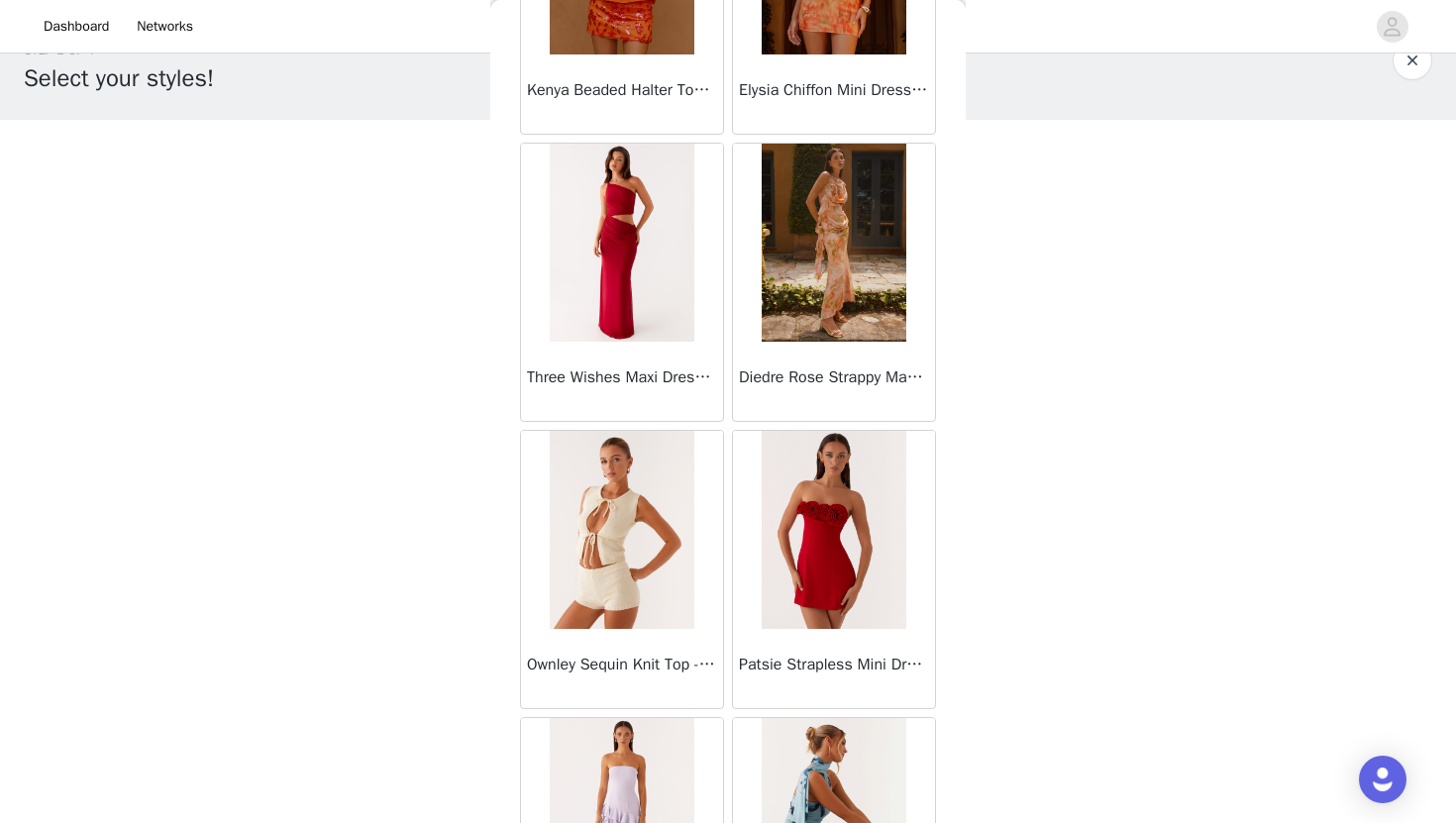 scroll, scrollTop: 10824, scrollLeft: 0, axis: vertical 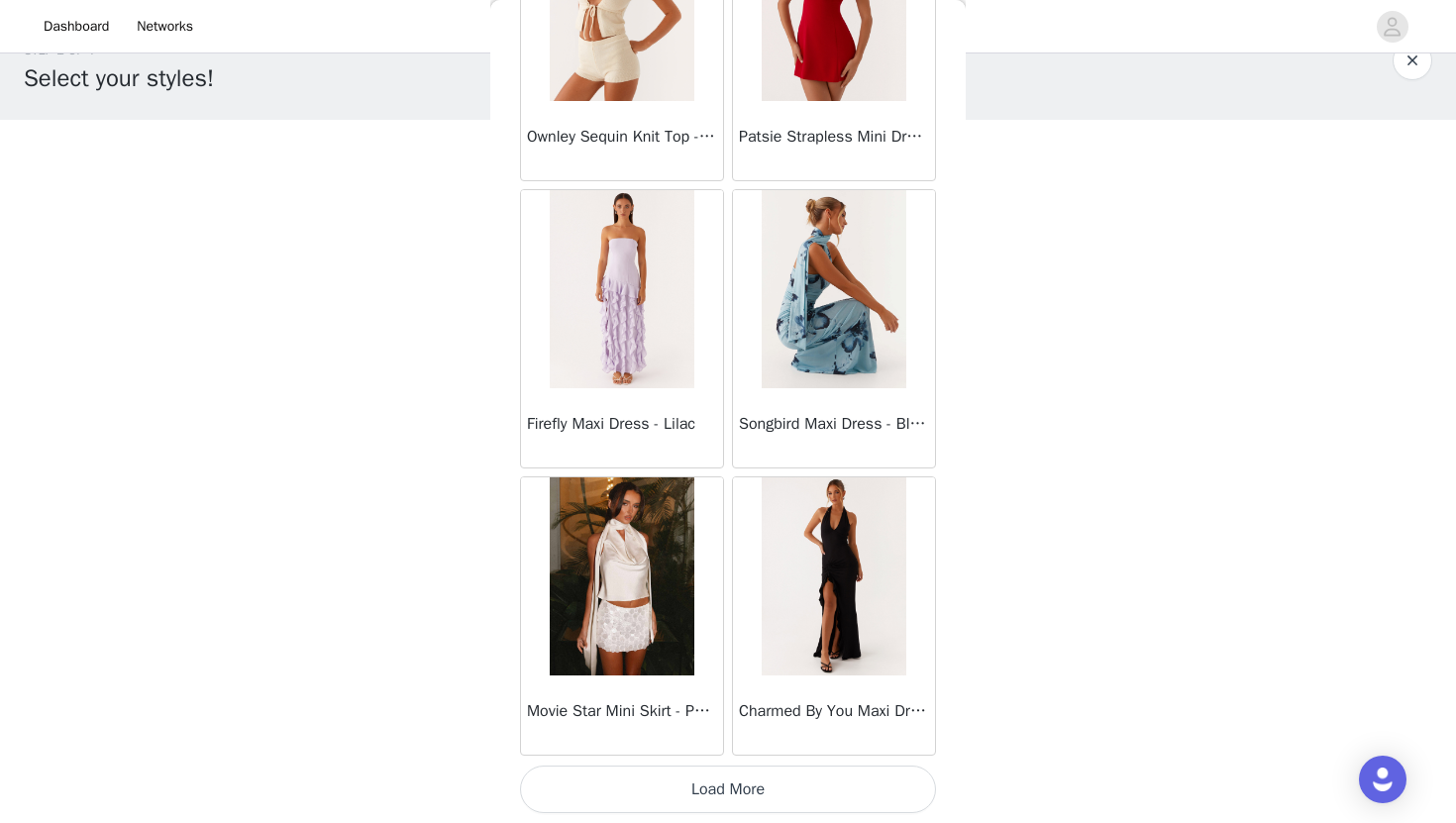 click on "Load More" at bounding box center (728, 789) 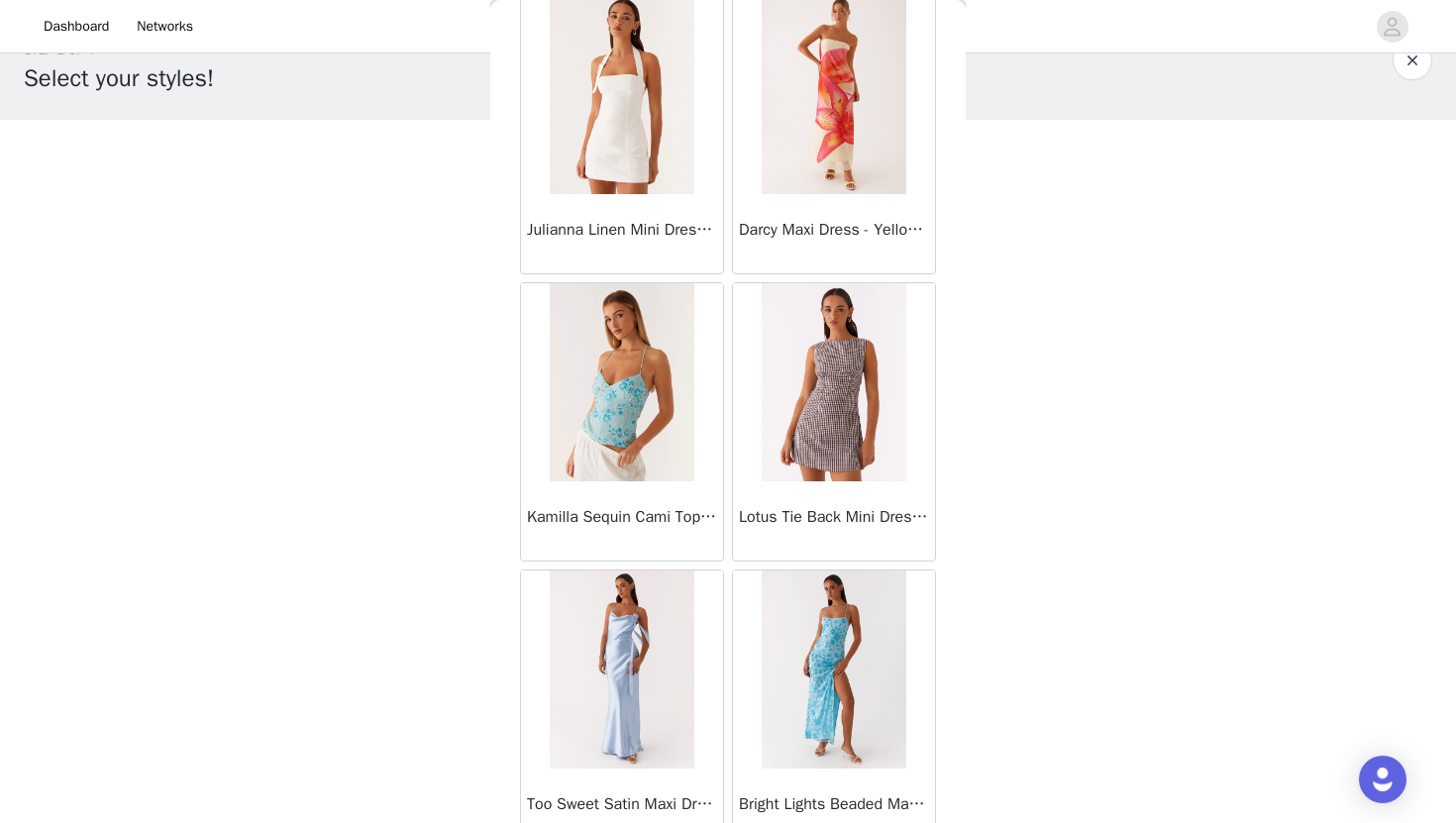 scroll, scrollTop: 13696, scrollLeft: 0, axis: vertical 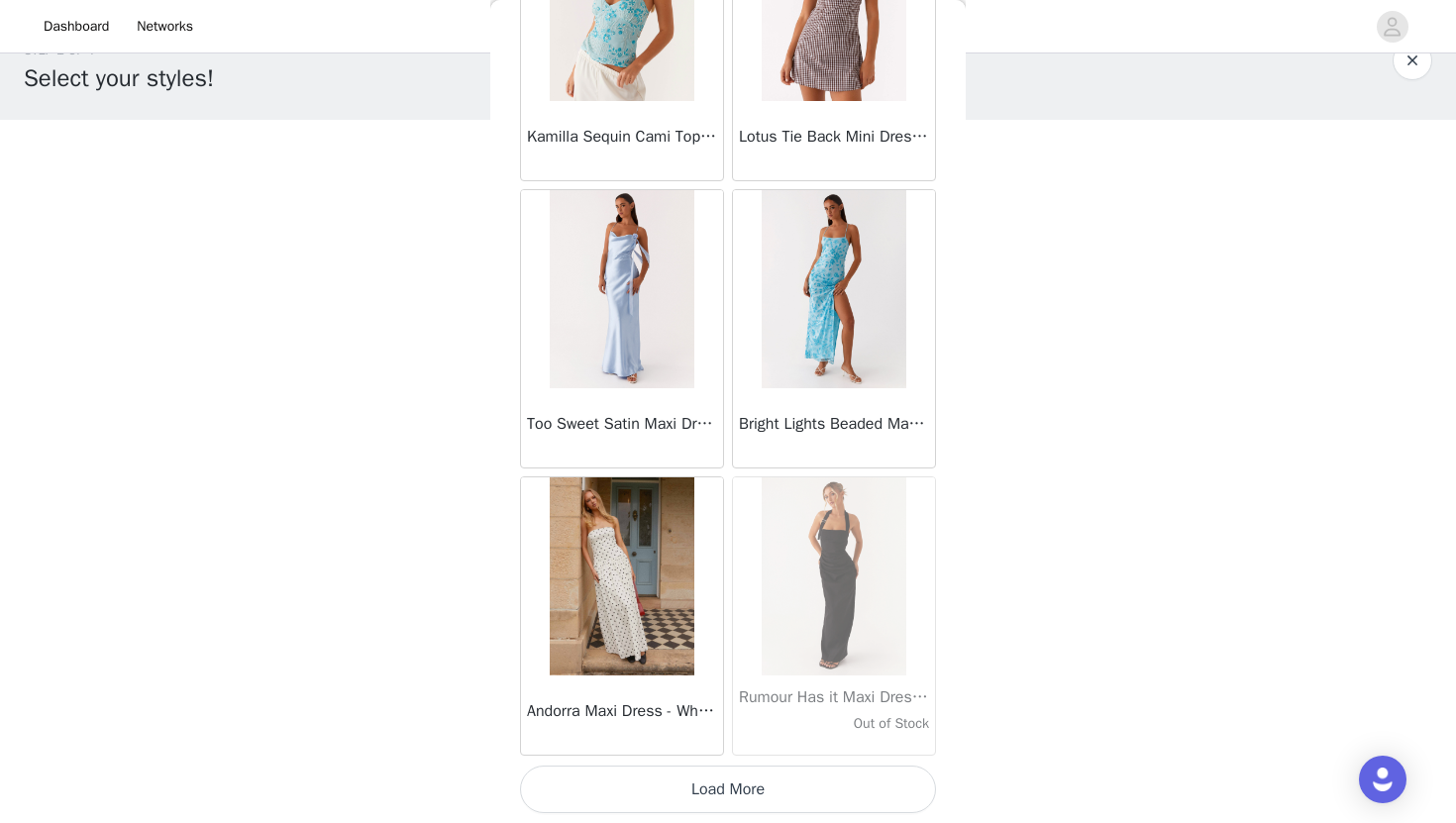 click on "Load More" at bounding box center (728, 789) 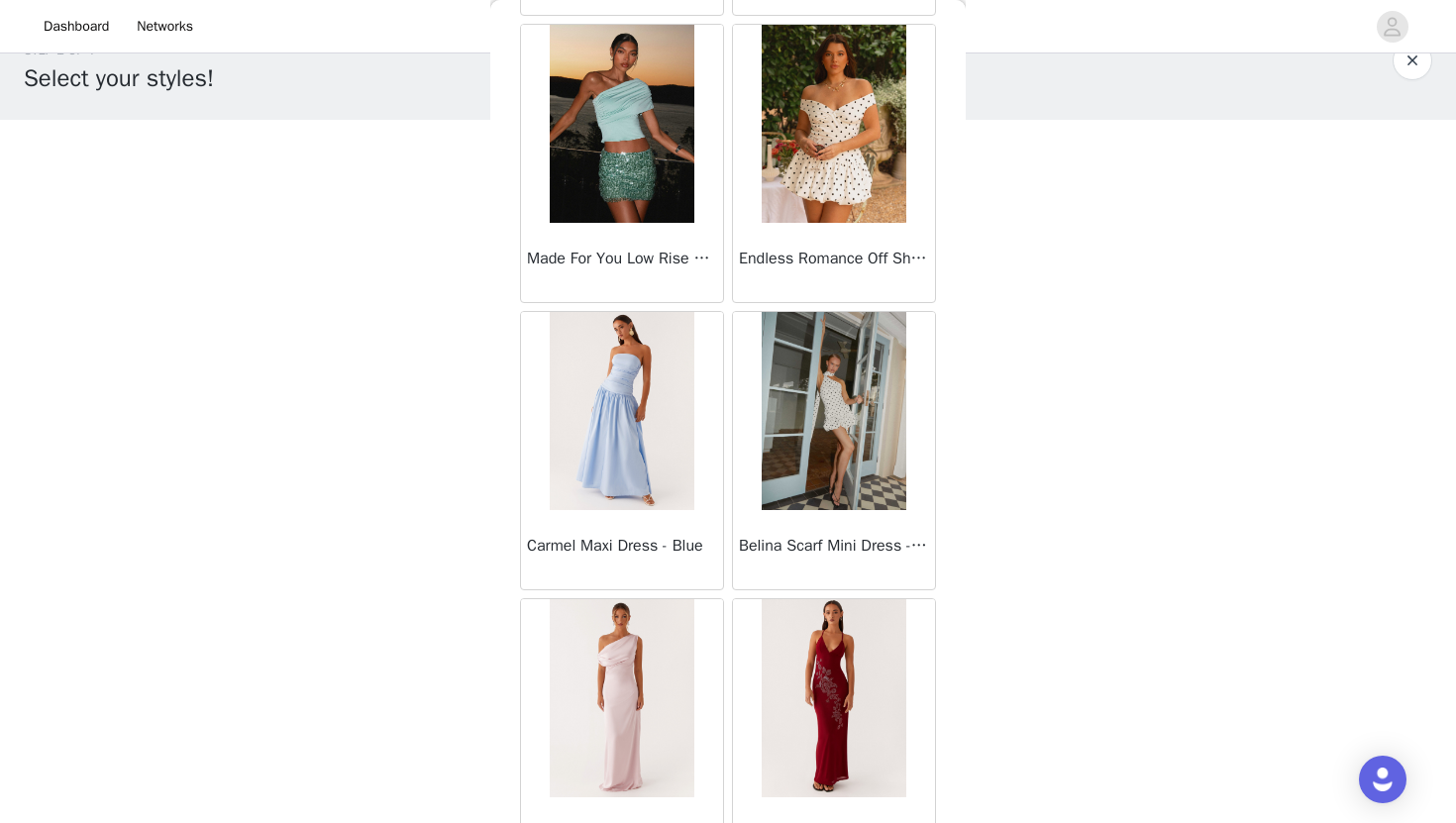 scroll, scrollTop: 16568, scrollLeft: 0, axis: vertical 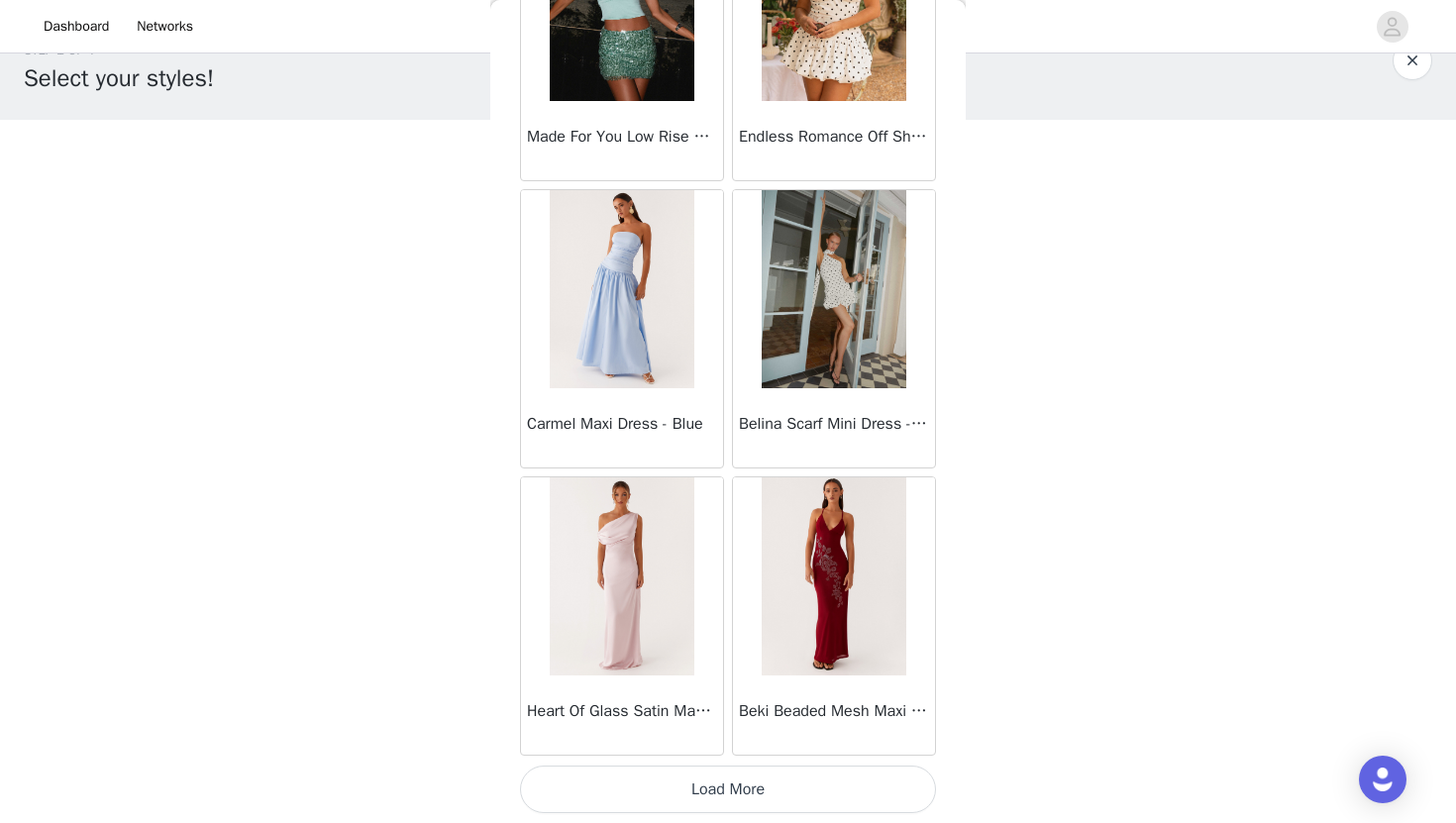 click on "Load More" at bounding box center [728, 789] 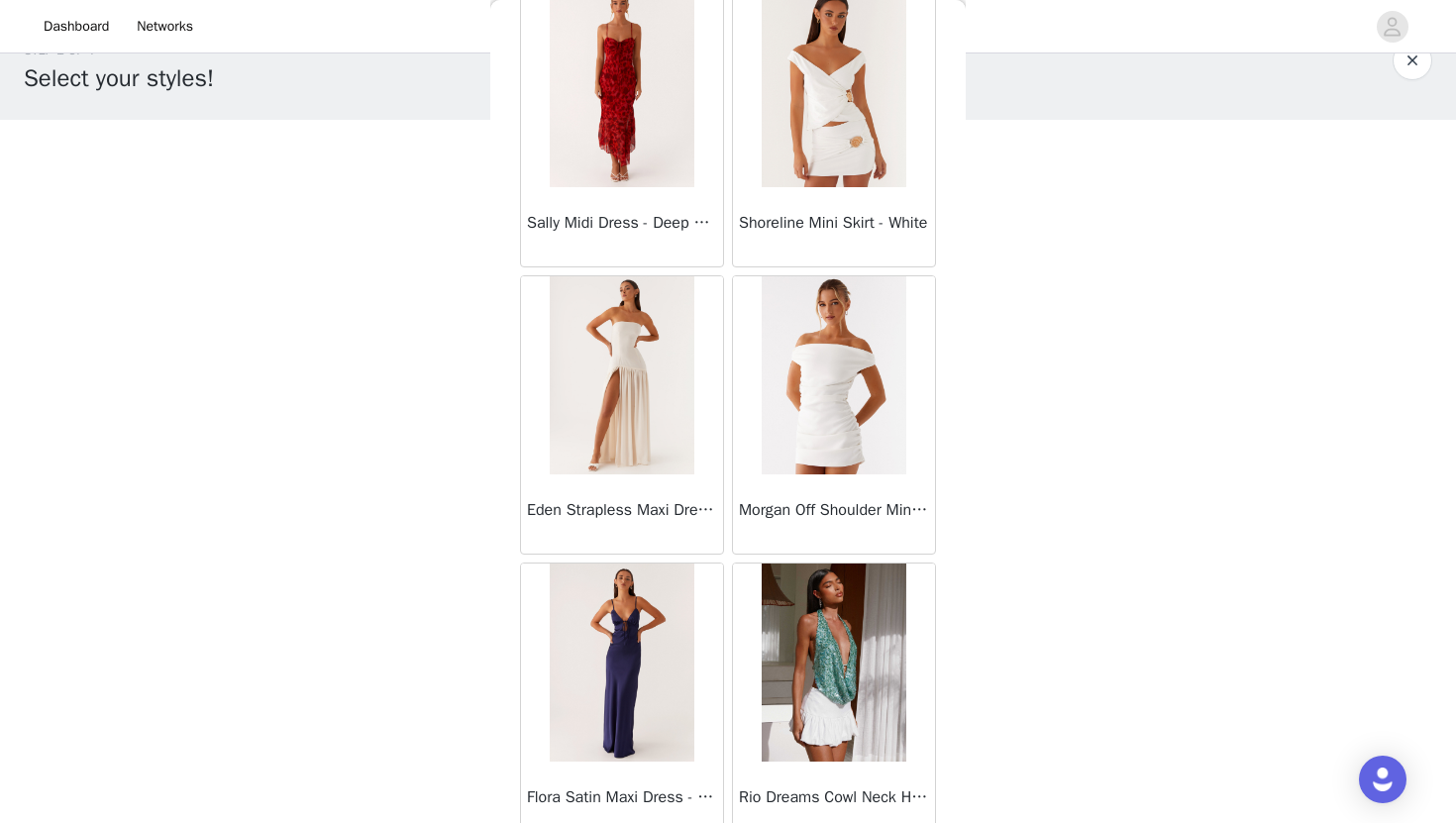 scroll, scrollTop: 19440, scrollLeft: 0, axis: vertical 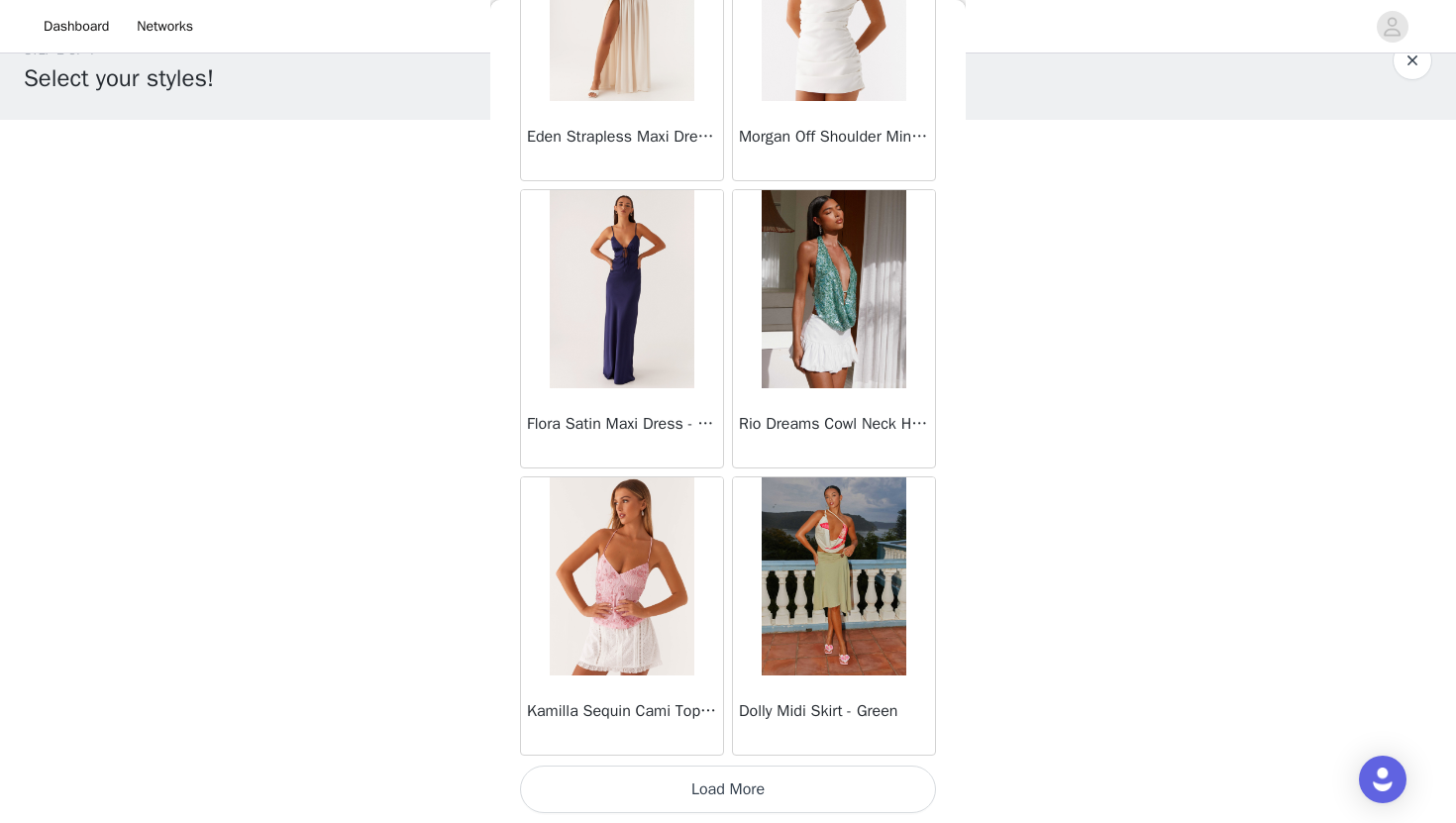 click on "Load More" at bounding box center [728, 789] 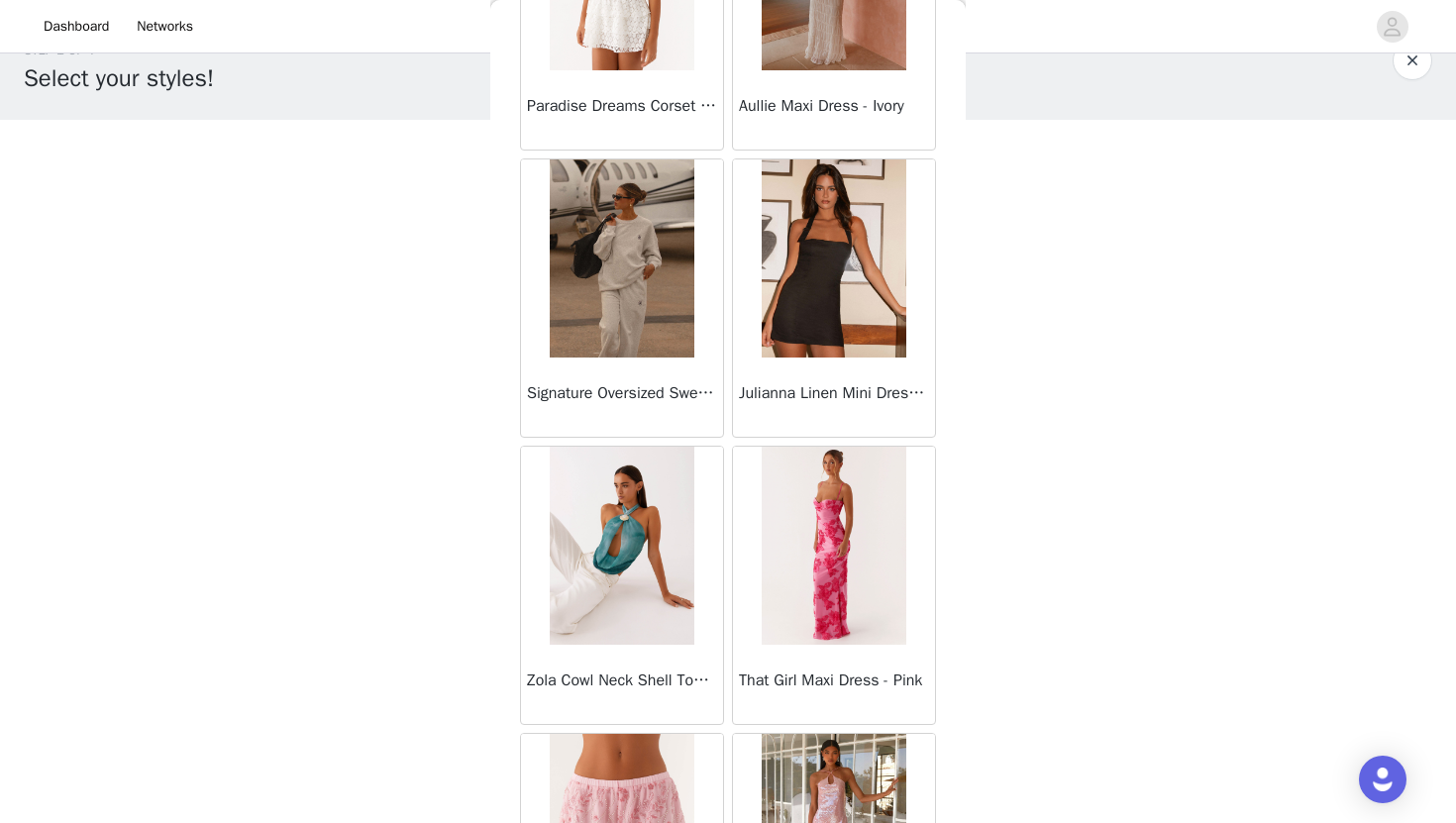 scroll, scrollTop: 22312, scrollLeft: 0, axis: vertical 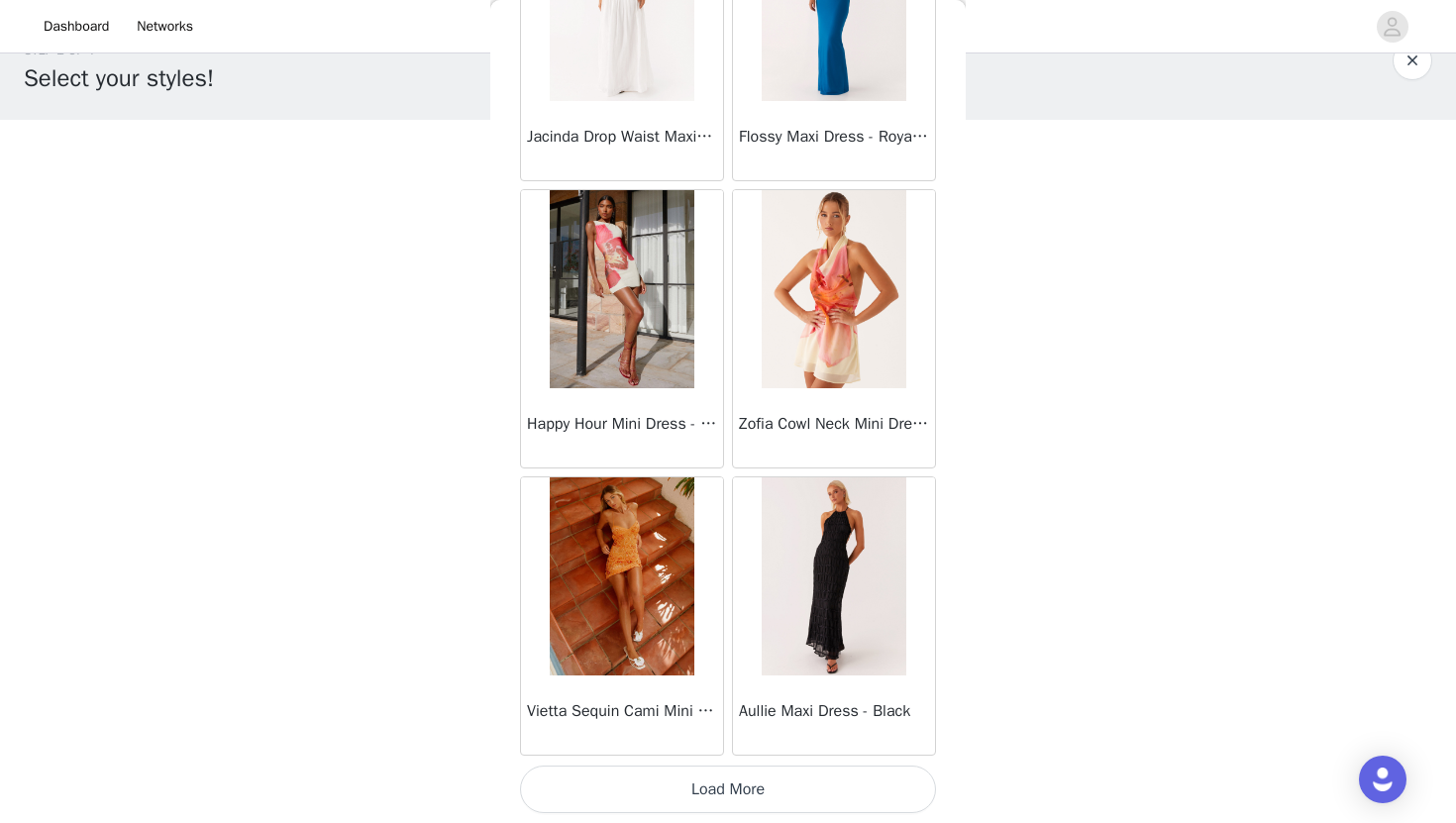 click on "Load More" at bounding box center [728, 789] 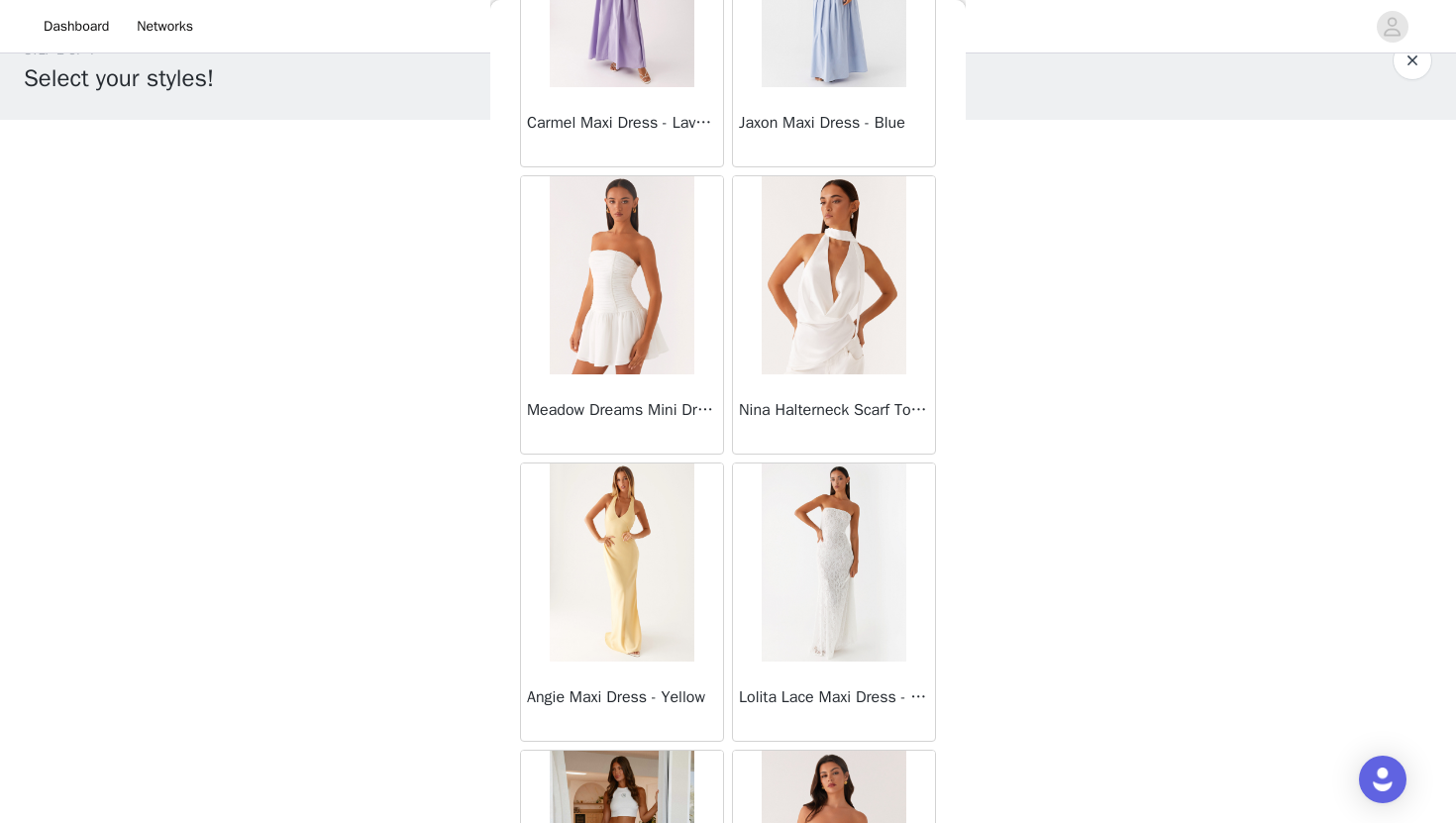 scroll, scrollTop: 25184, scrollLeft: 0, axis: vertical 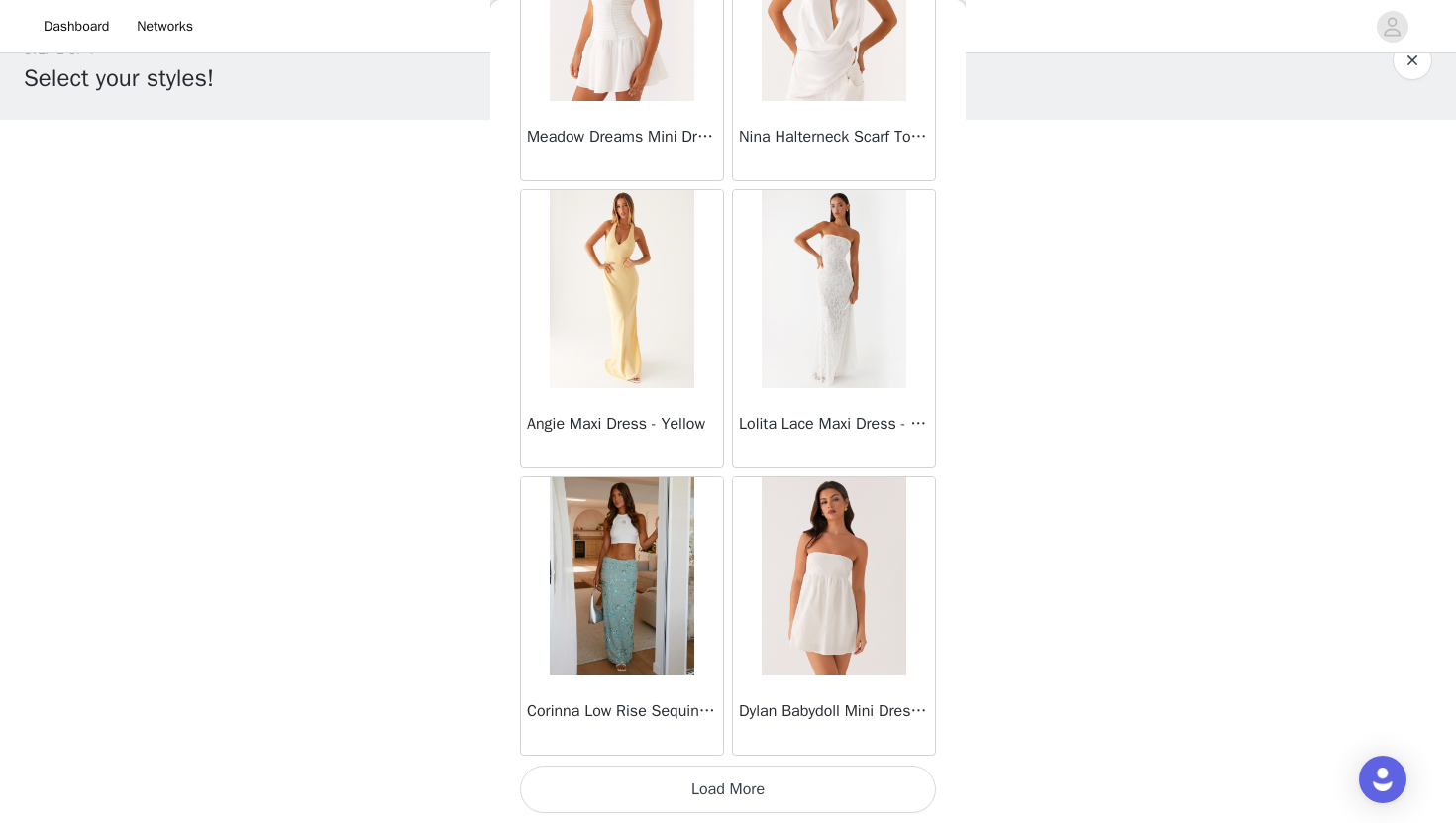 click on "Load More" at bounding box center [728, 789] 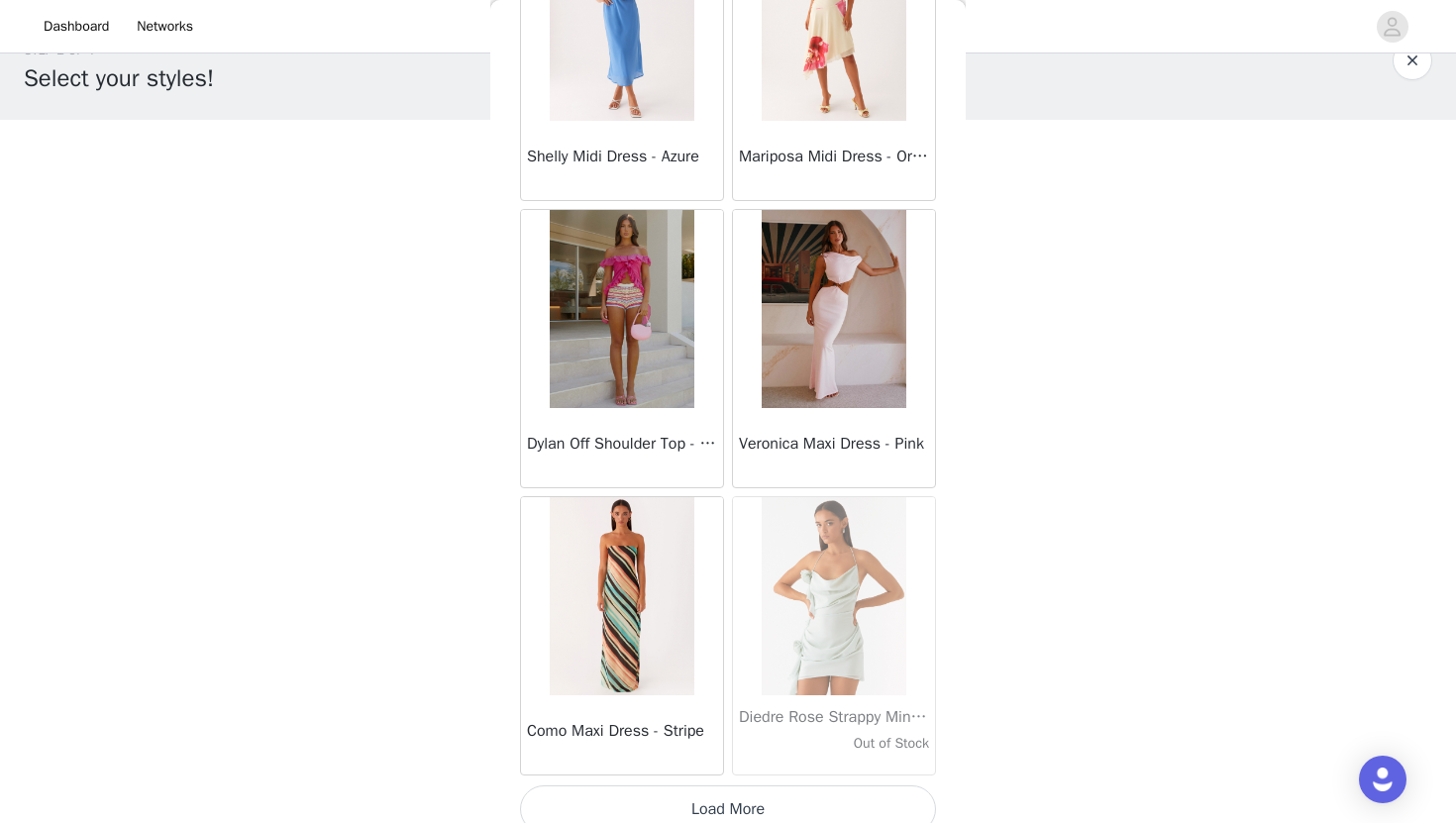 scroll, scrollTop: 28056, scrollLeft: 0, axis: vertical 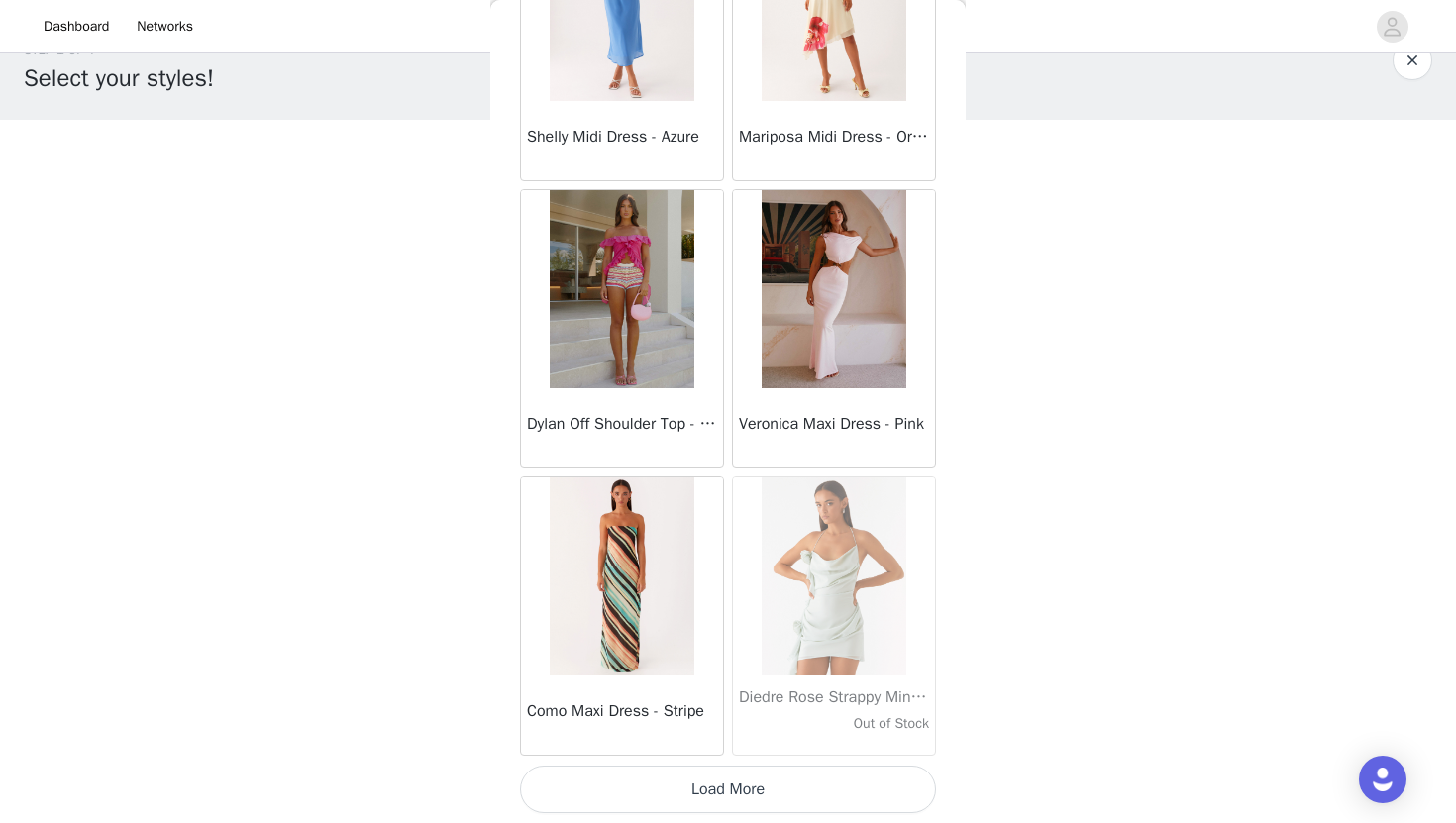 click on "Load More" at bounding box center (728, 789) 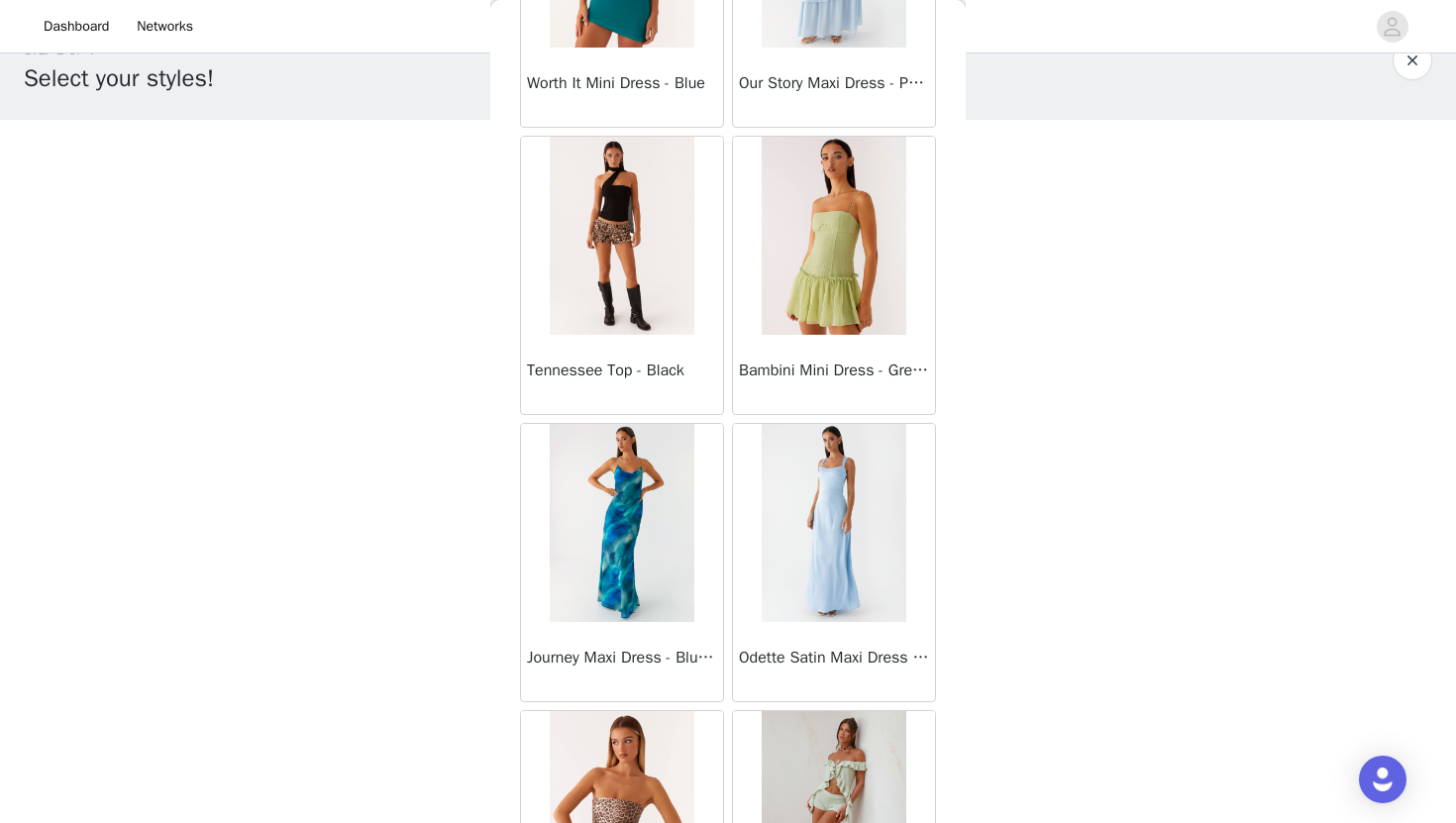 scroll, scrollTop: 30928, scrollLeft: 0, axis: vertical 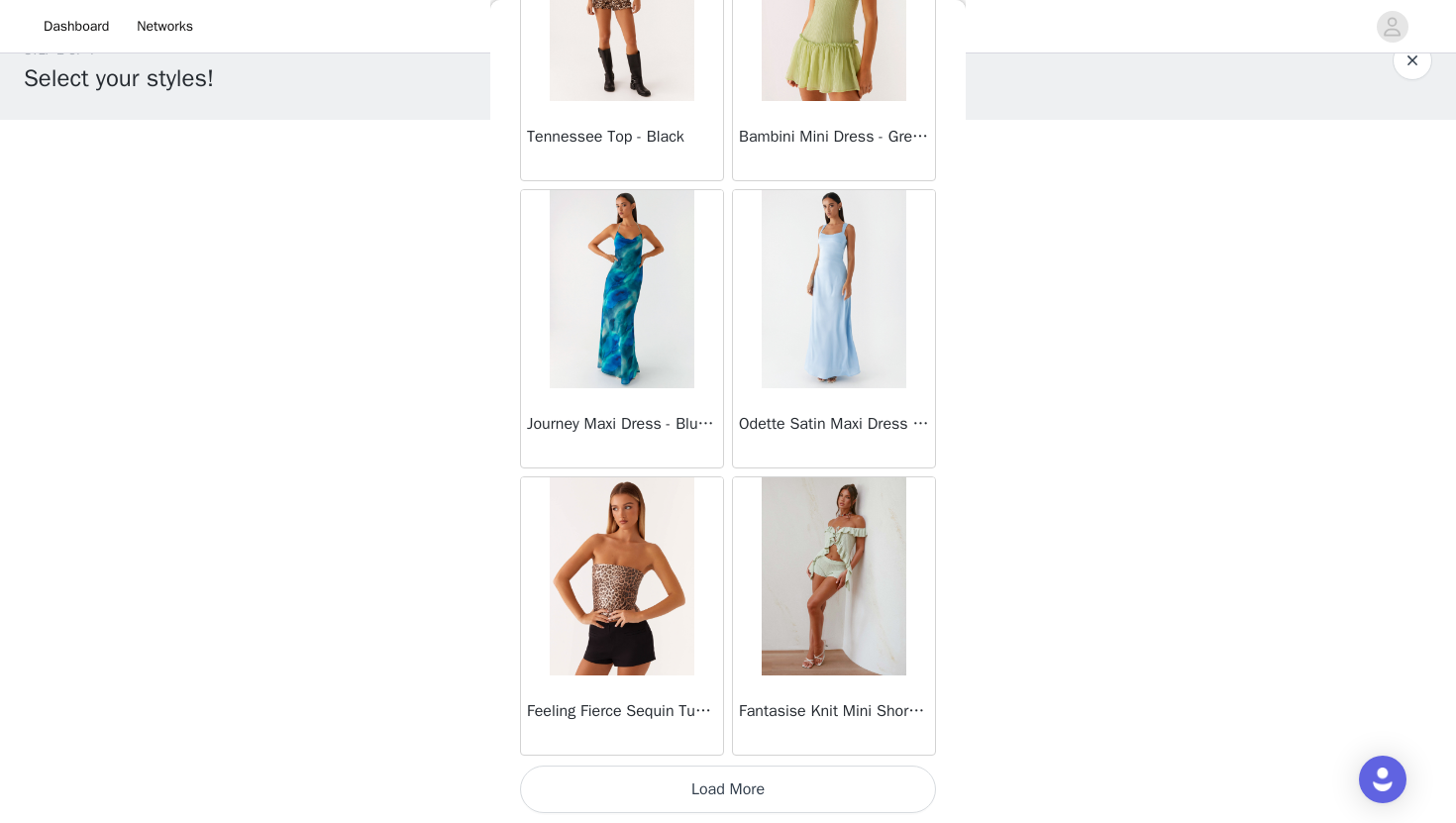 click on "Load More" at bounding box center [728, 789] 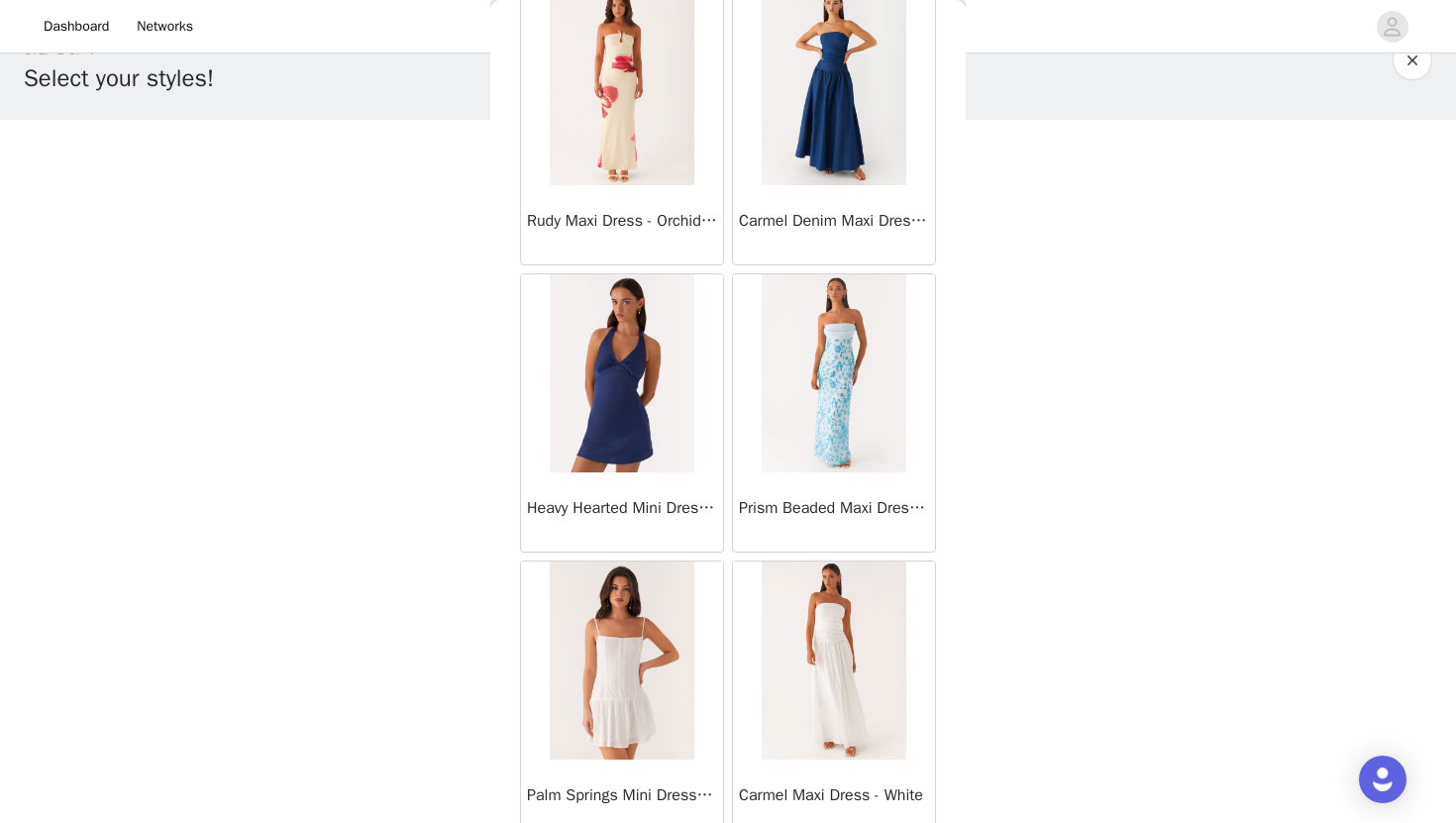 scroll, scrollTop: 33800, scrollLeft: 0, axis: vertical 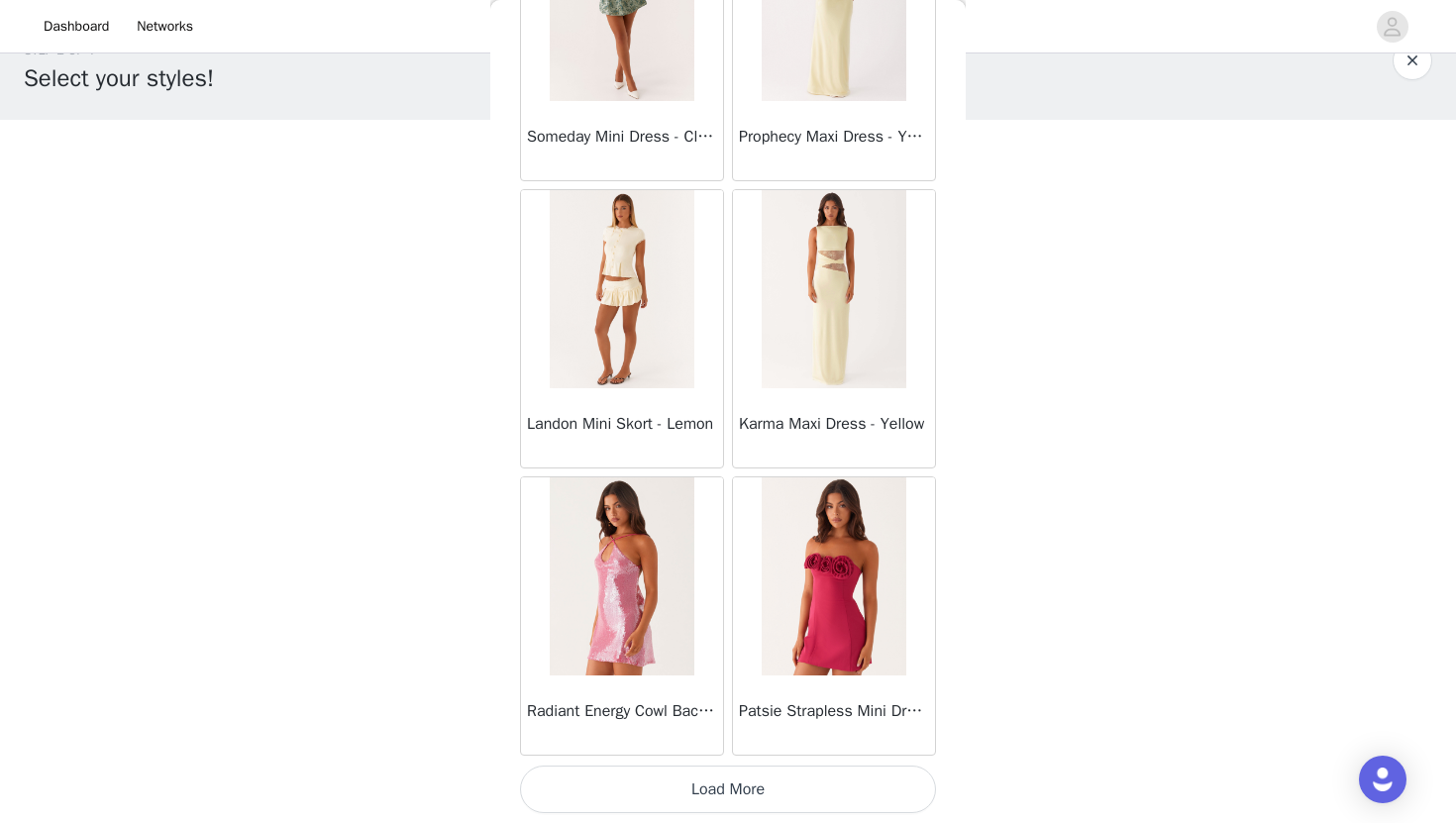 click on "Load More" at bounding box center (728, 789) 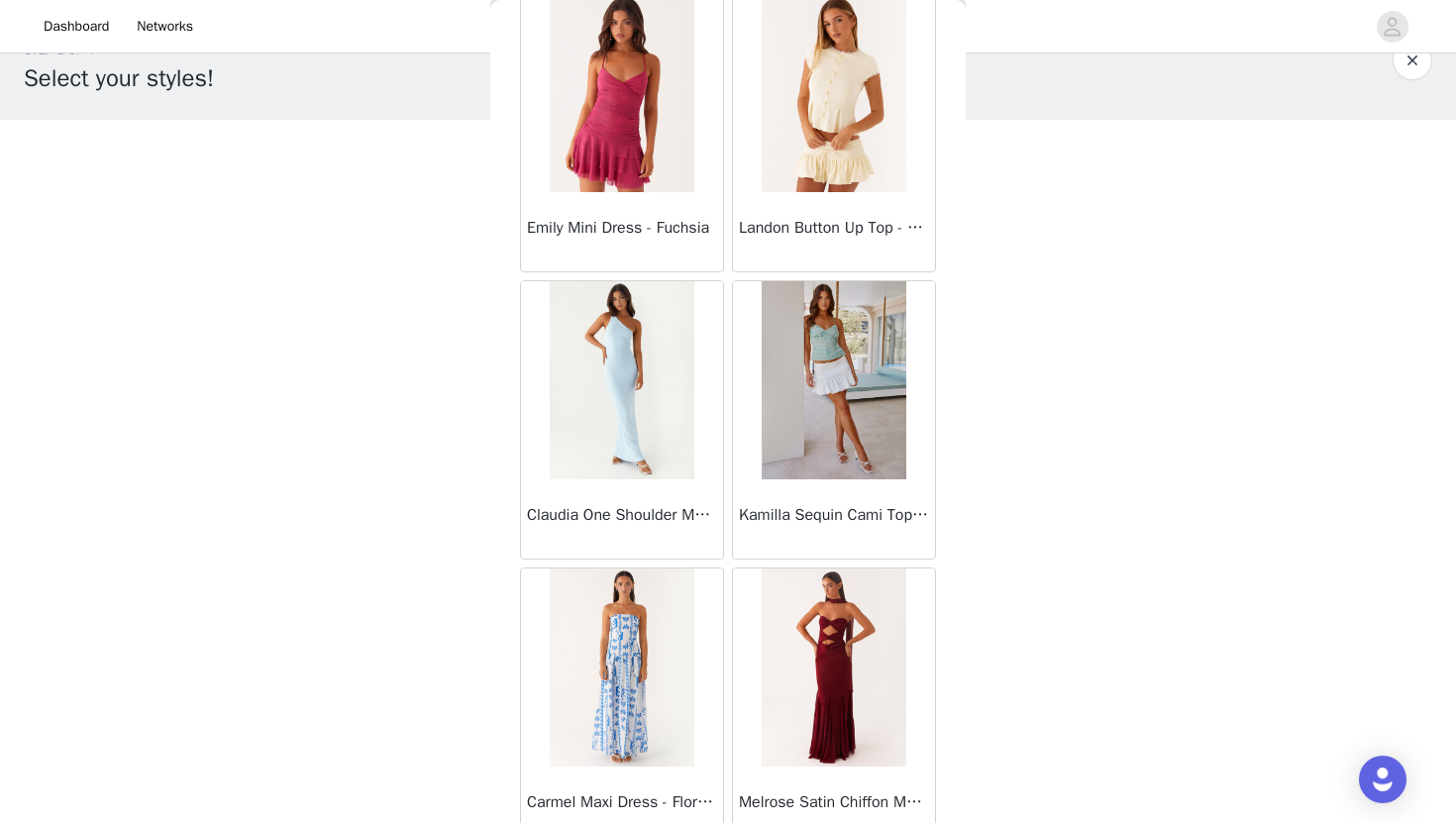scroll, scrollTop: 36673, scrollLeft: 0, axis: vertical 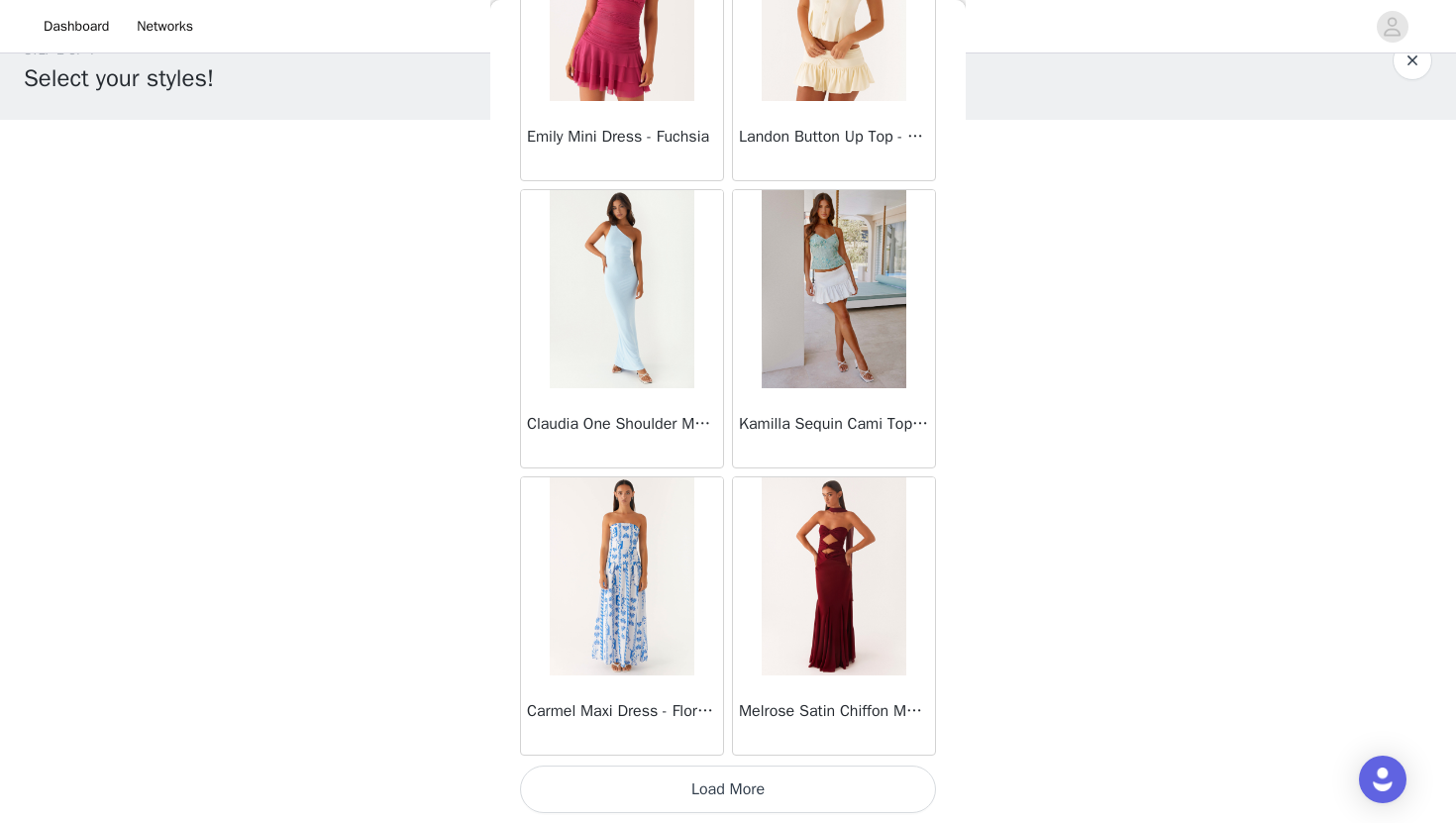 click on "Load More" at bounding box center [728, 789] 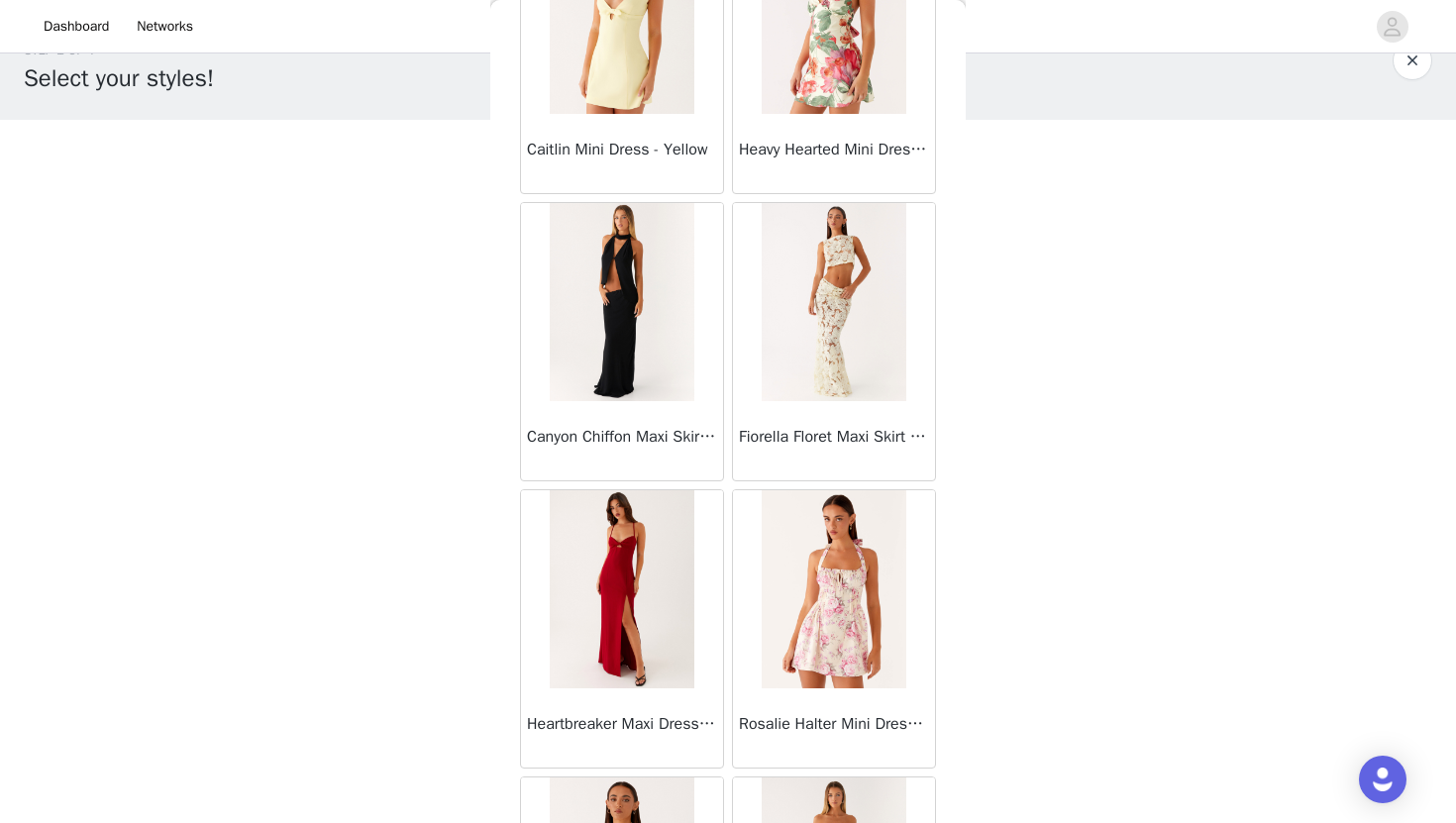 scroll, scrollTop: 39545, scrollLeft: 0, axis: vertical 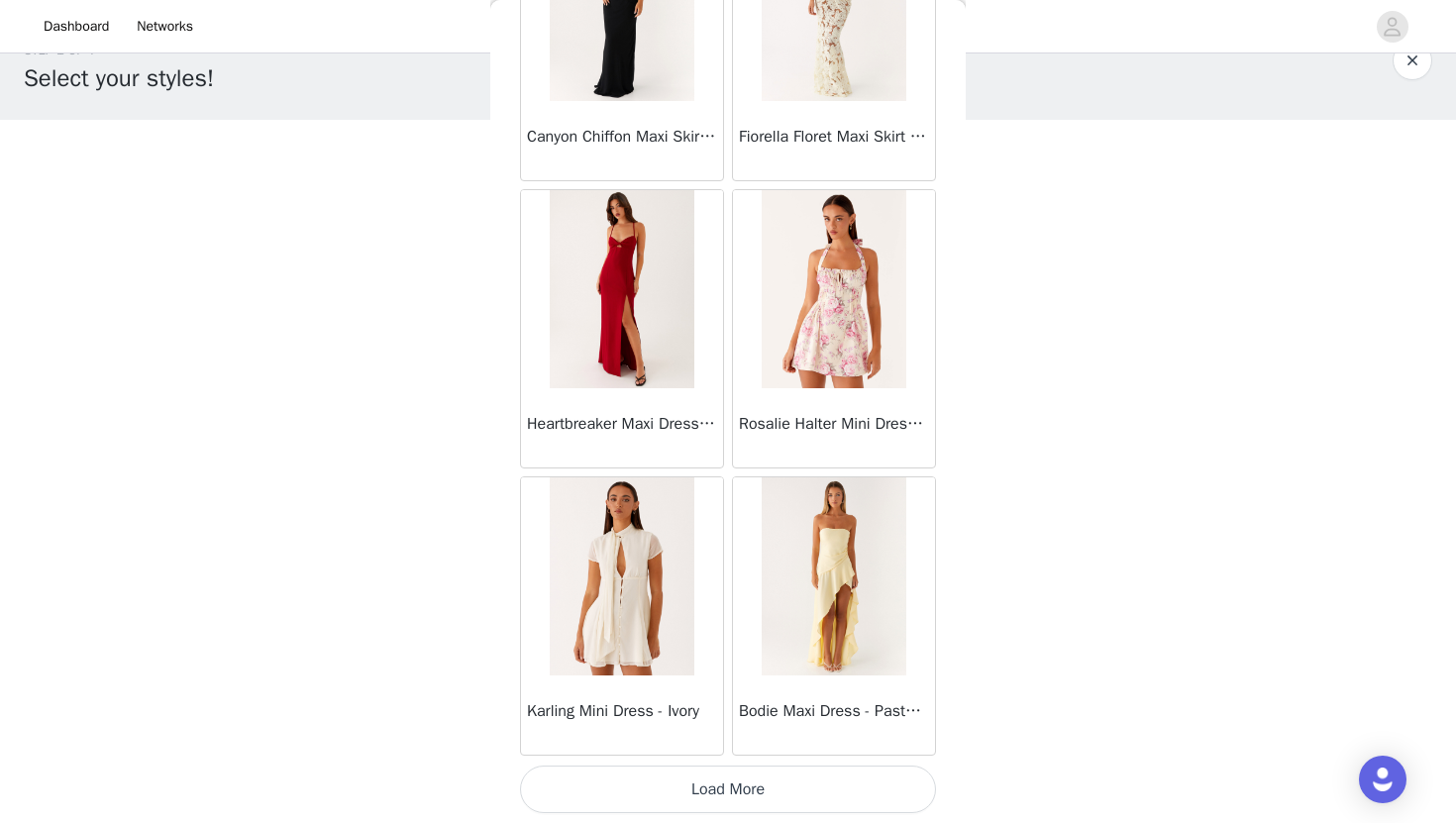 click on "Load More" at bounding box center [728, 789] 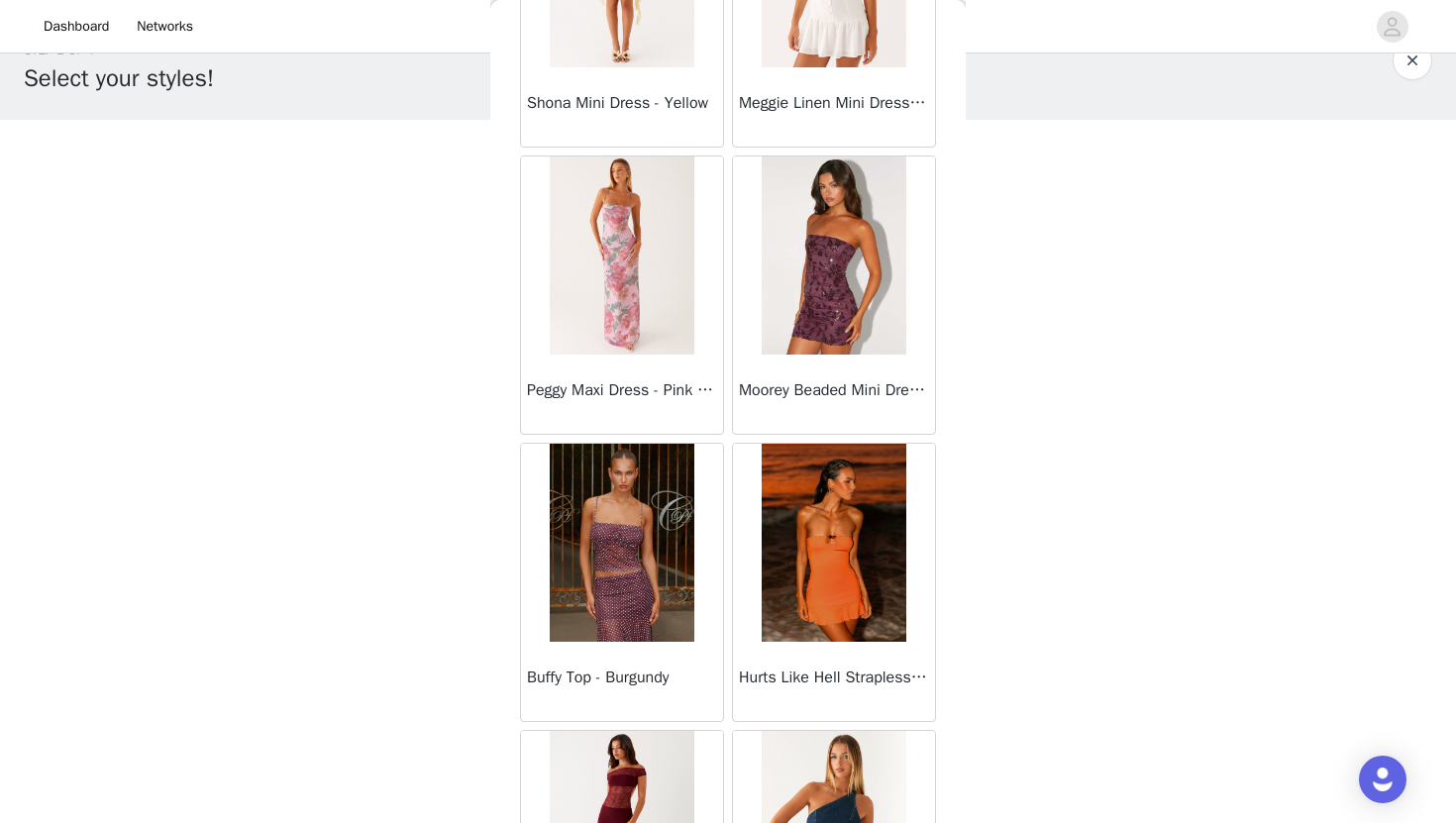 scroll, scrollTop: 42417, scrollLeft: 0, axis: vertical 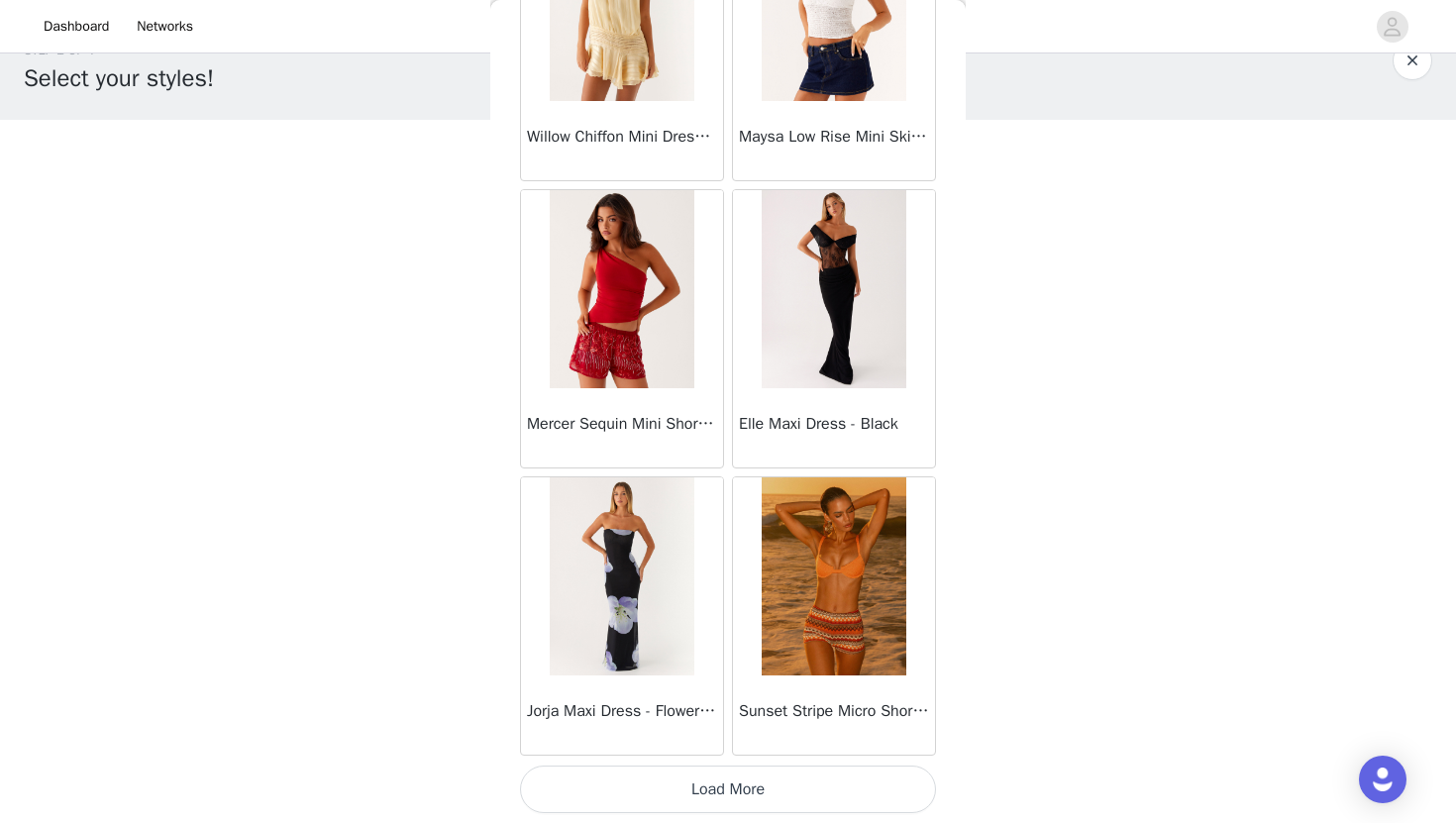 click on "Load More" at bounding box center (728, 789) 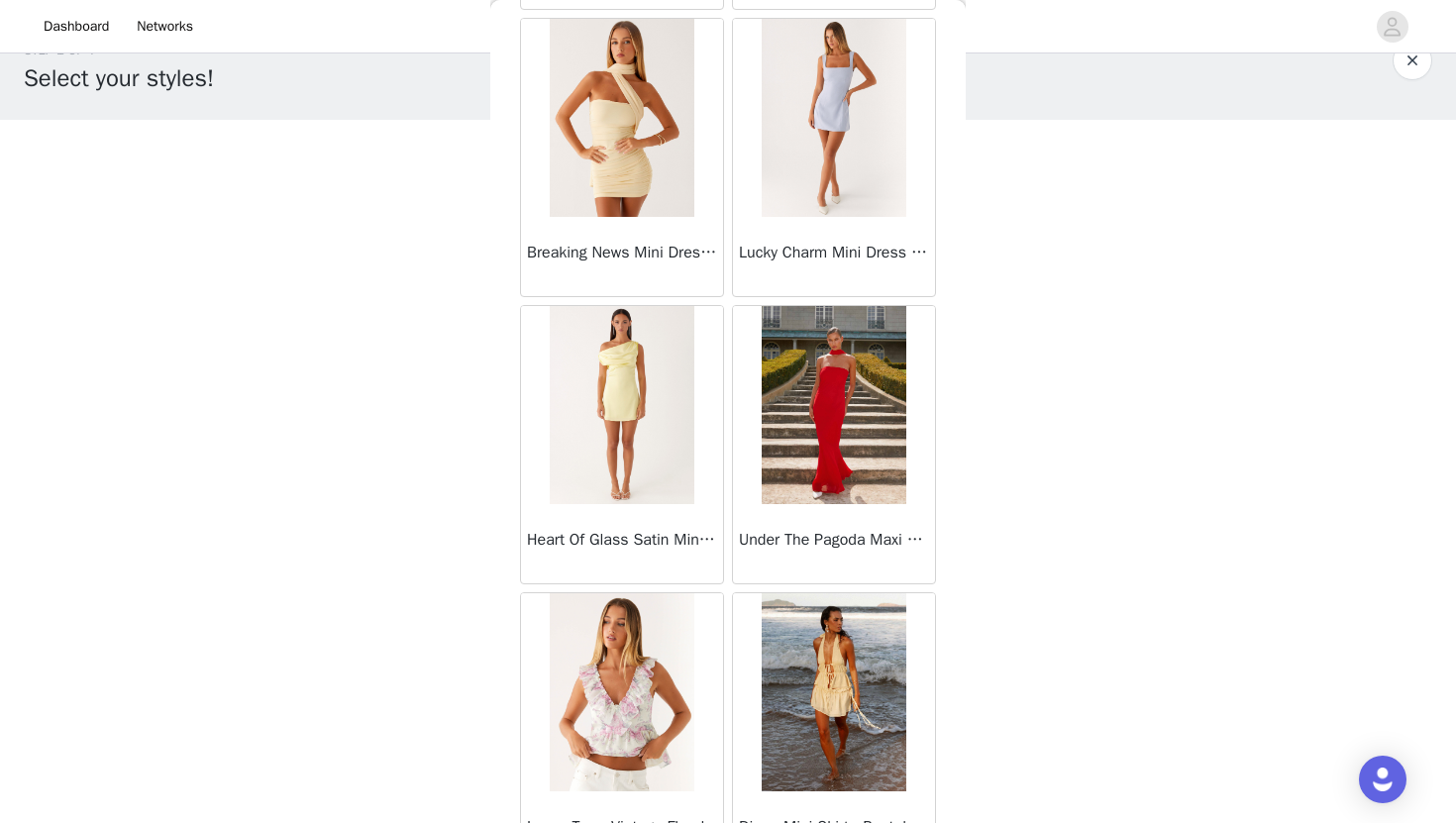 scroll, scrollTop: 45289, scrollLeft: 0, axis: vertical 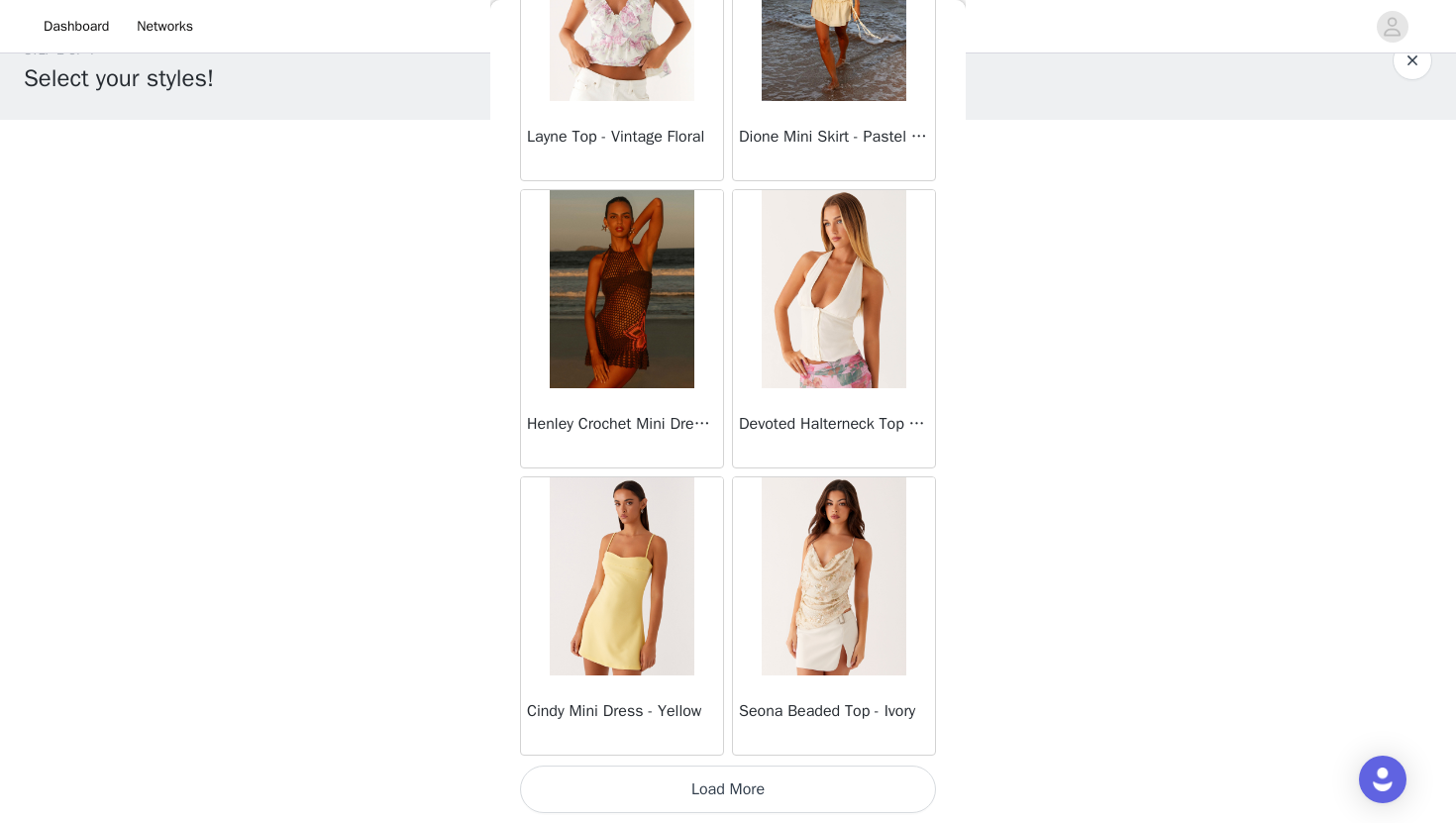click on "Load More" at bounding box center [728, 789] 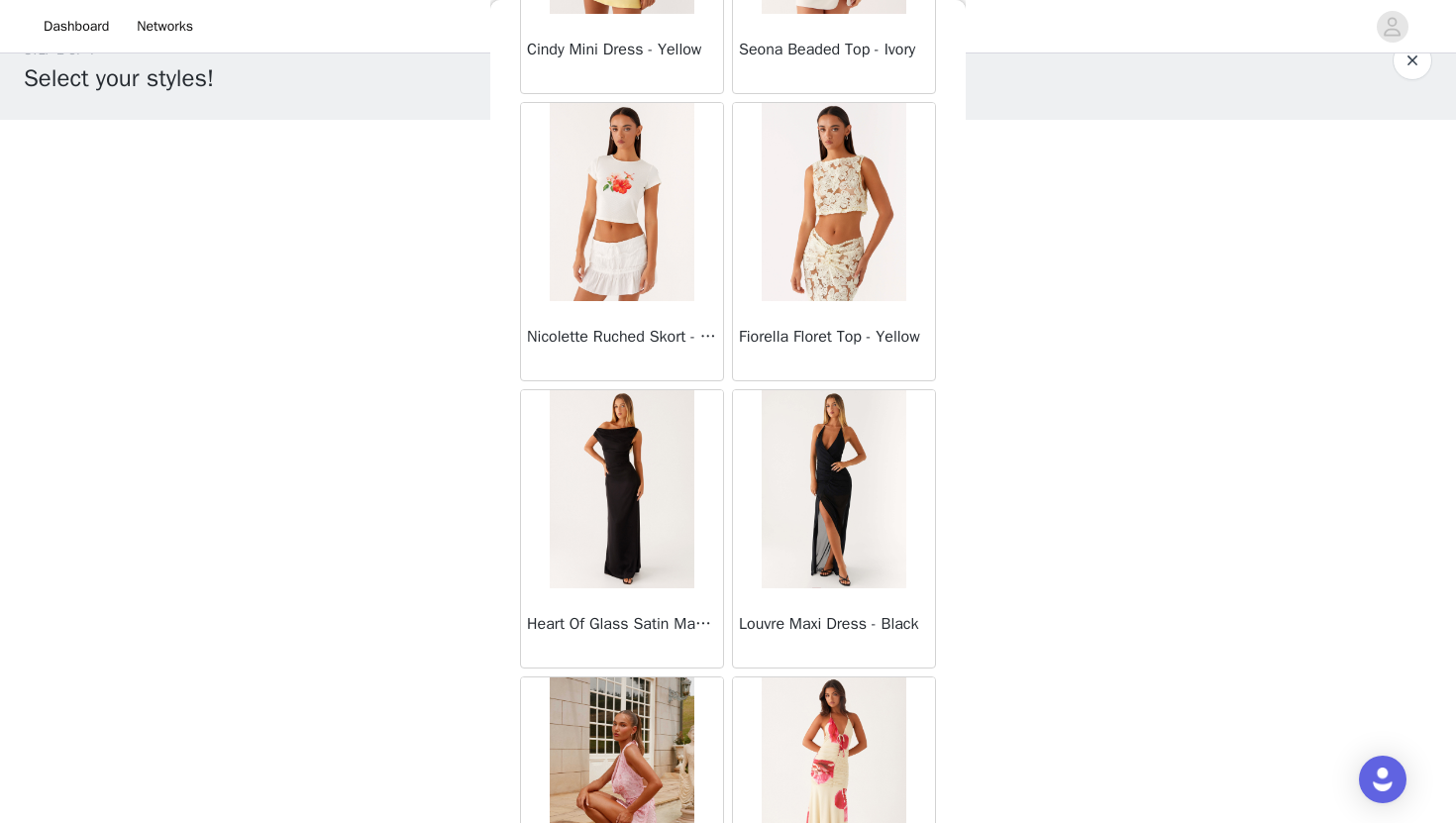 scroll, scrollTop: 48161, scrollLeft: 0, axis: vertical 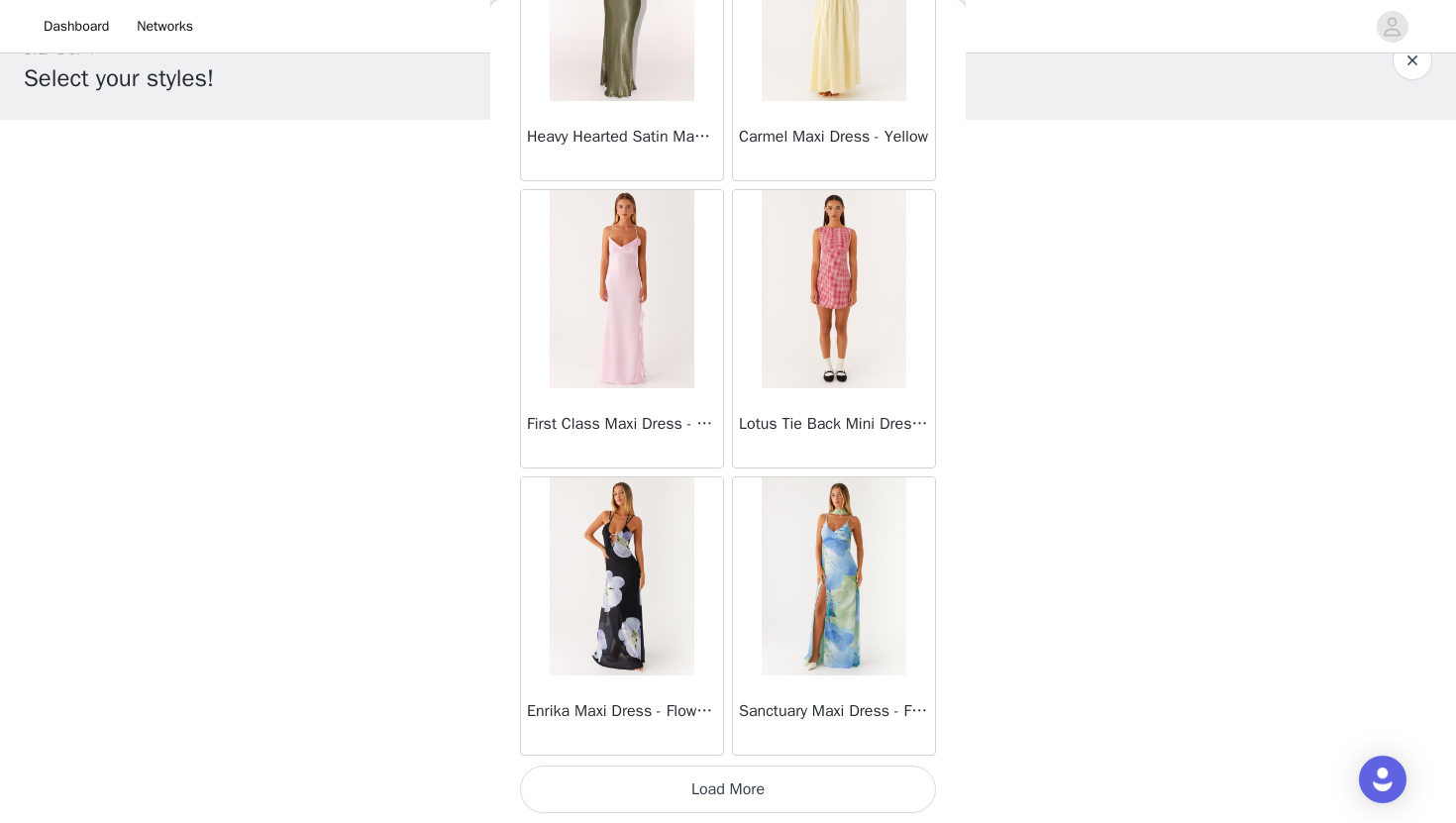 click on "Load More" at bounding box center [728, 789] 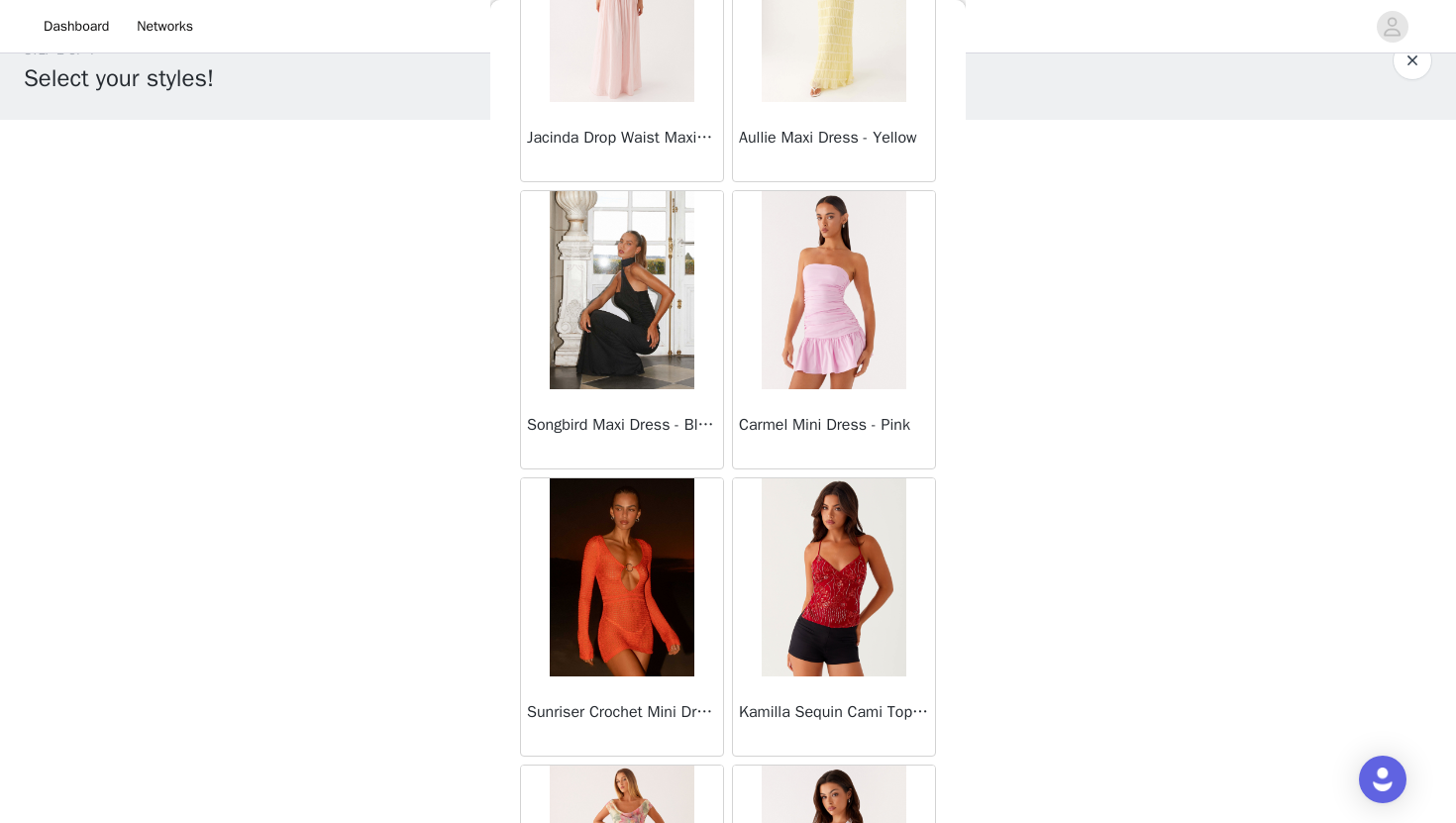 scroll, scrollTop: 51033, scrollLeft: 0, axis: vertical 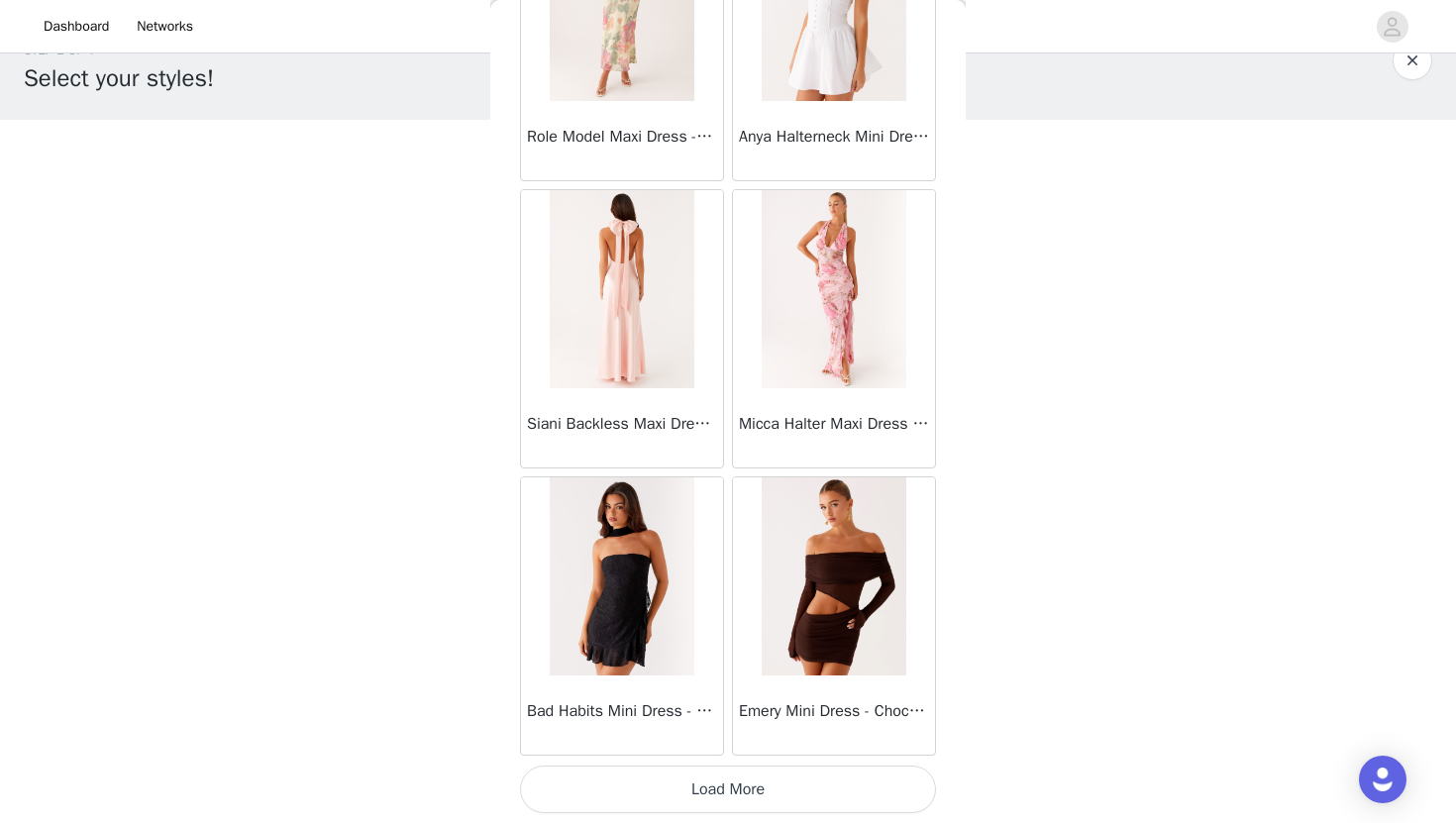 click on "Load More" at bounding box center (728, 789) 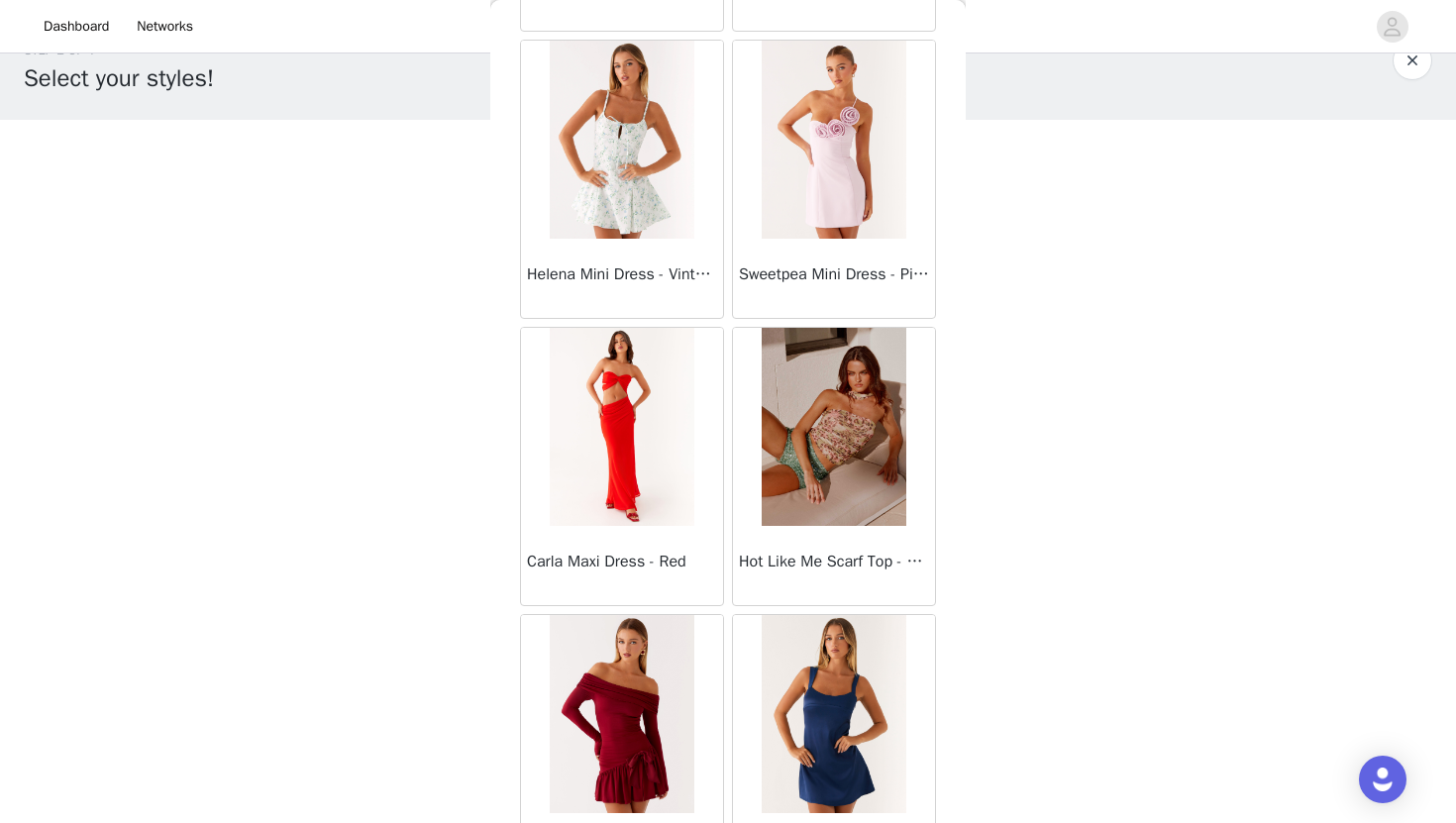 scroll, scrollTop: 53905, scrollLeft: 0, axis: vertical 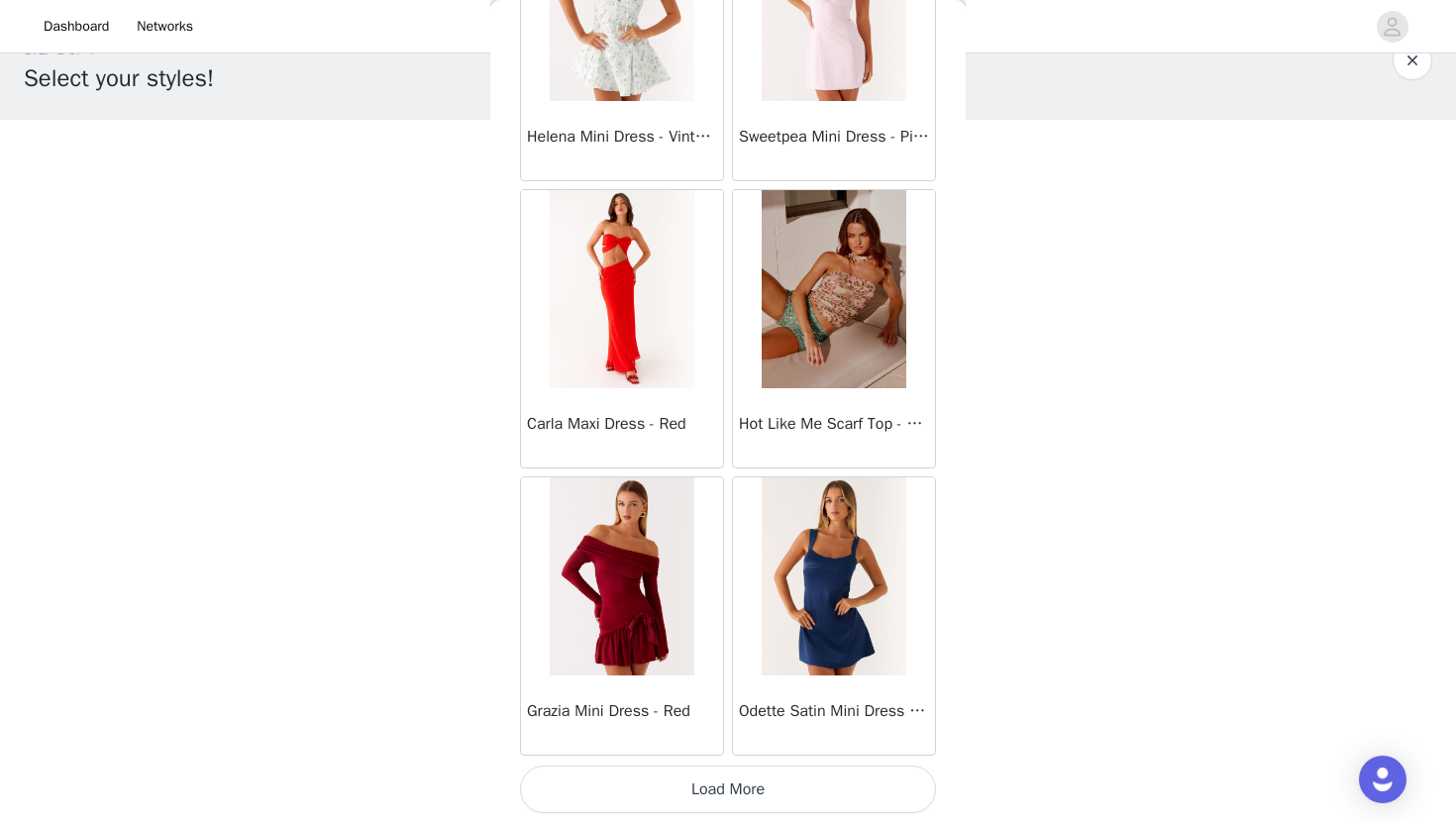 click on "Load More" at bounding box center [728, 789] 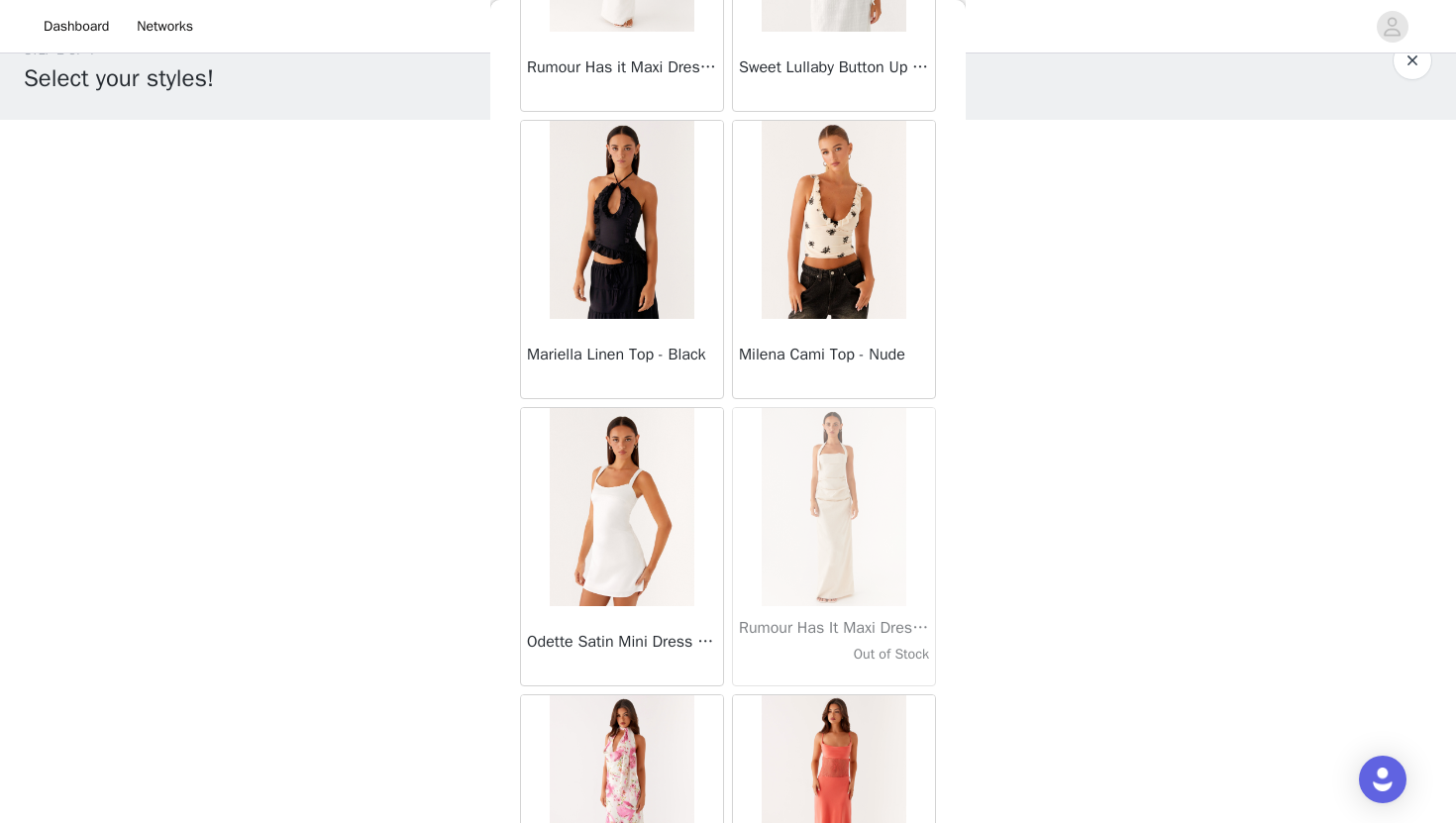 scroll, scrollTop: 56777, scrollLeft: 0, axis: vertical 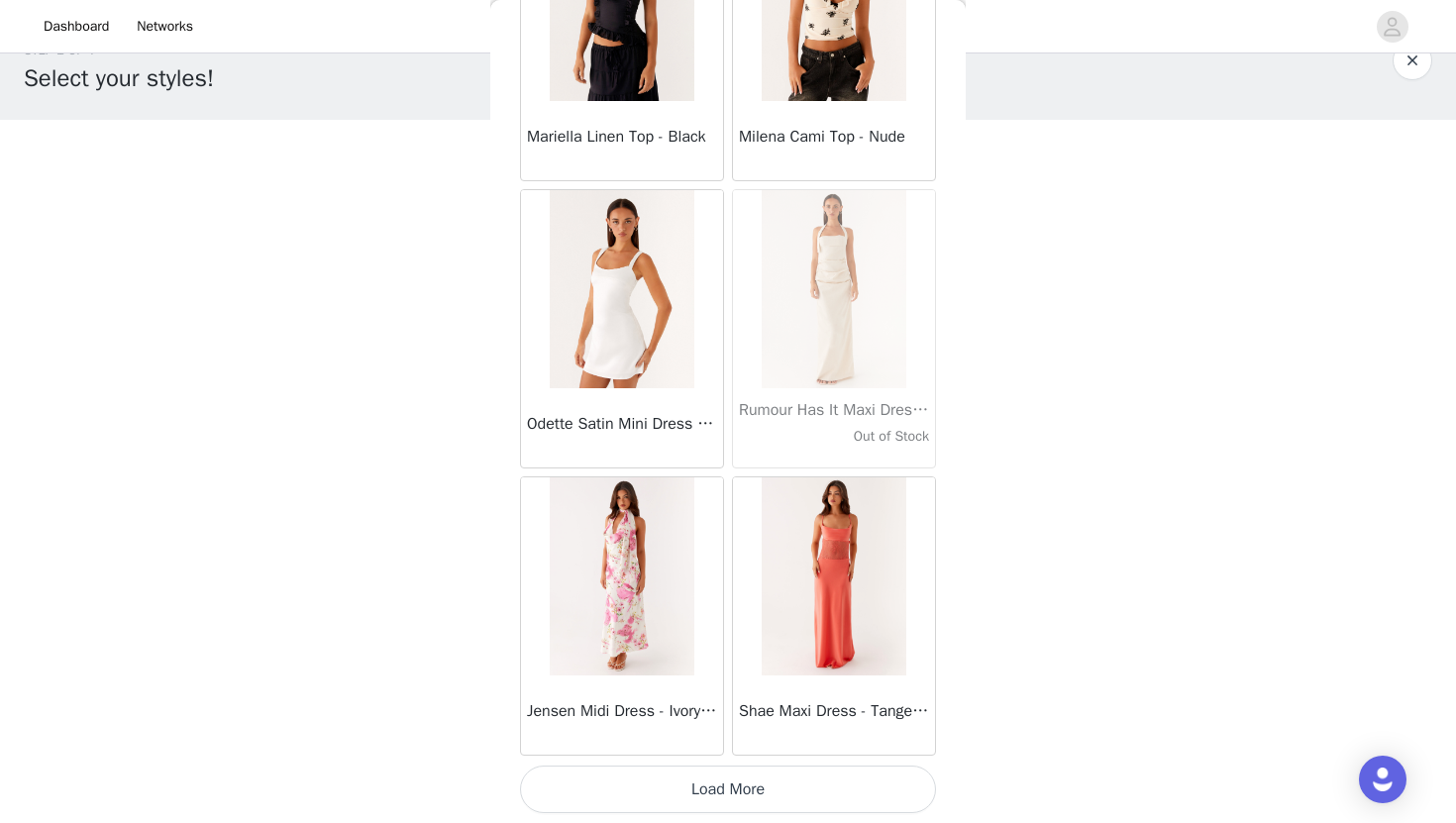 click on "Load More" at bounding box center [728, 789] 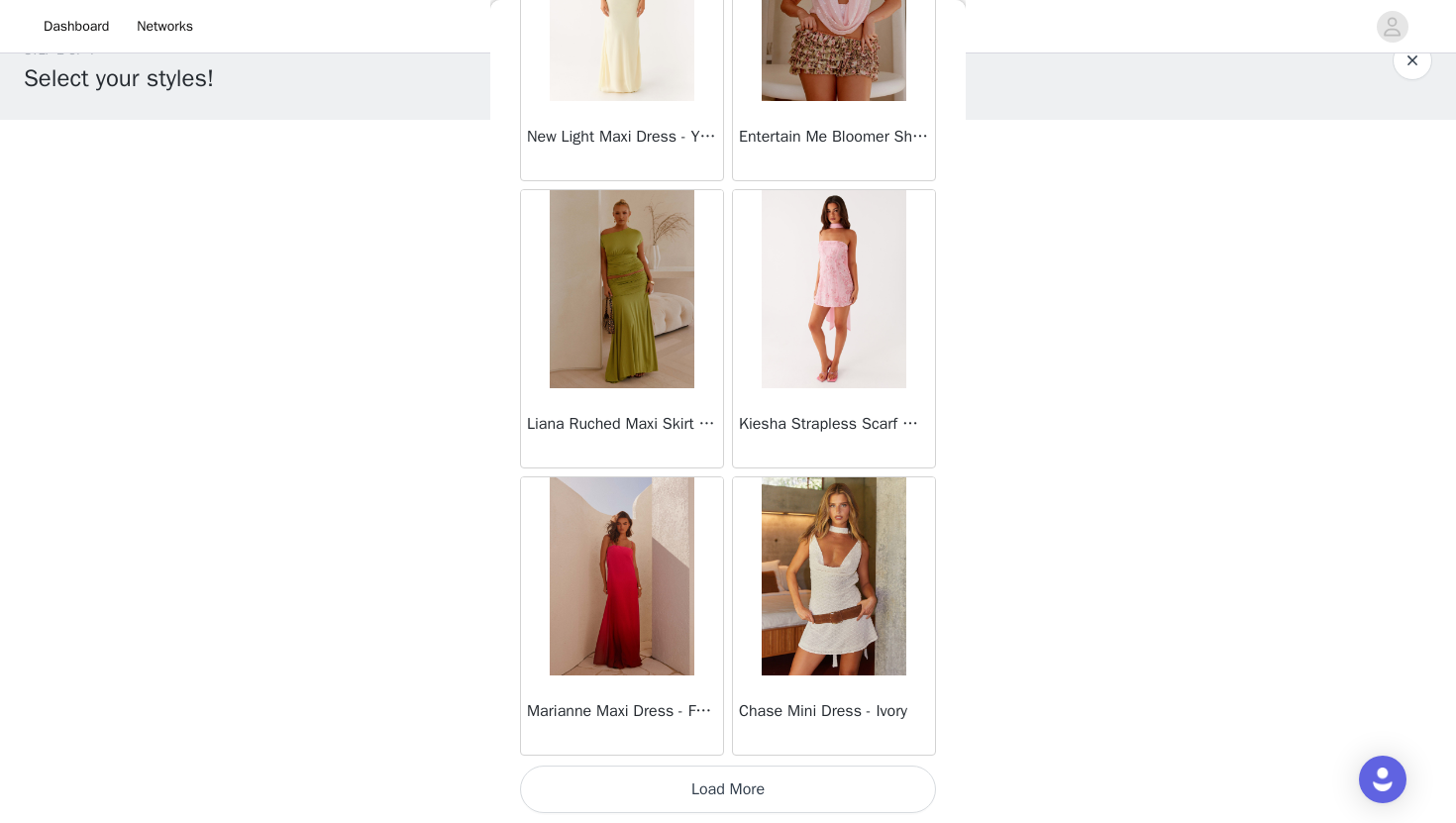 scroll, scrollTop: 59648, scrollLeft: 0, axis: vertical 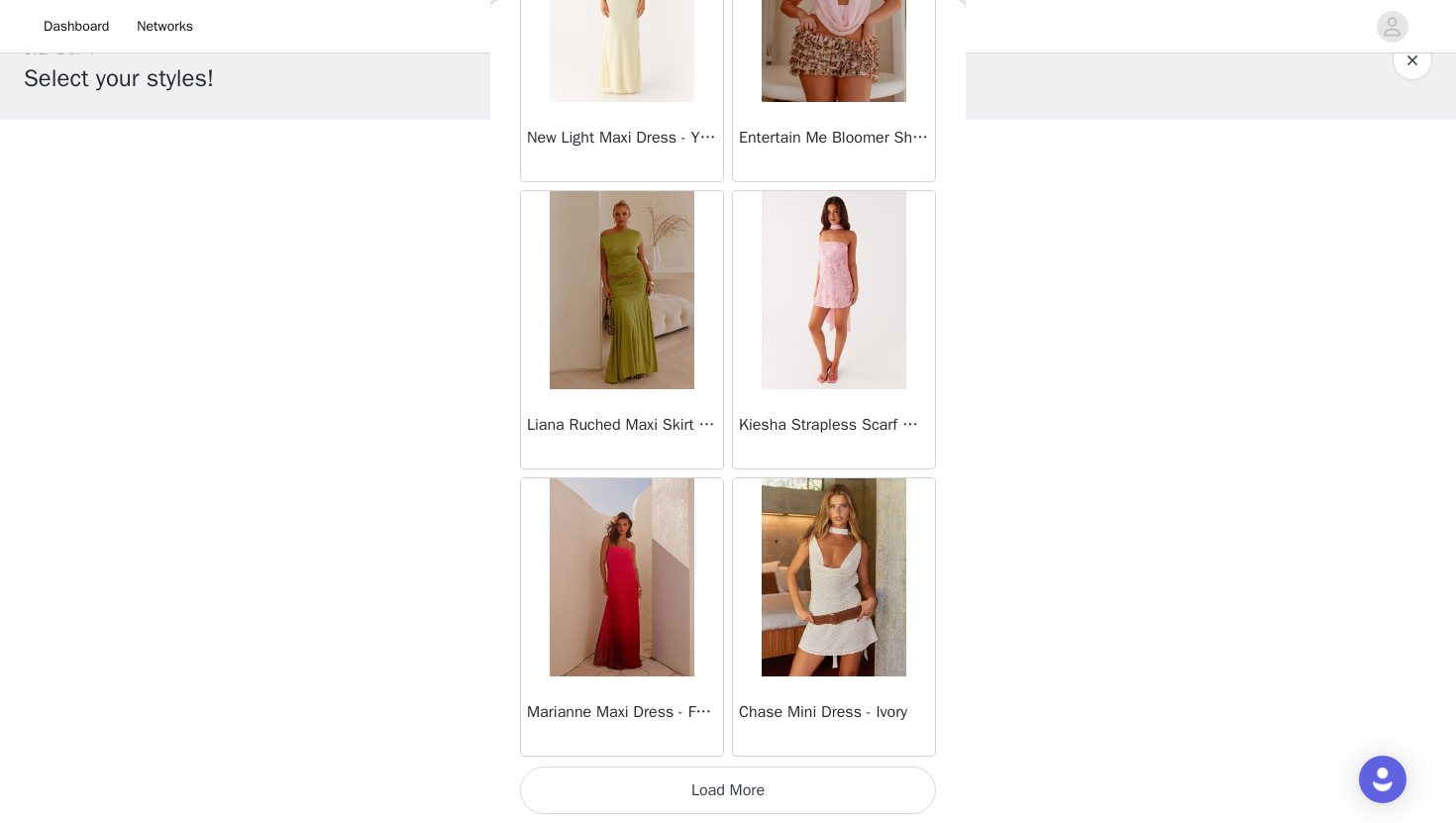 click on "Load More" at bounding box center [728, 790] 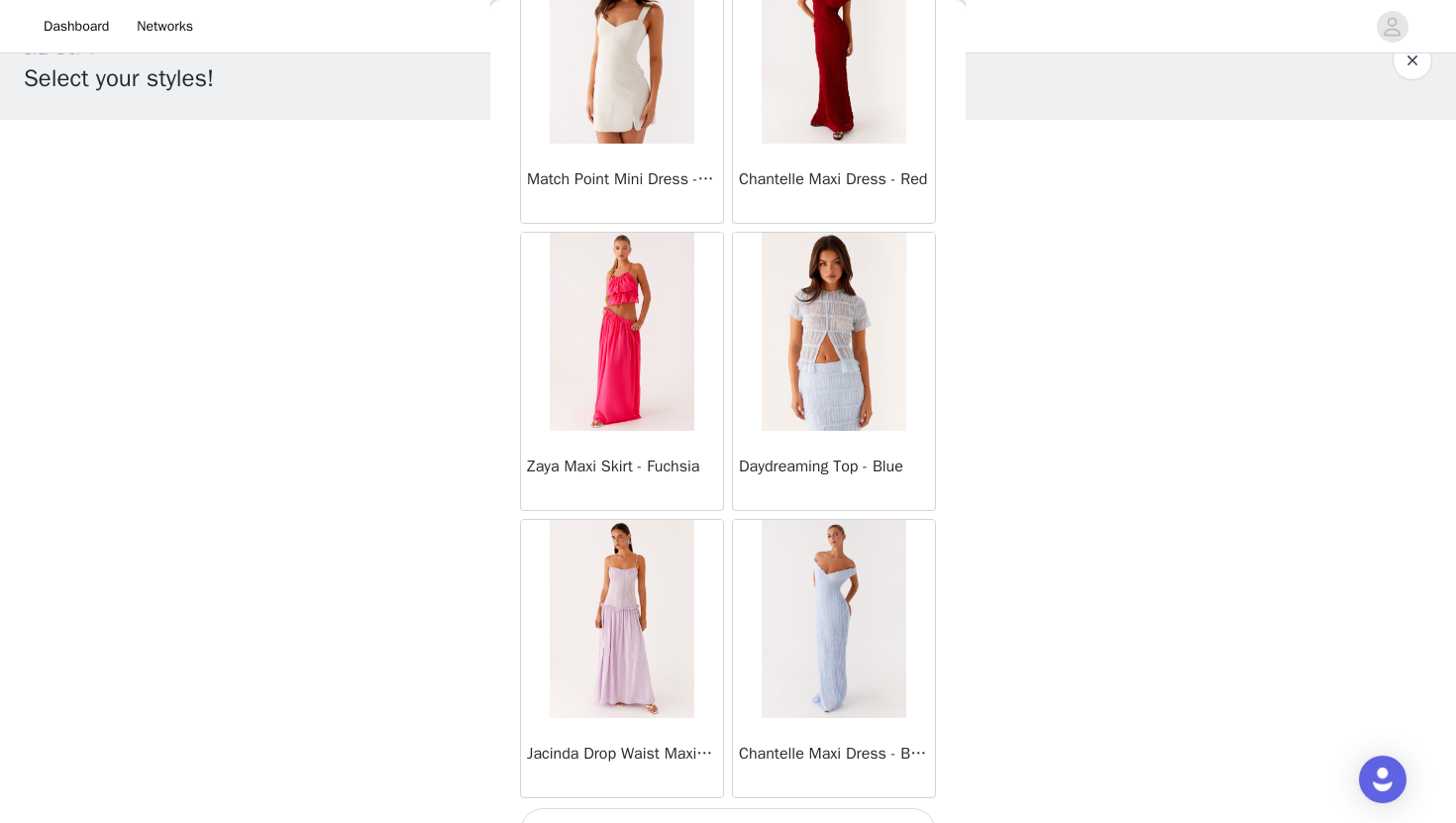 scroll, scrollTop: 62521, scrollLeft: 0, axis: vertical 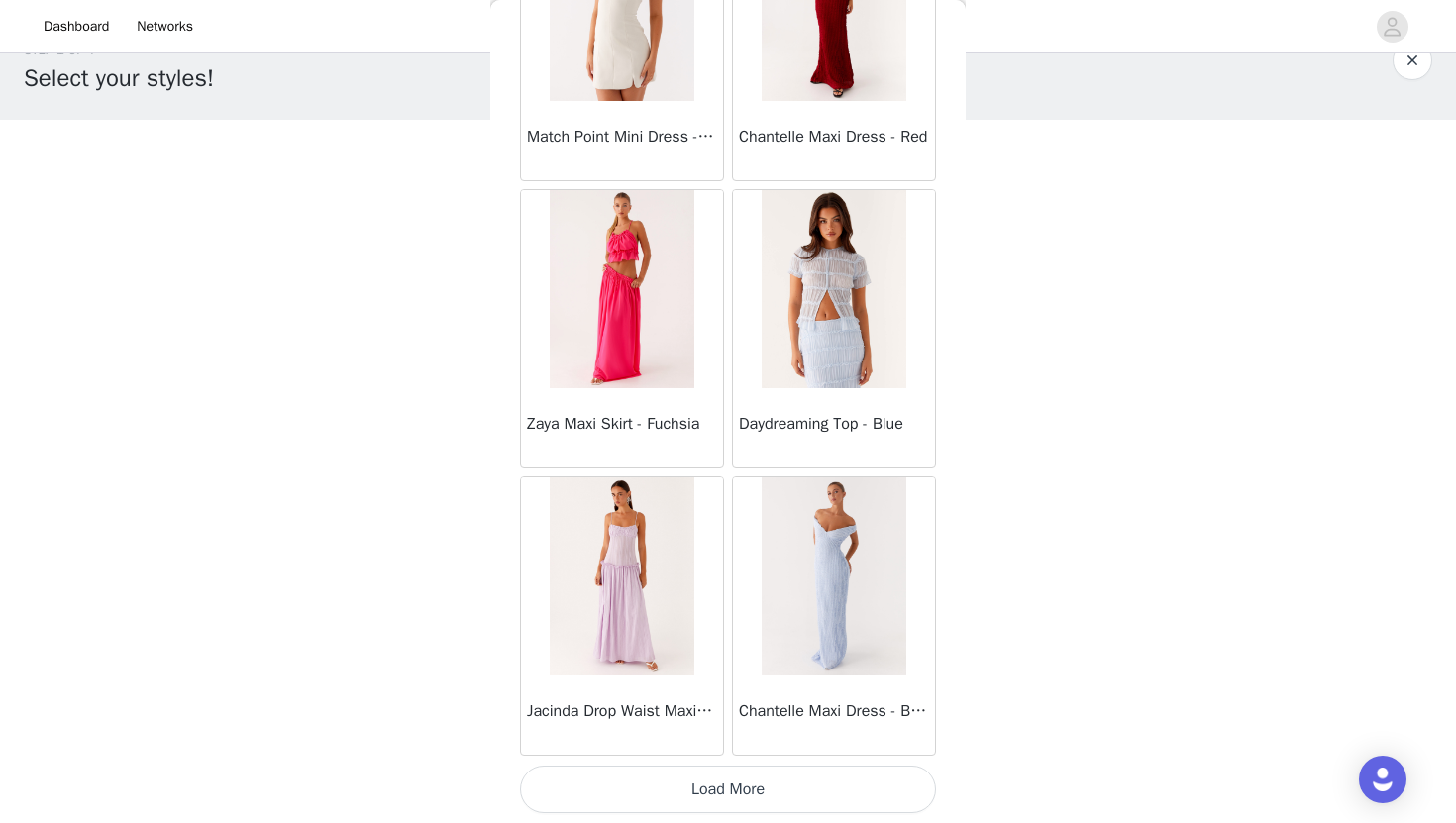 click on "Load More" at bounding box center [728, 789] 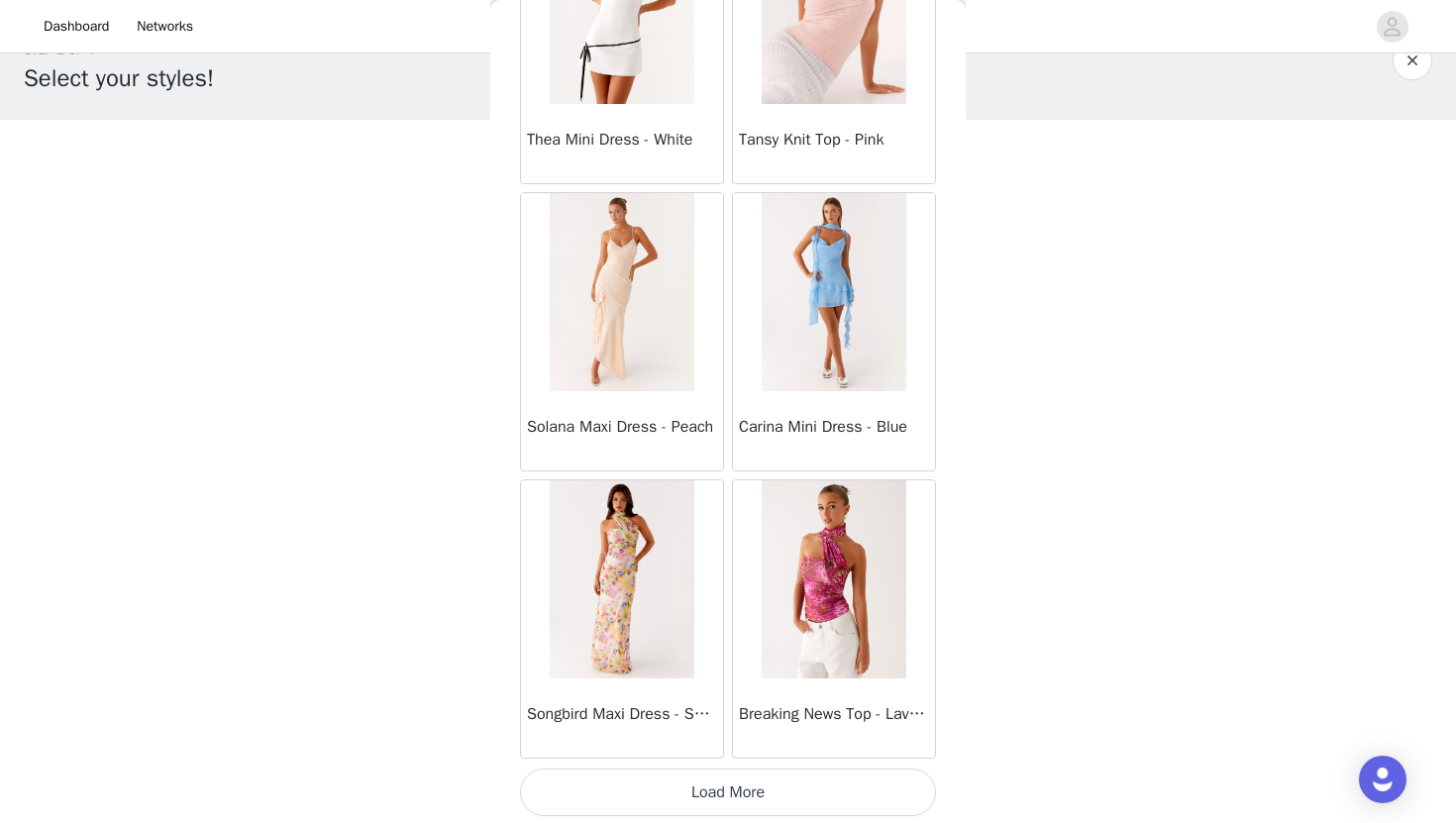 scroll, scrollTop: 65393, scrollLeft: 0, axis: vertical 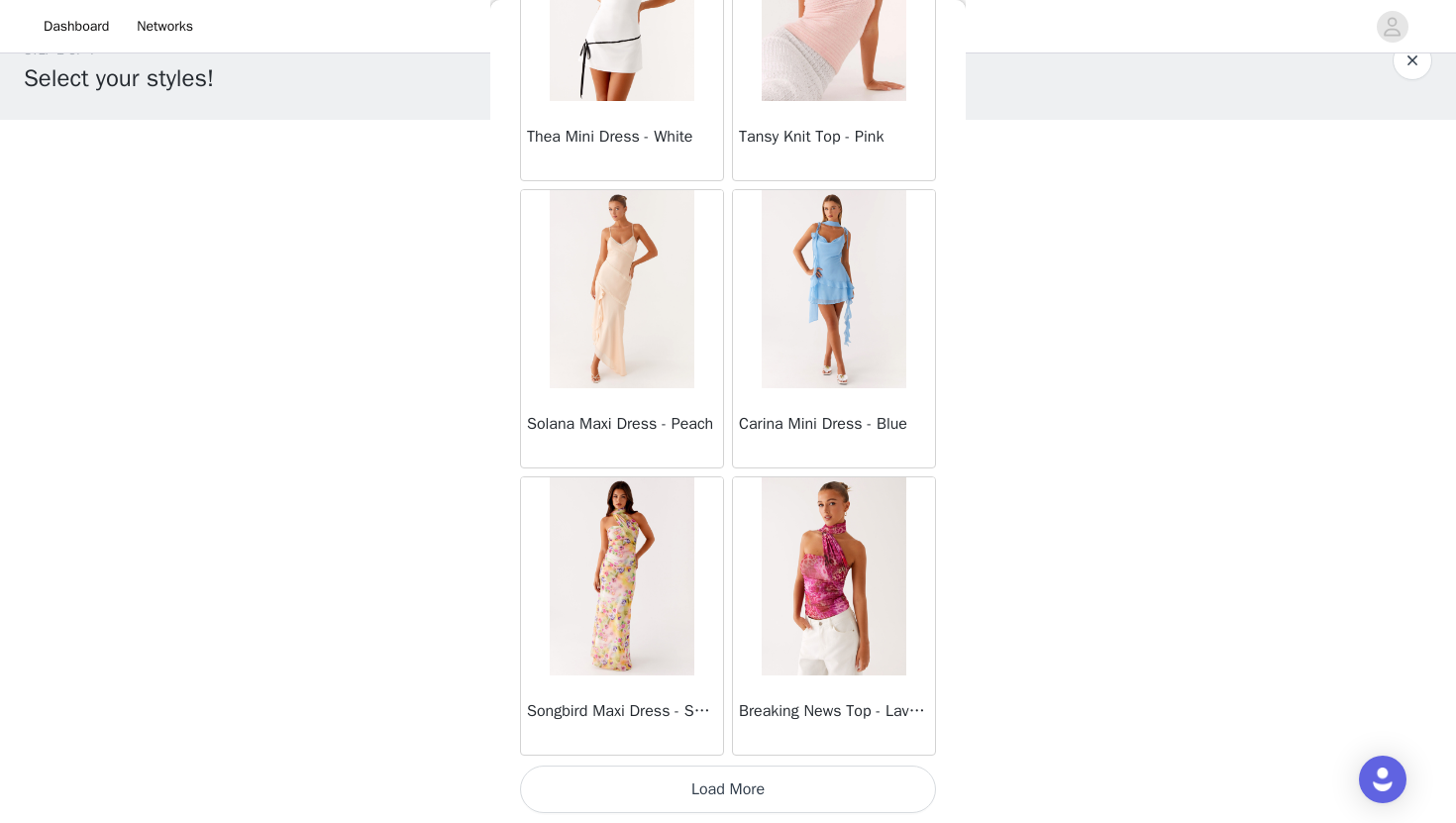 click on "Load More" at bounding box center (728, 789) 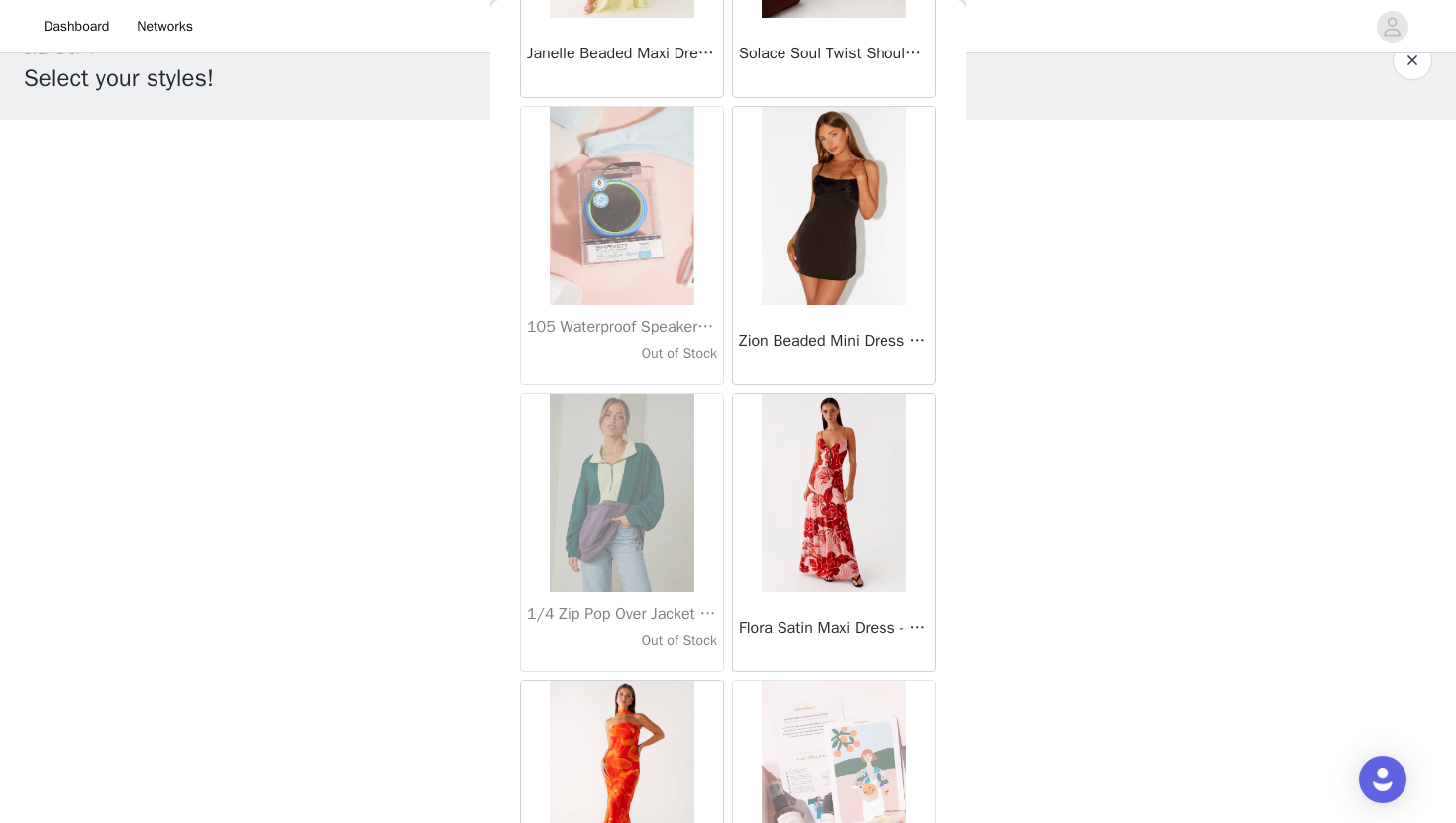 scroll, scrollTop: 68265, scrollLeft: 0, axis: vertical 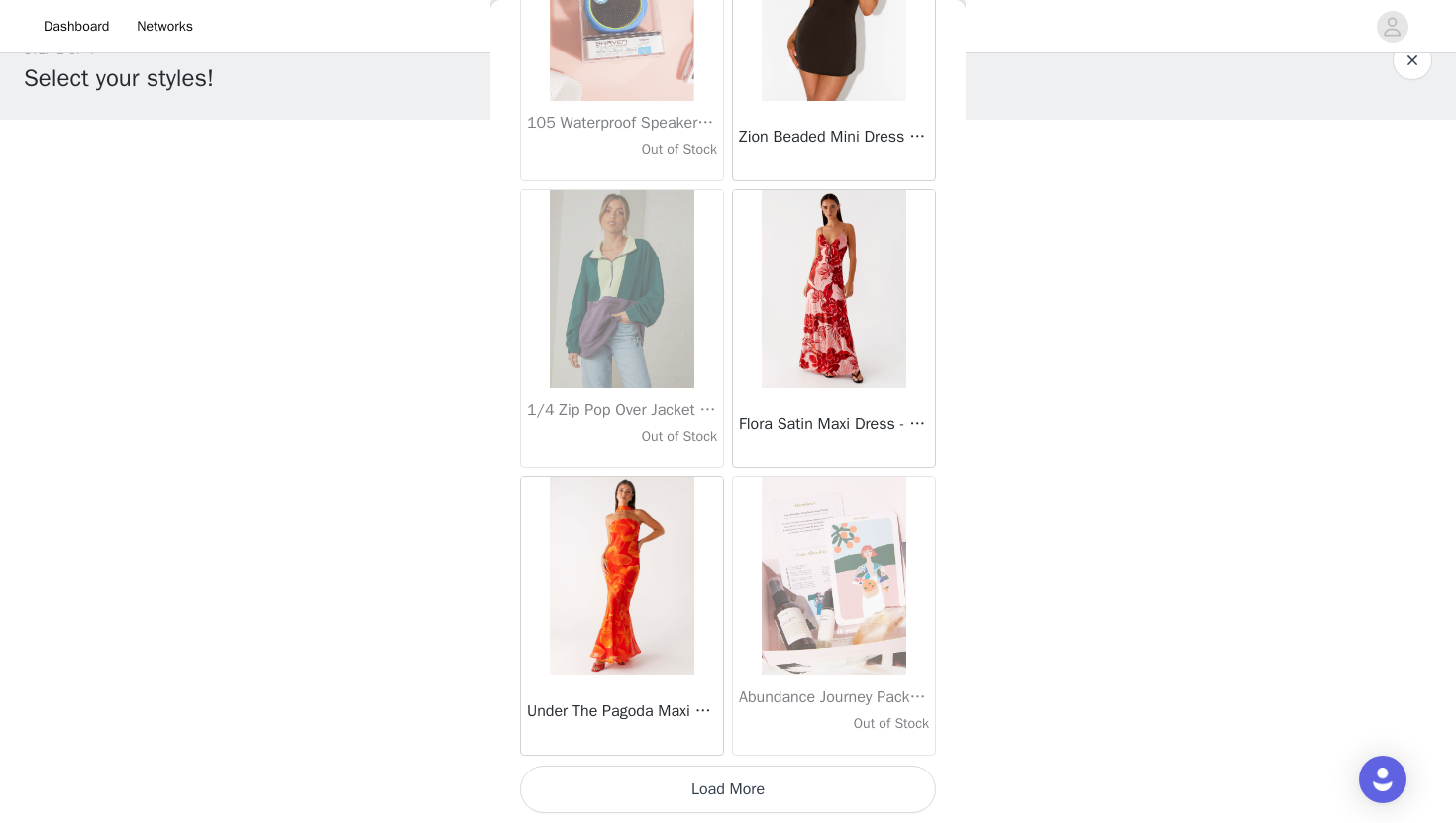 click on "Load More" at bounding box center [728, 789] 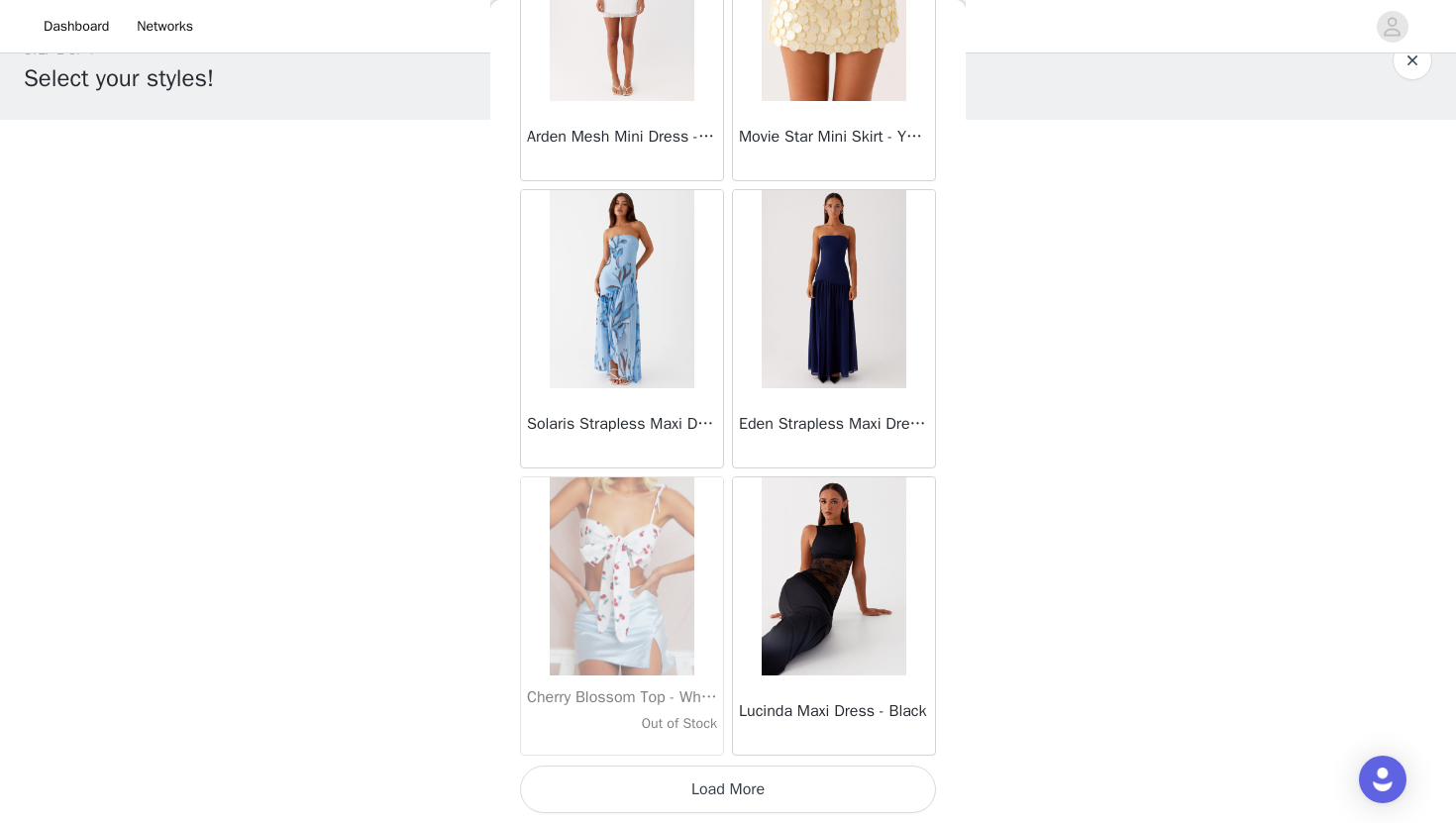 scroll, scrollTop: 71134, scrollLeft: 0, axis: vertical 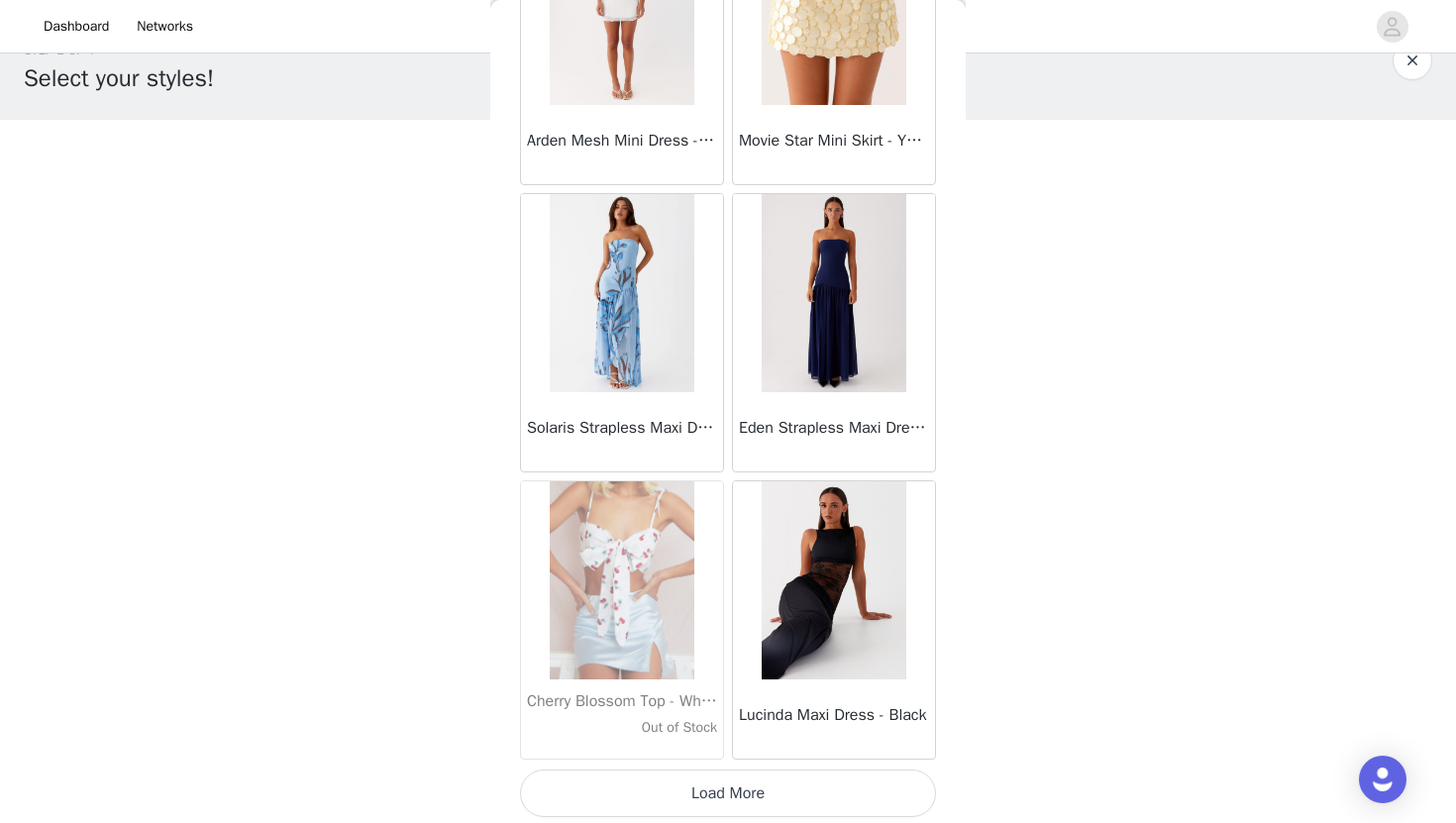 click on "Load More" at bounding box center [728, 793] 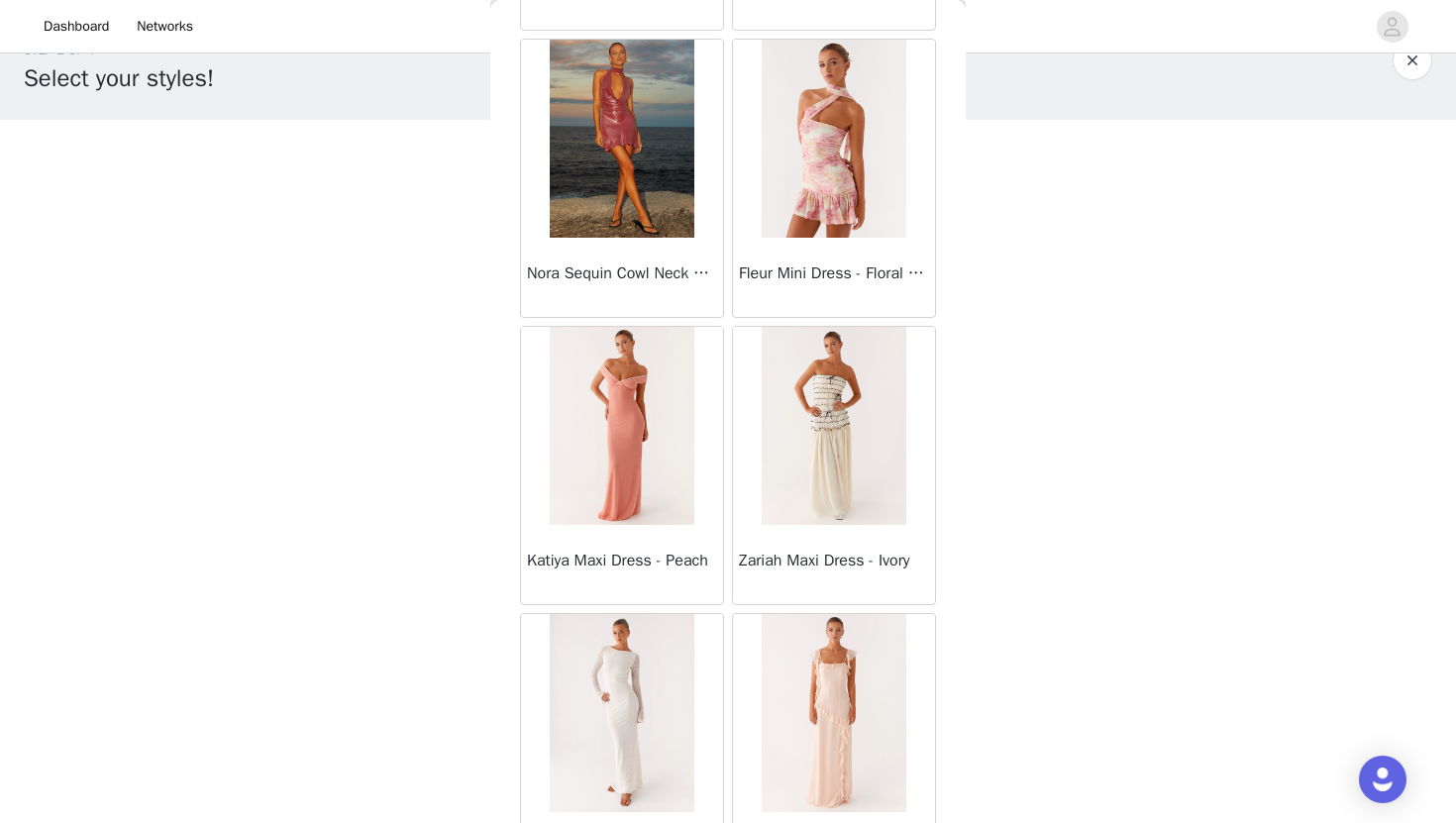 scroll, scrollTop: 74010, scrollLeft: 0, axis: vertical 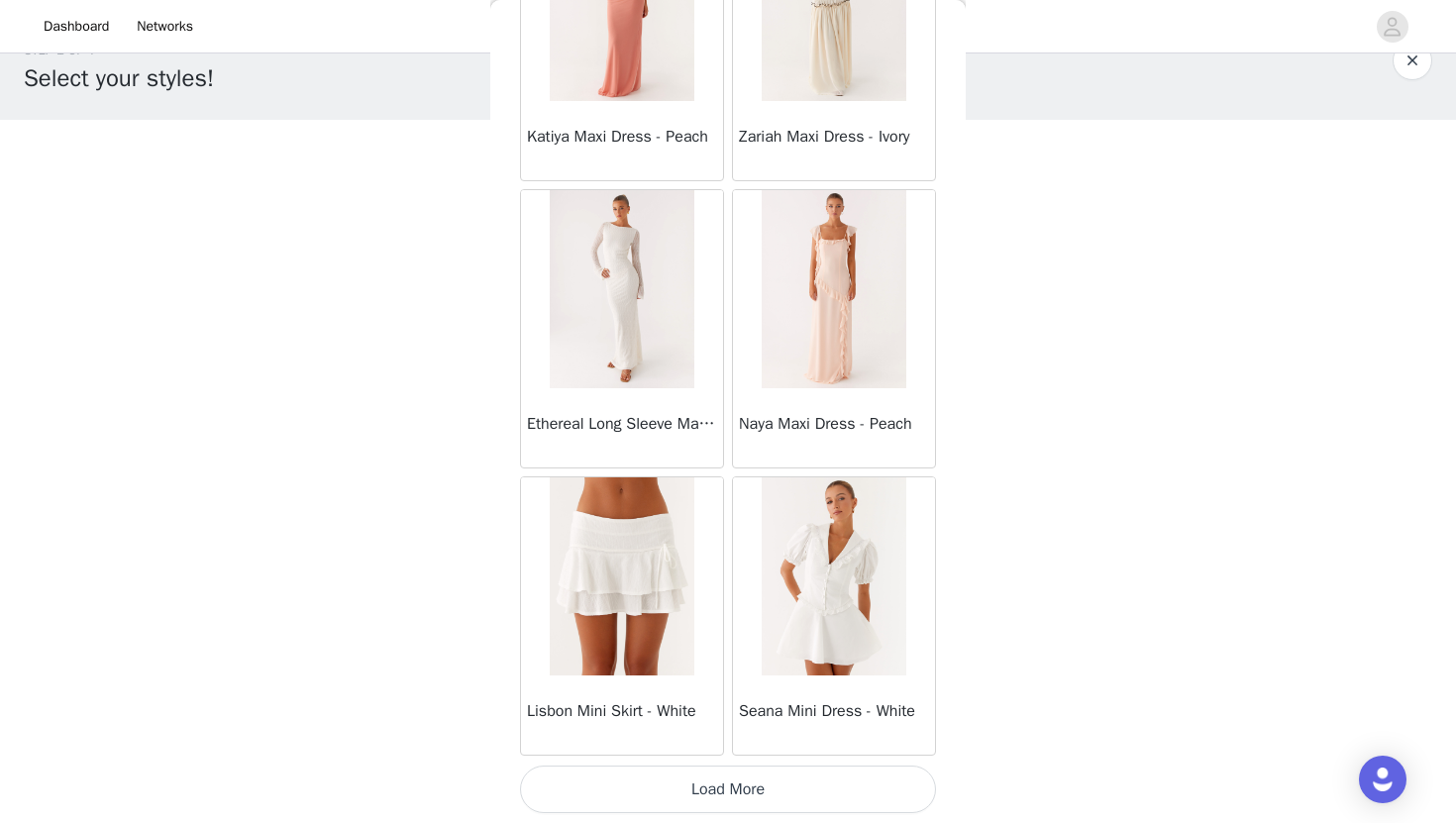 click on "Load More" at bounding box center [728, 789] 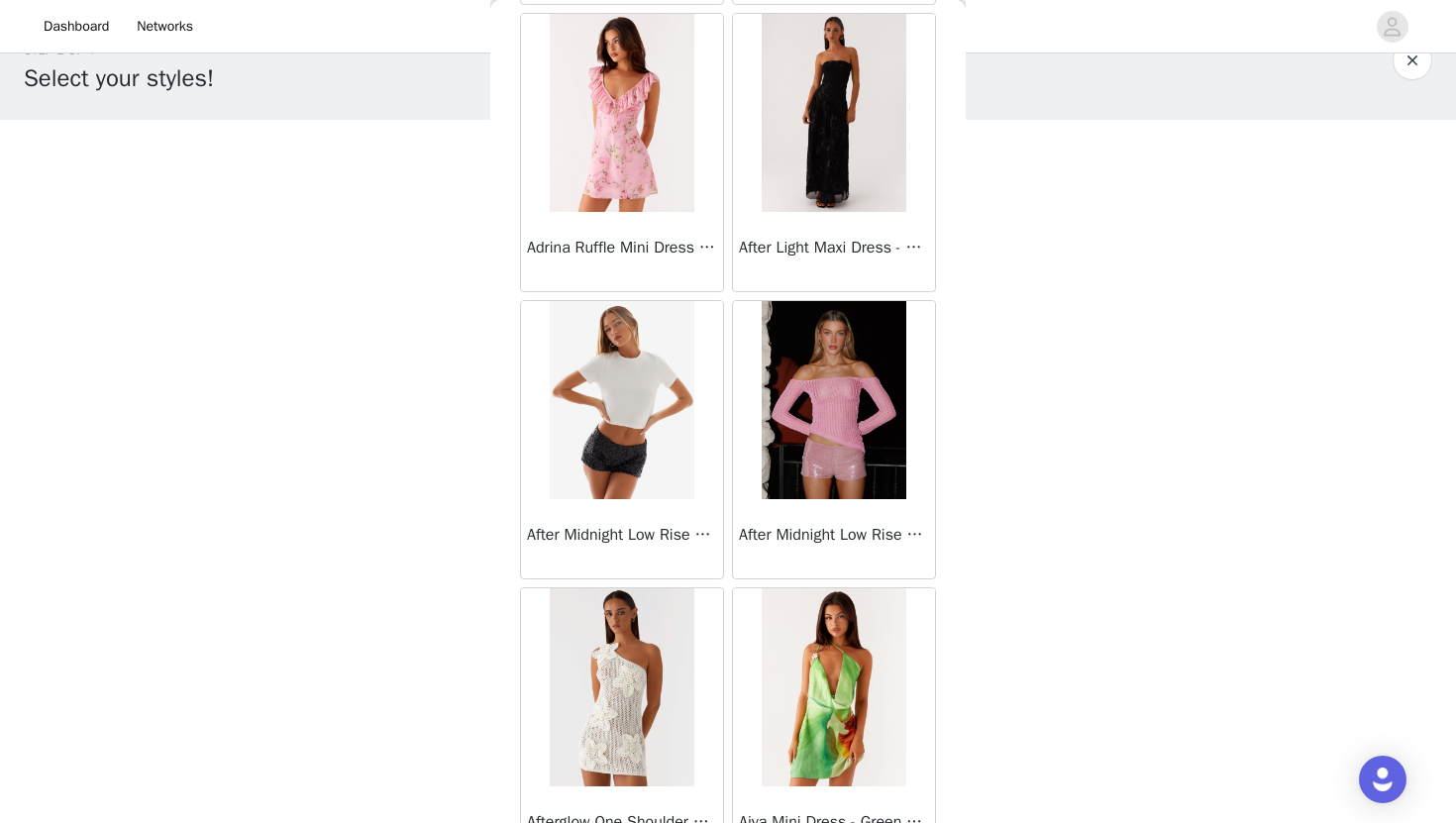scroll, scrollTop: 76882, scrollLeft: 0, axis: vertical 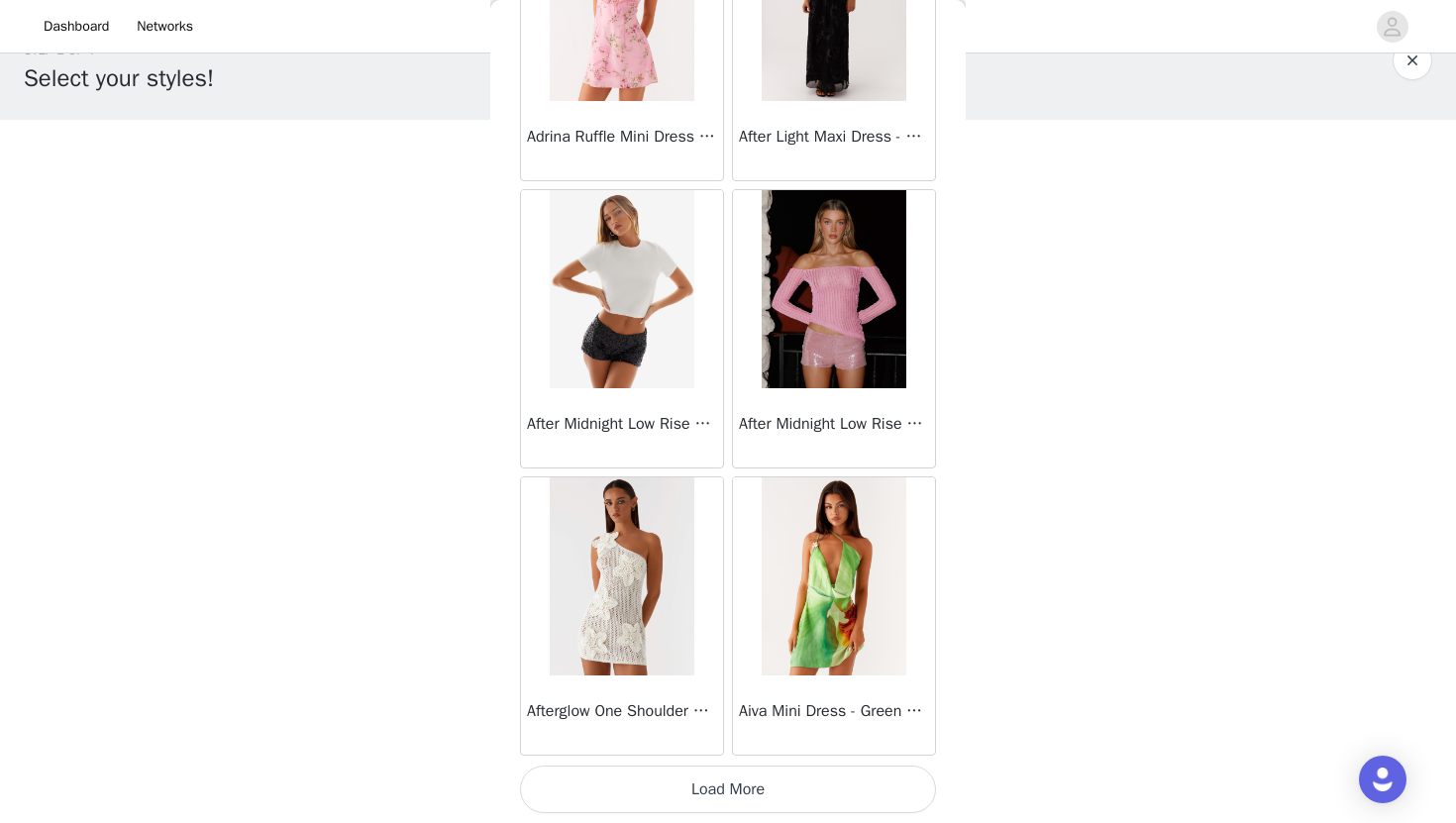 click on "Load More" at bounding box center (728, 789) 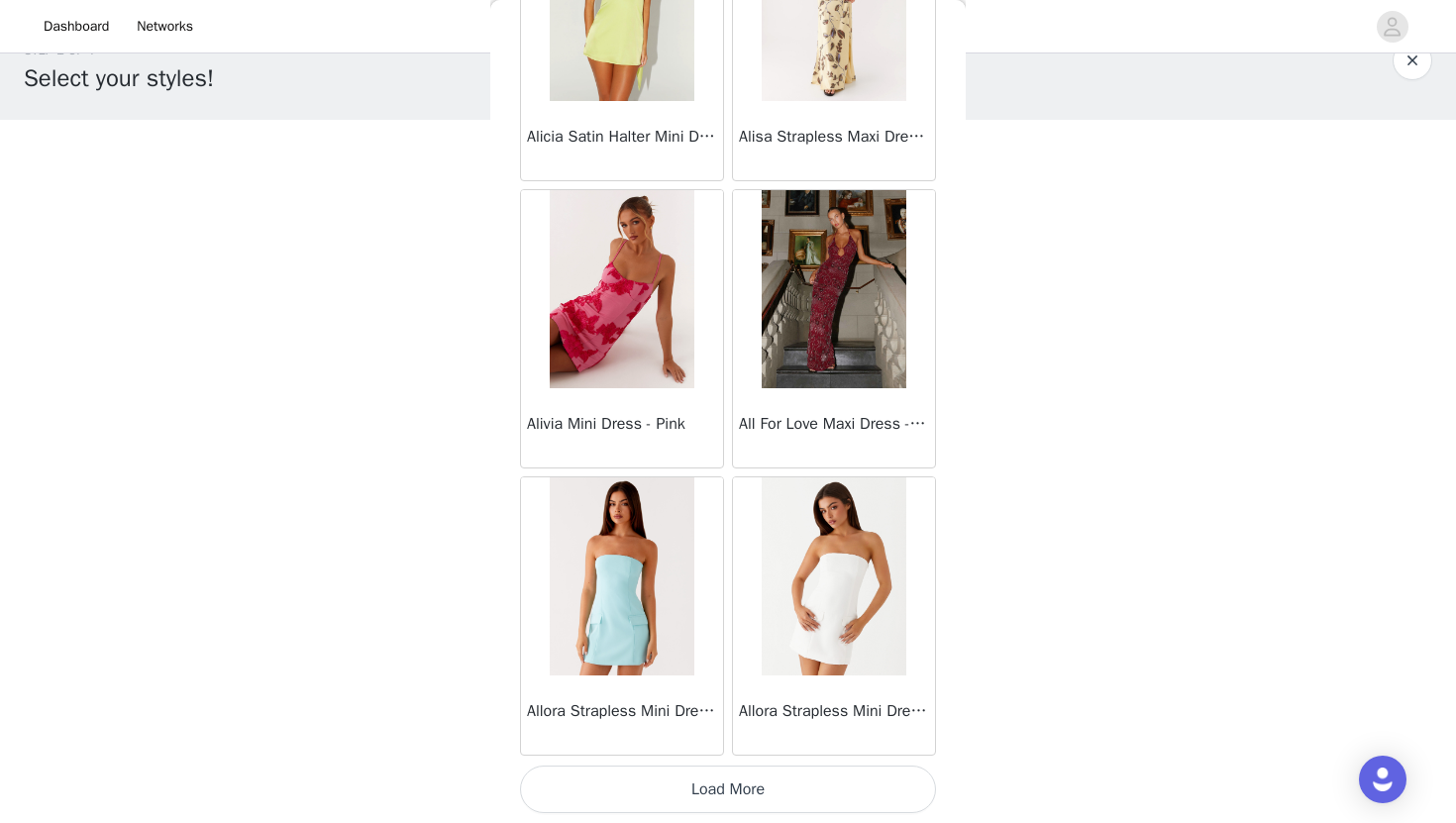 scroll, scrollTop: 79753, scrollLeft: 0, axis: vertical 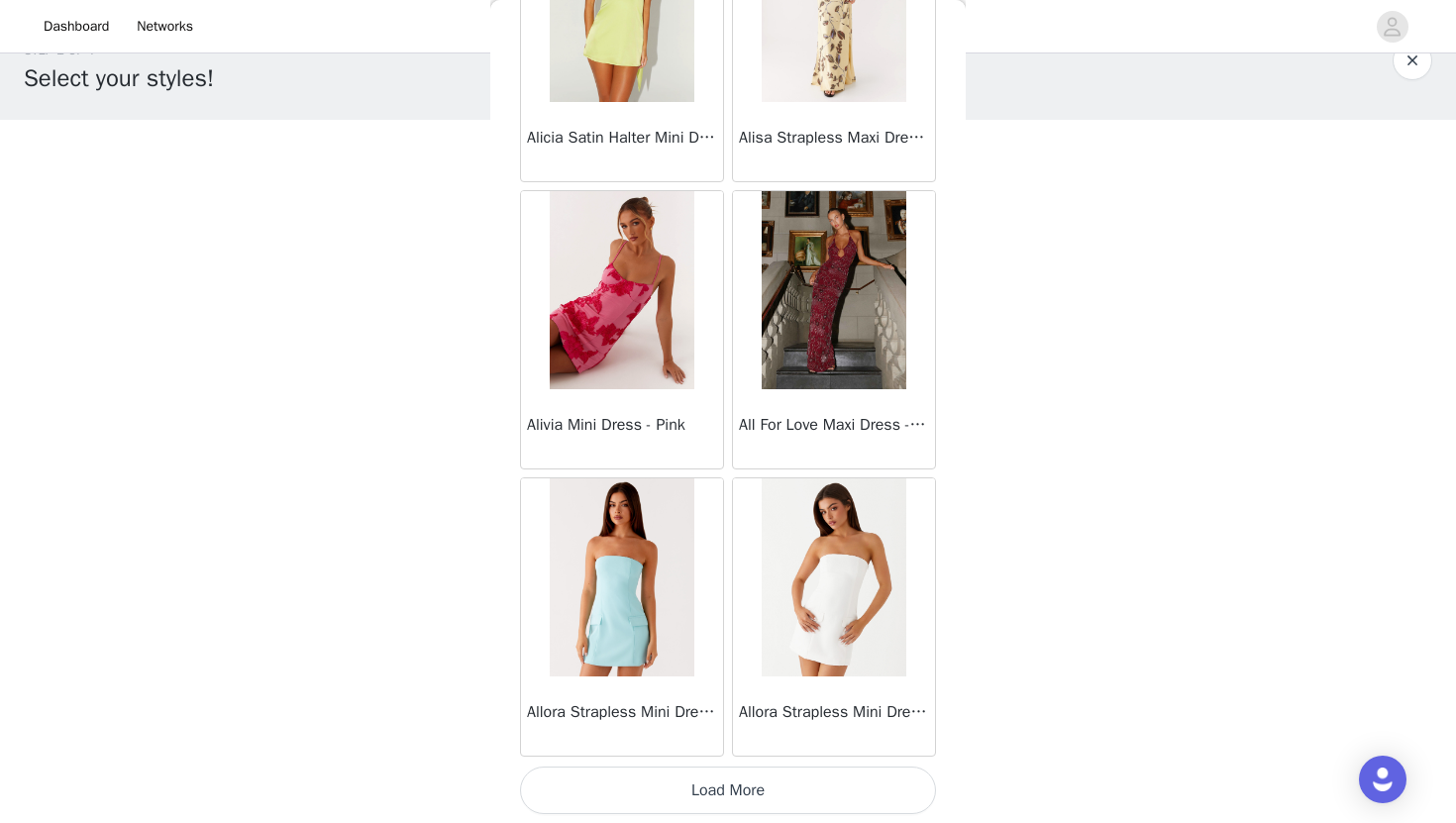 click on "Load More" at bounding box center (728, 790) 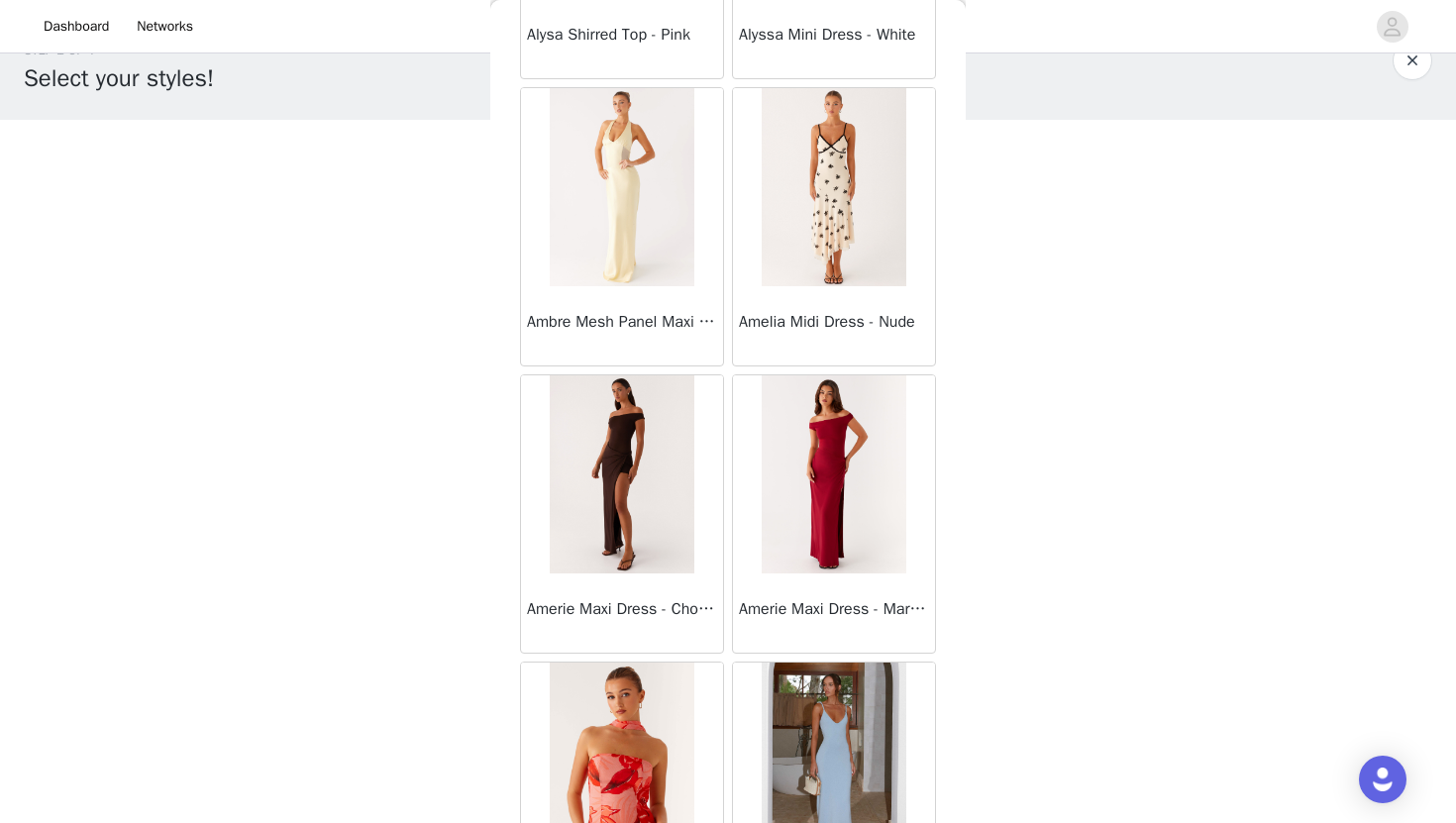 scroll, scrollTop: 81544, scrollLeft: 0, axis: vertical 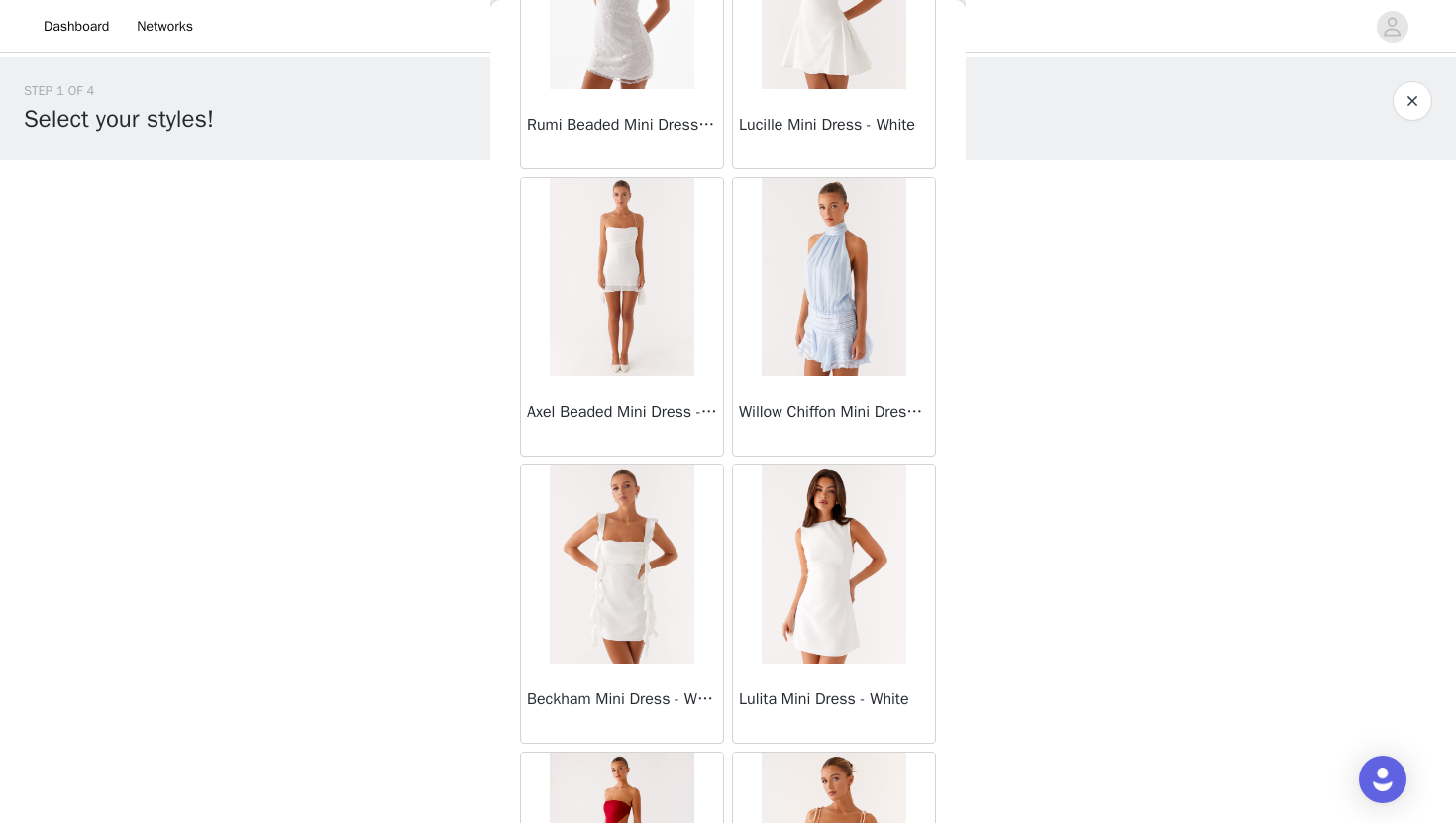 click at bounding box center [833, 277] 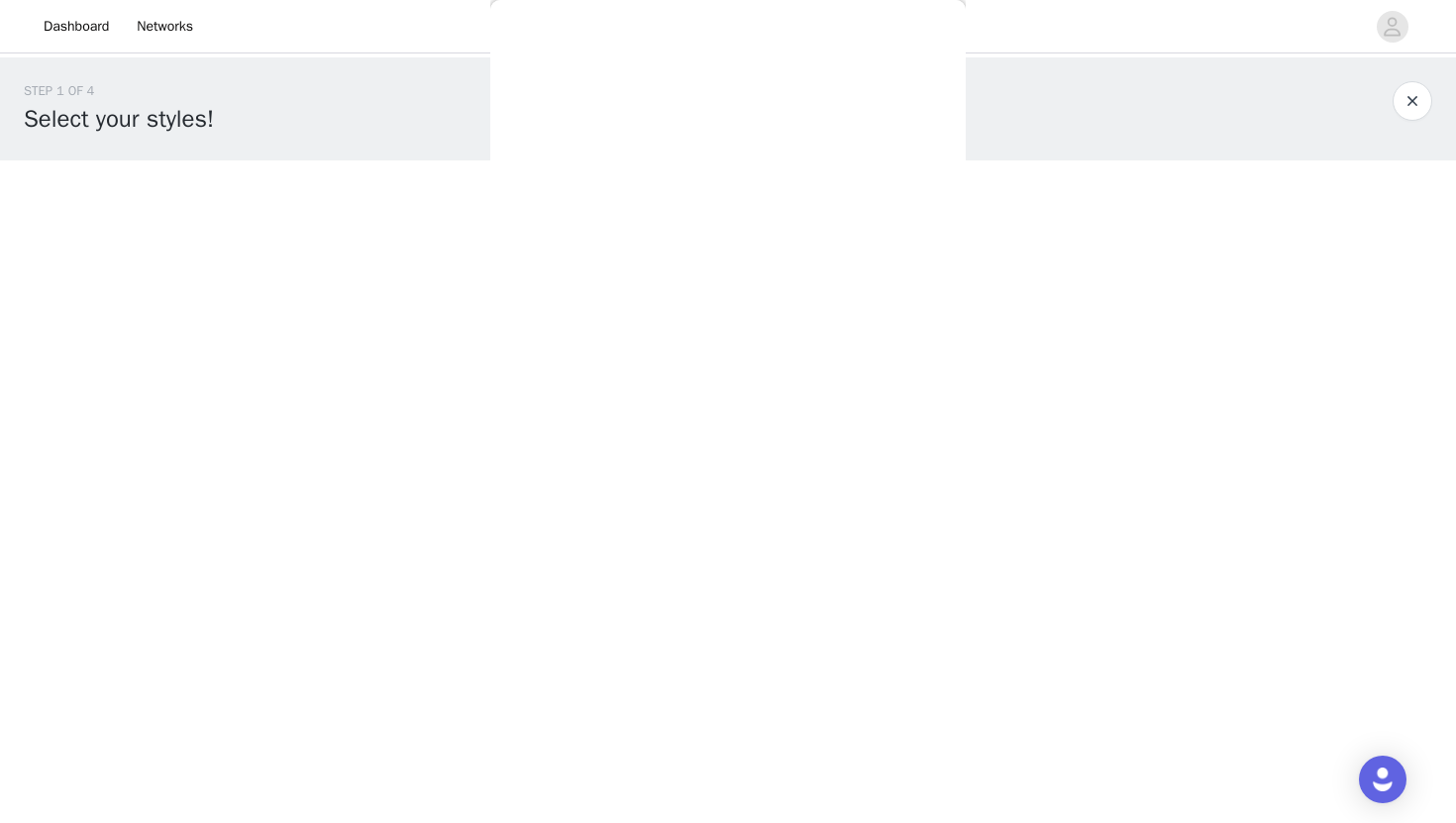 scroll, scrollTop: 262, scrollLeft: 0, axis: vertical 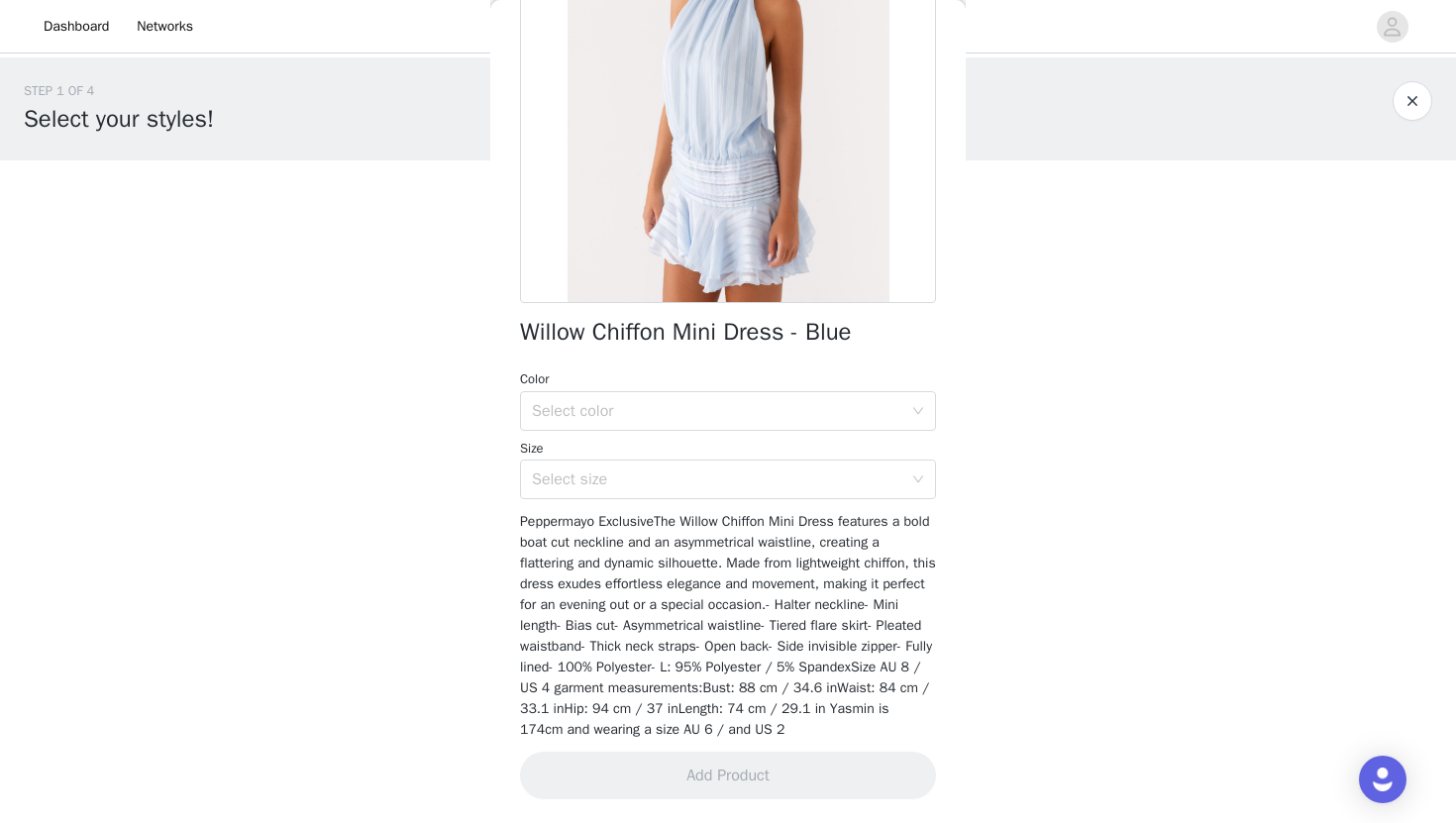 click on "Color   Select color" at bounding box center [728, 400] 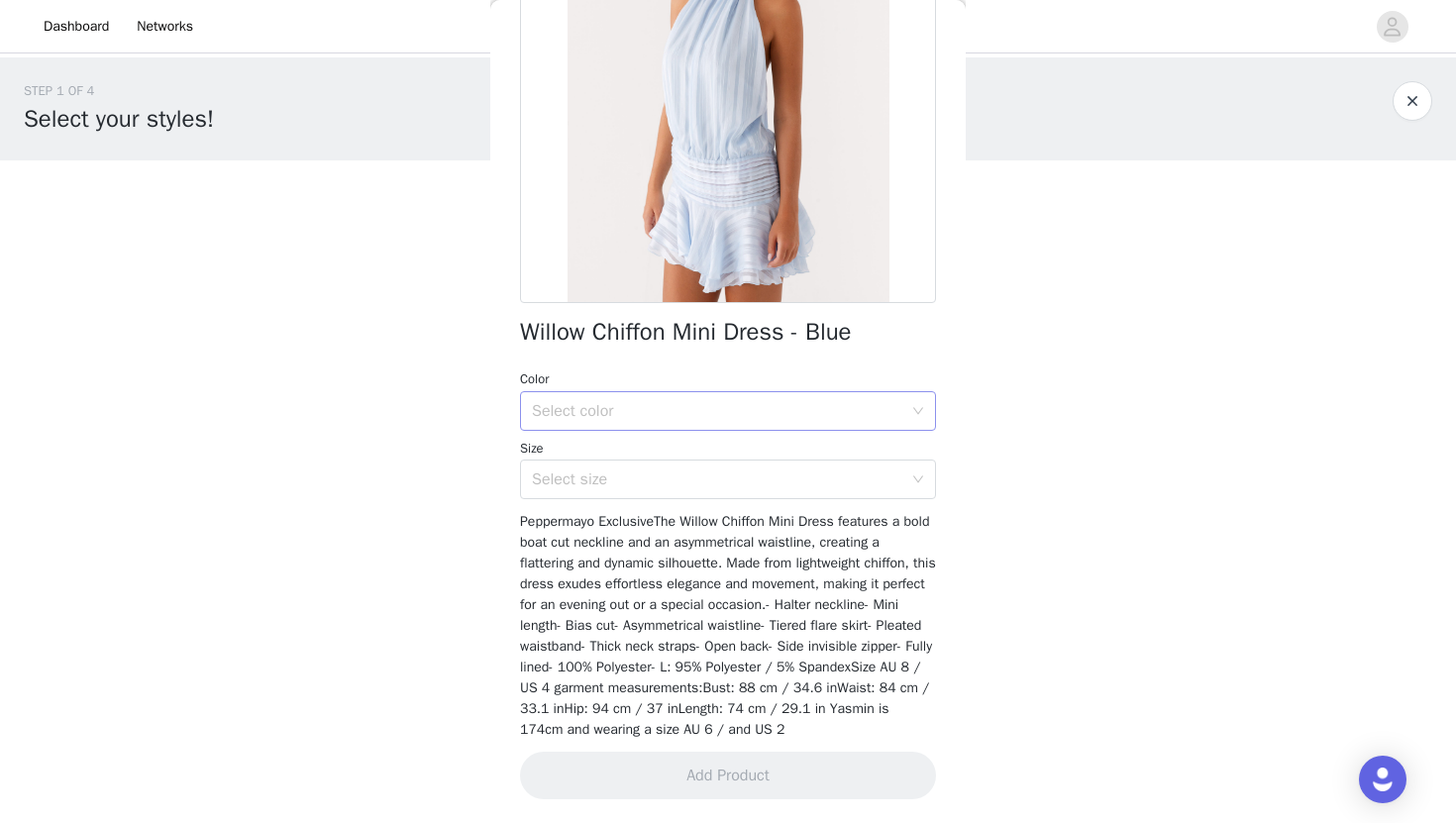 click on "Select color" at bounding box center (717, 411) 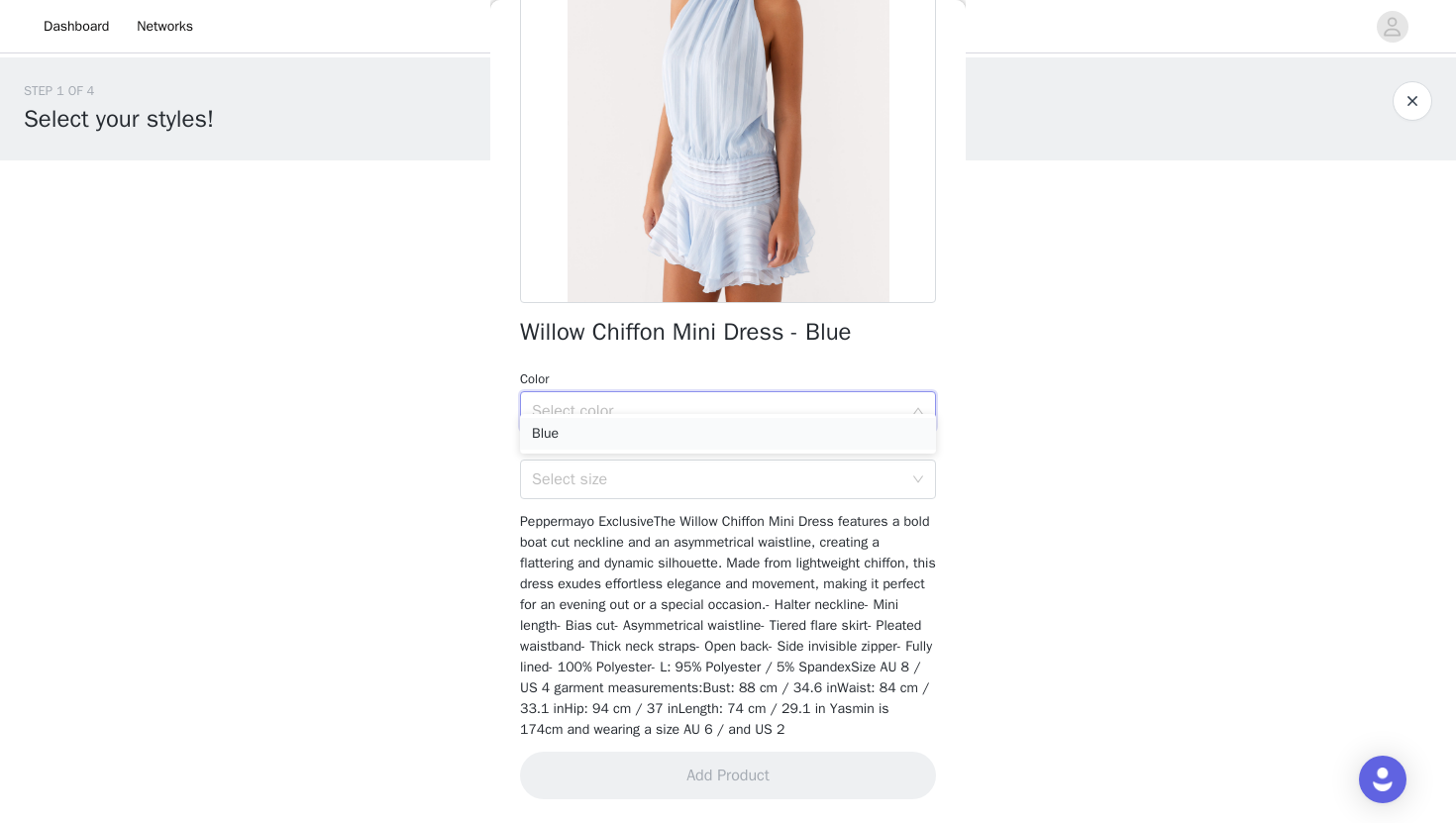 click on "Blue" at bounding box center [728, 434] 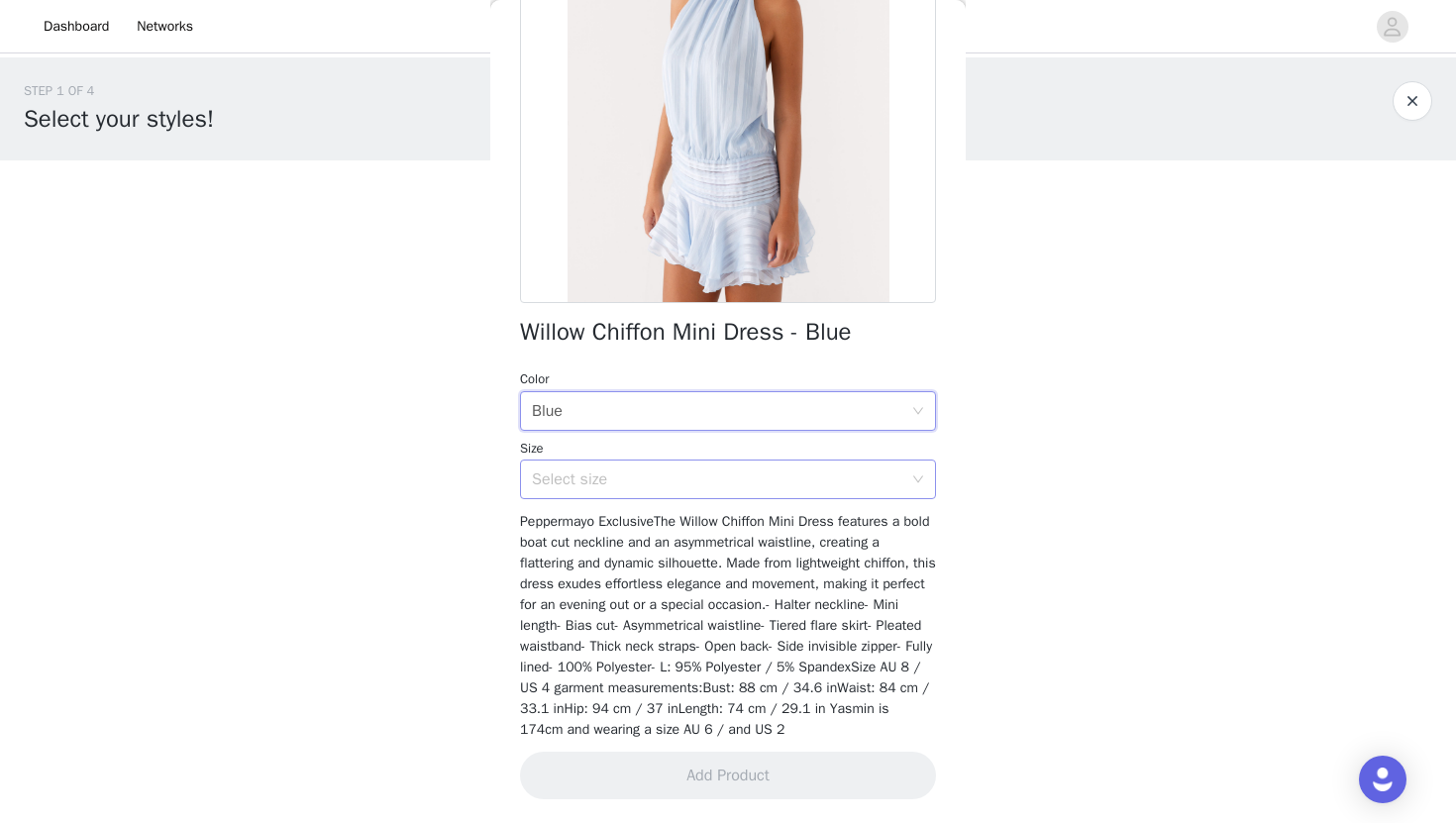click on "Select size" at bounding box center (717, 479) 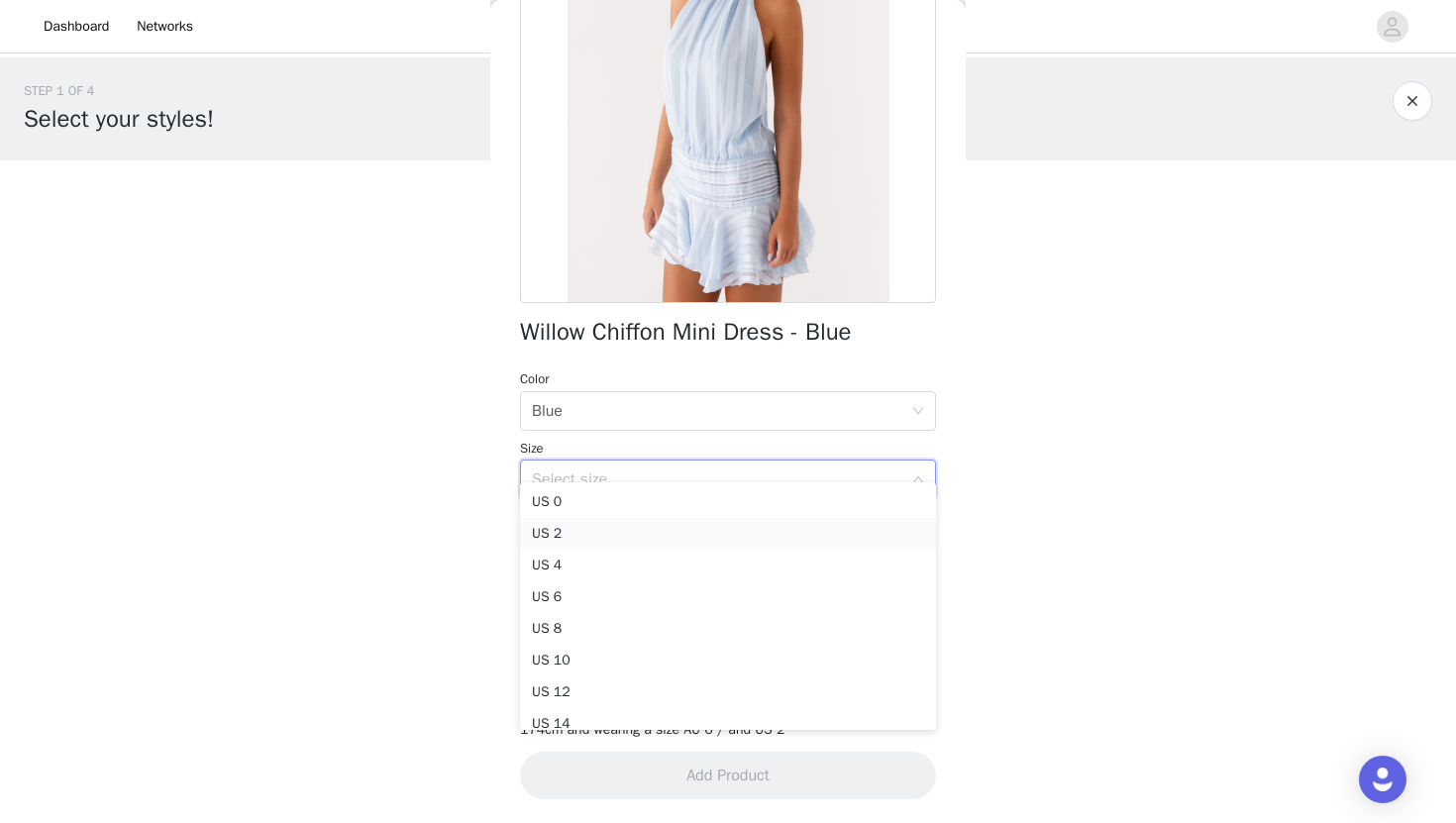 click on "US 2" at bounding box center [728, 534] 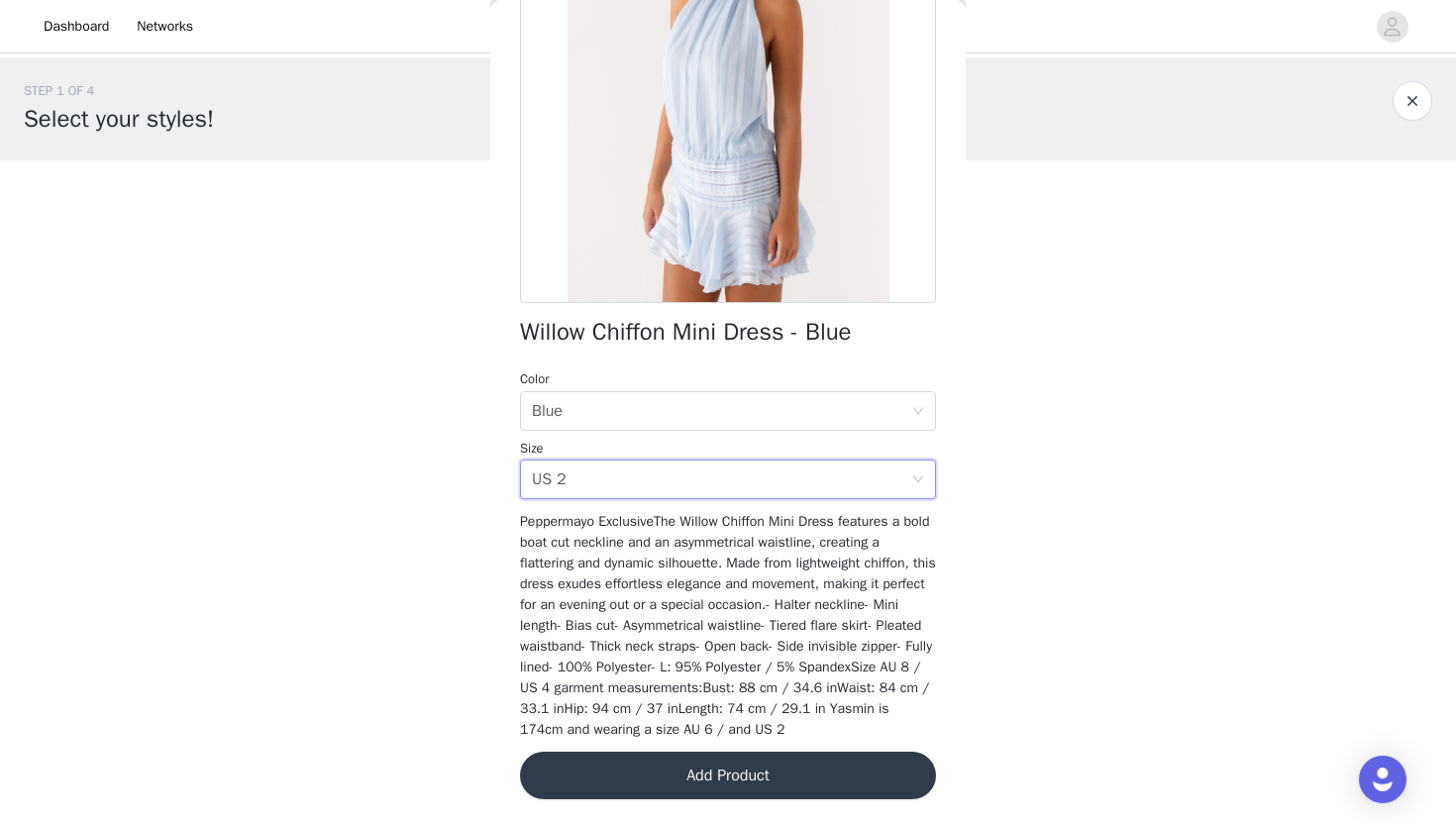 click on "Add Product" at bounding box center (728, 775) 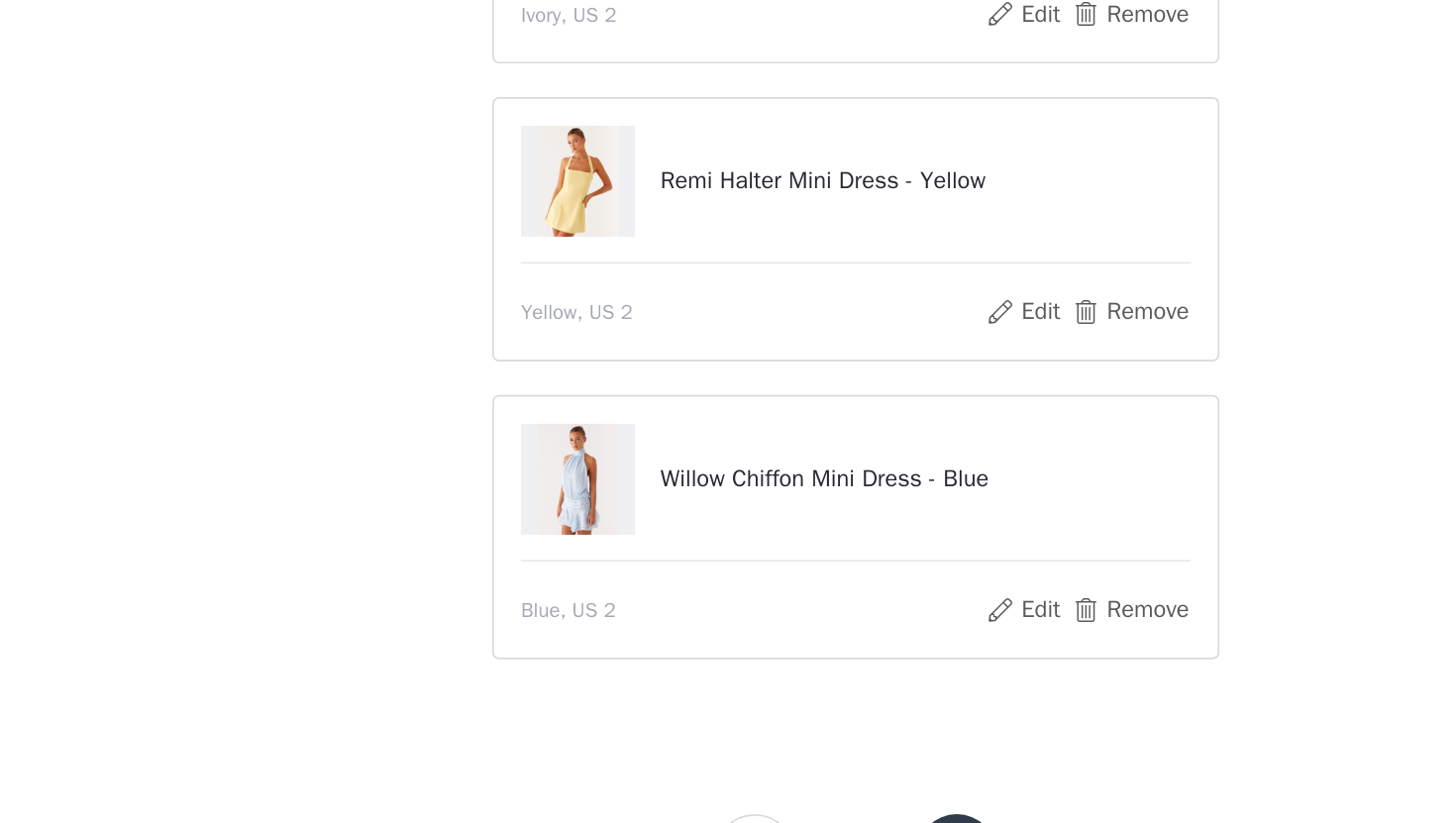 scroll, scrollTop: 9, scrollLeft: 0, axis: vertical 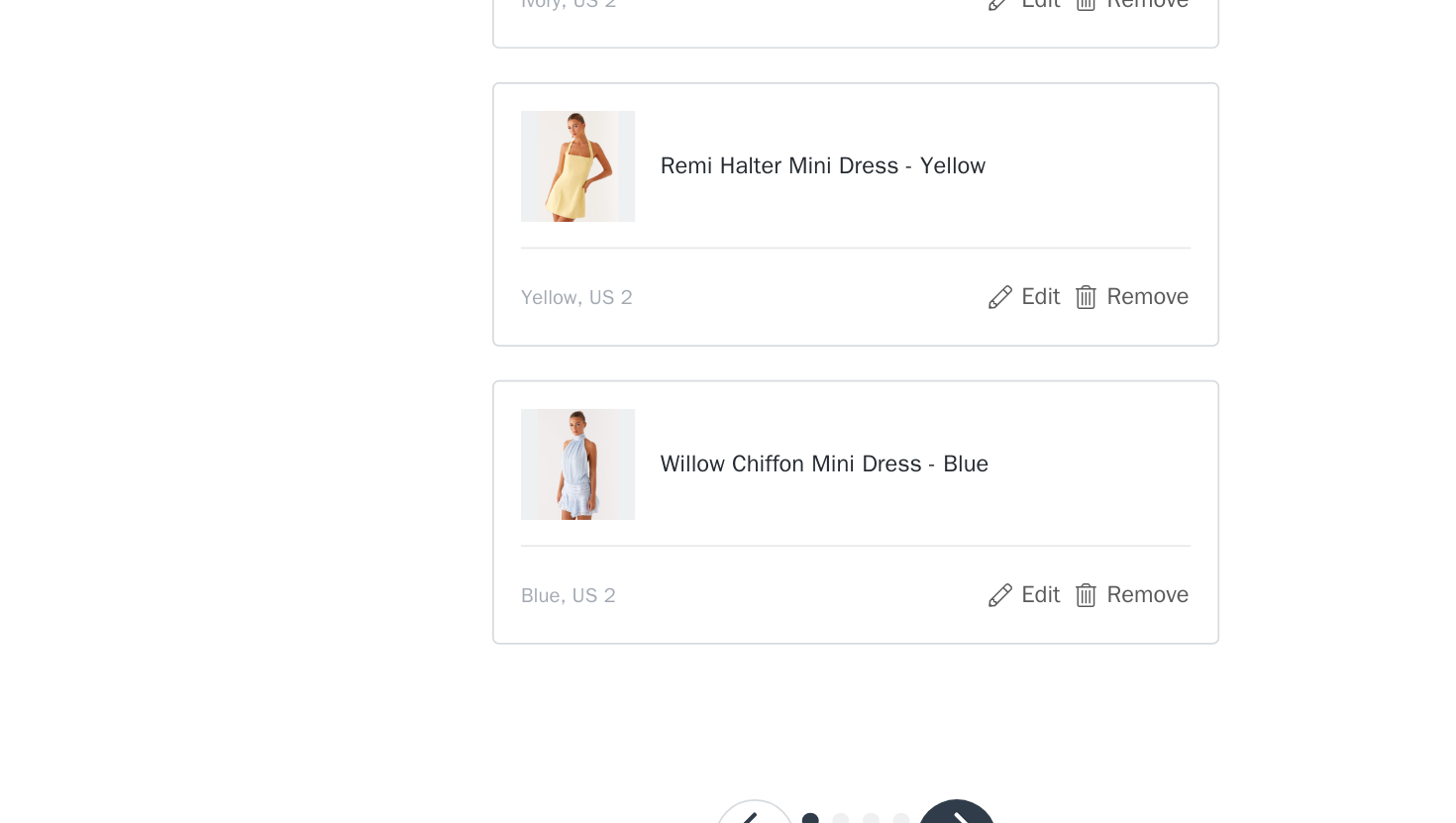 drag, startPoint x: 519, startPoint y: 715, endPoint x: 522, endPoint y: 736, distance: 21.213203 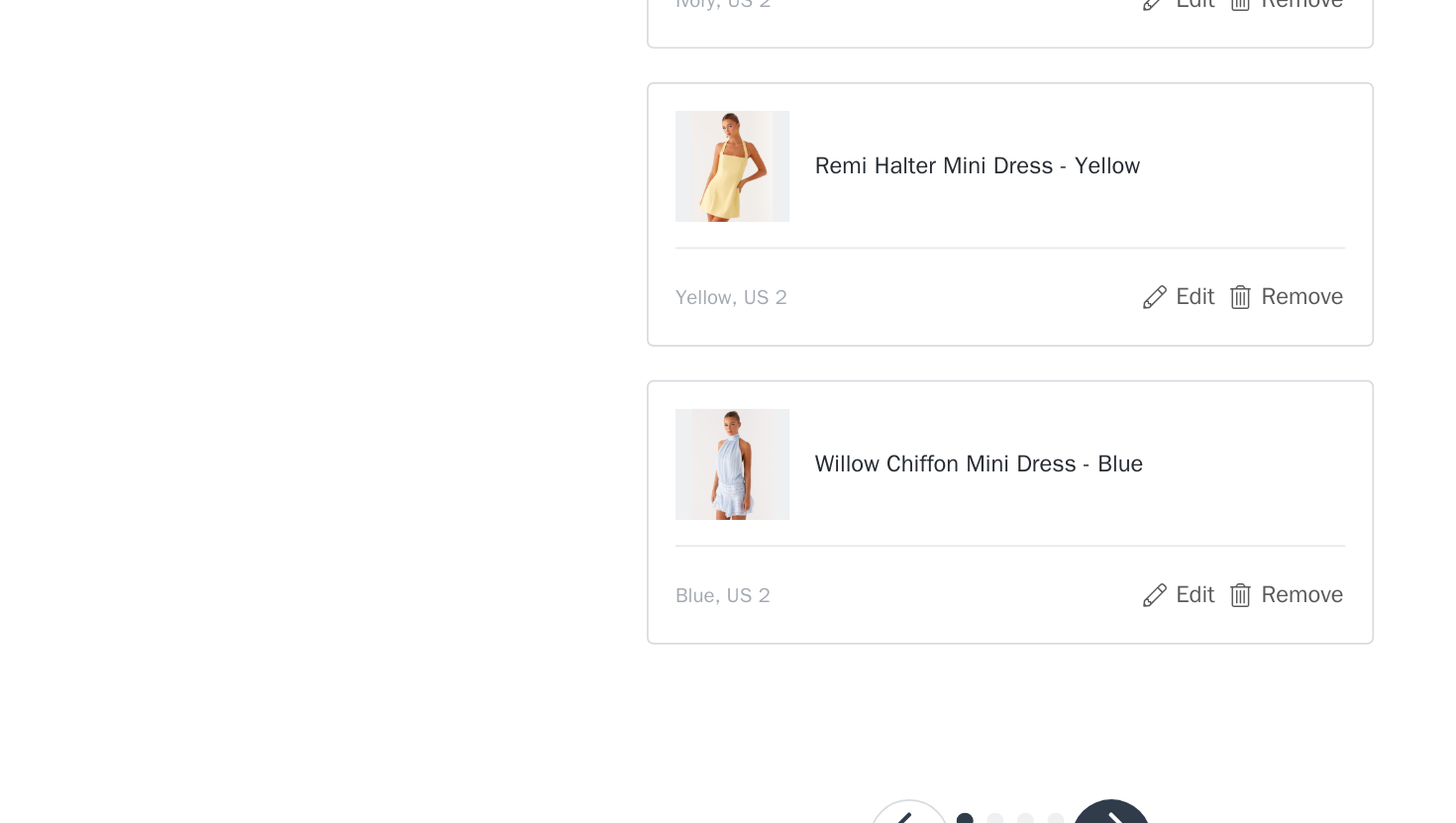 scroll, scrollTop: 11, scrollLeft: 0, axis: vertical 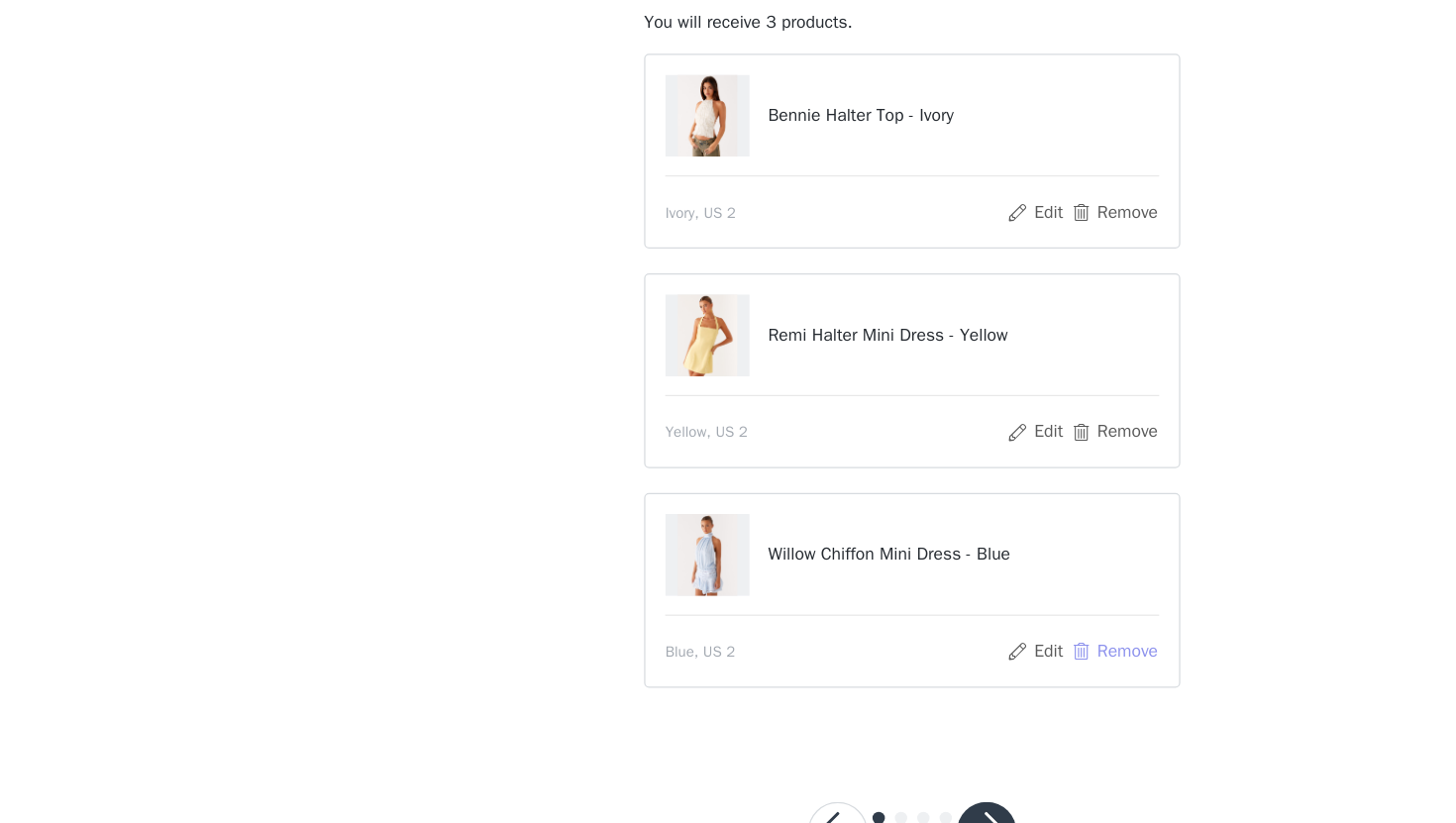 click on "Remove" at bounding box center (889, 686) 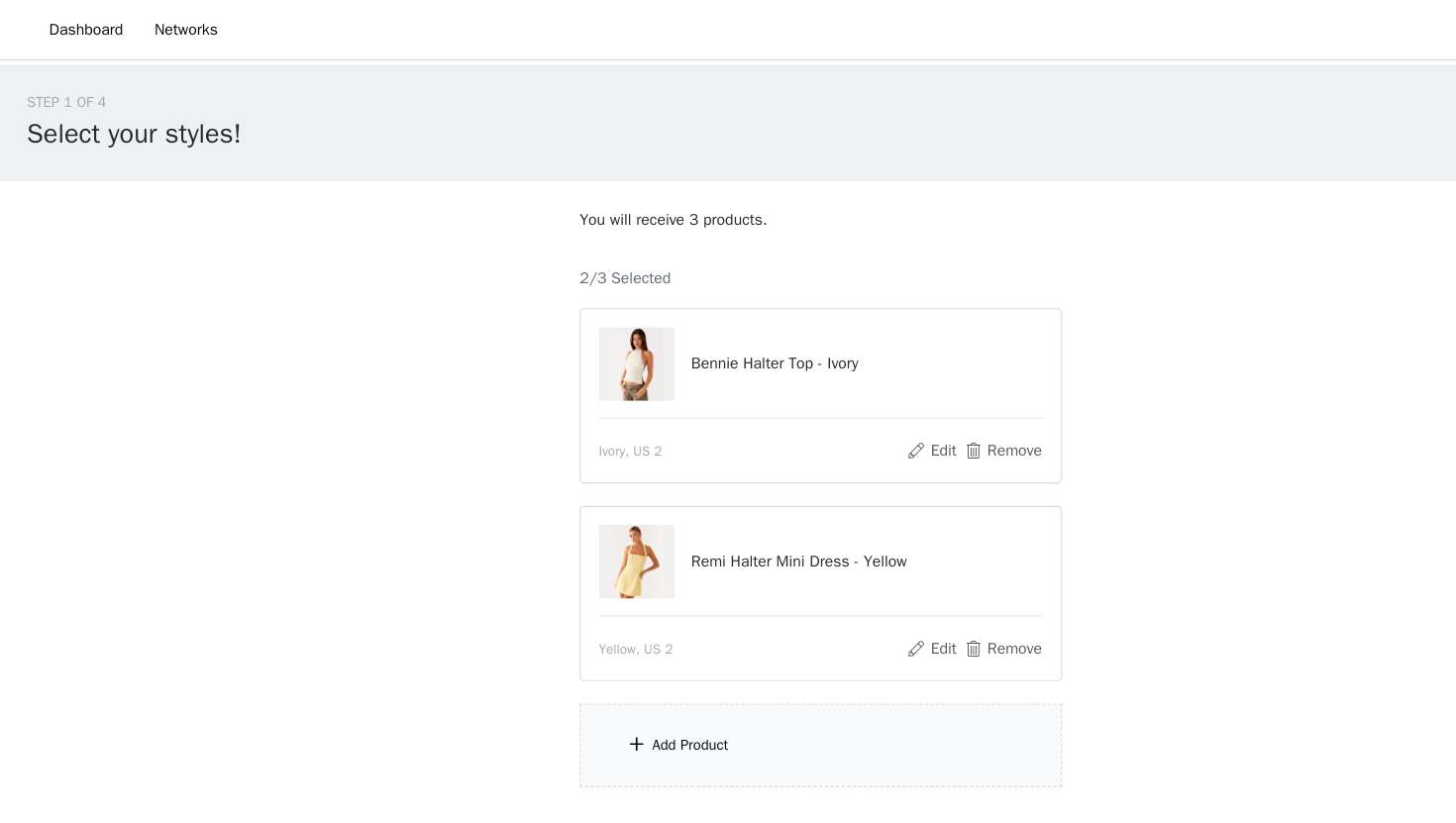 scroll, scrollTop: 41, scrollLeft: 0, axis: vertical 